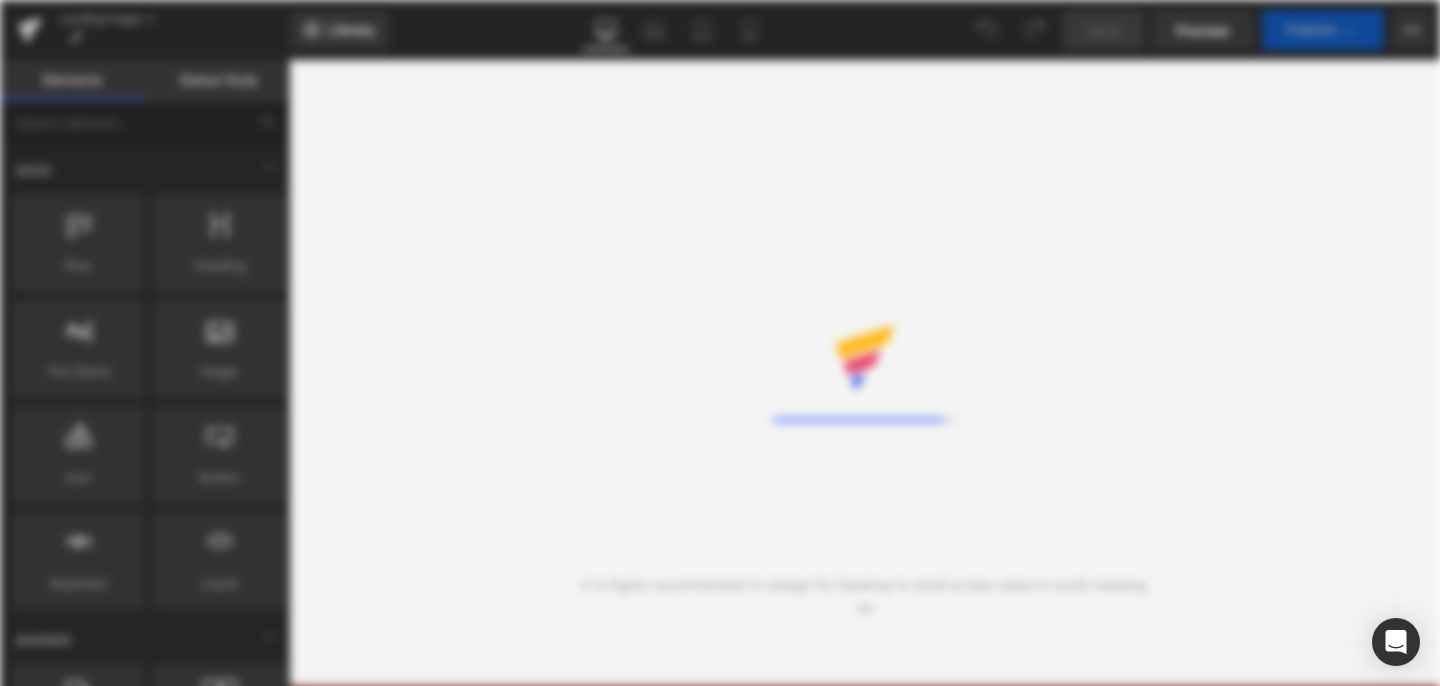 scroll, scrollTop: 0, scrollLeft: 0, axis: both 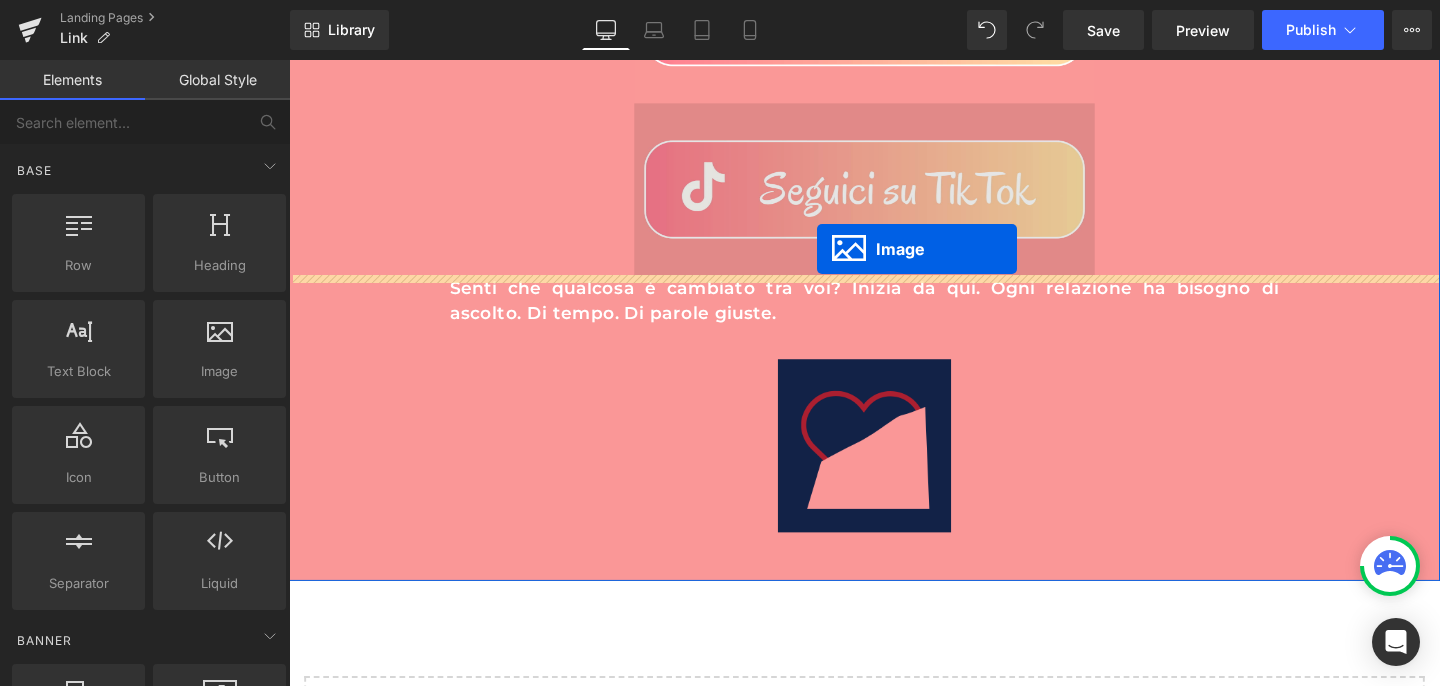 drag, startPoint x: 864, startPoint y: 357, endPoint x: 843, endPoint y: 271, distance: 88.52683 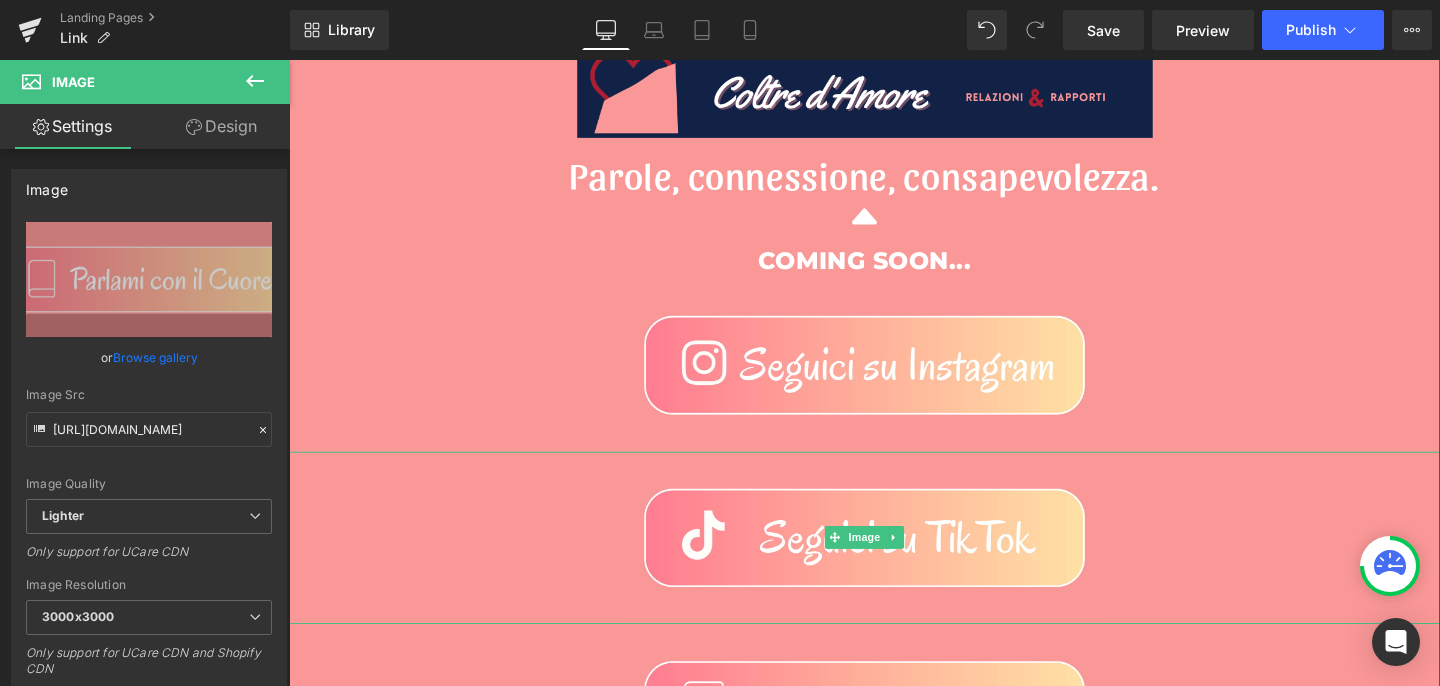 scroll, scrollTop: 50, scrollLeft: 0, axis: vertical 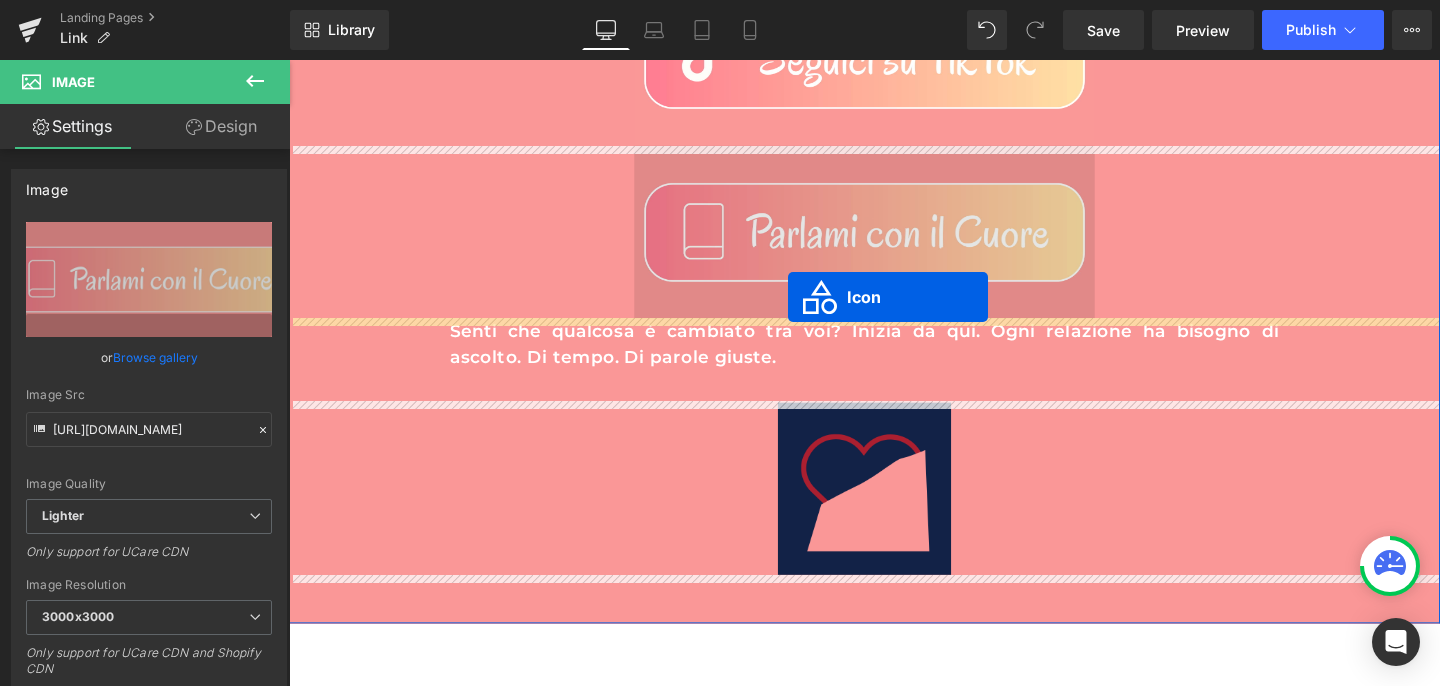 drag, startPoint x: 866, startPoint y: 243, endPoint x: 814, endPoint y: 309, distance: 84.0238 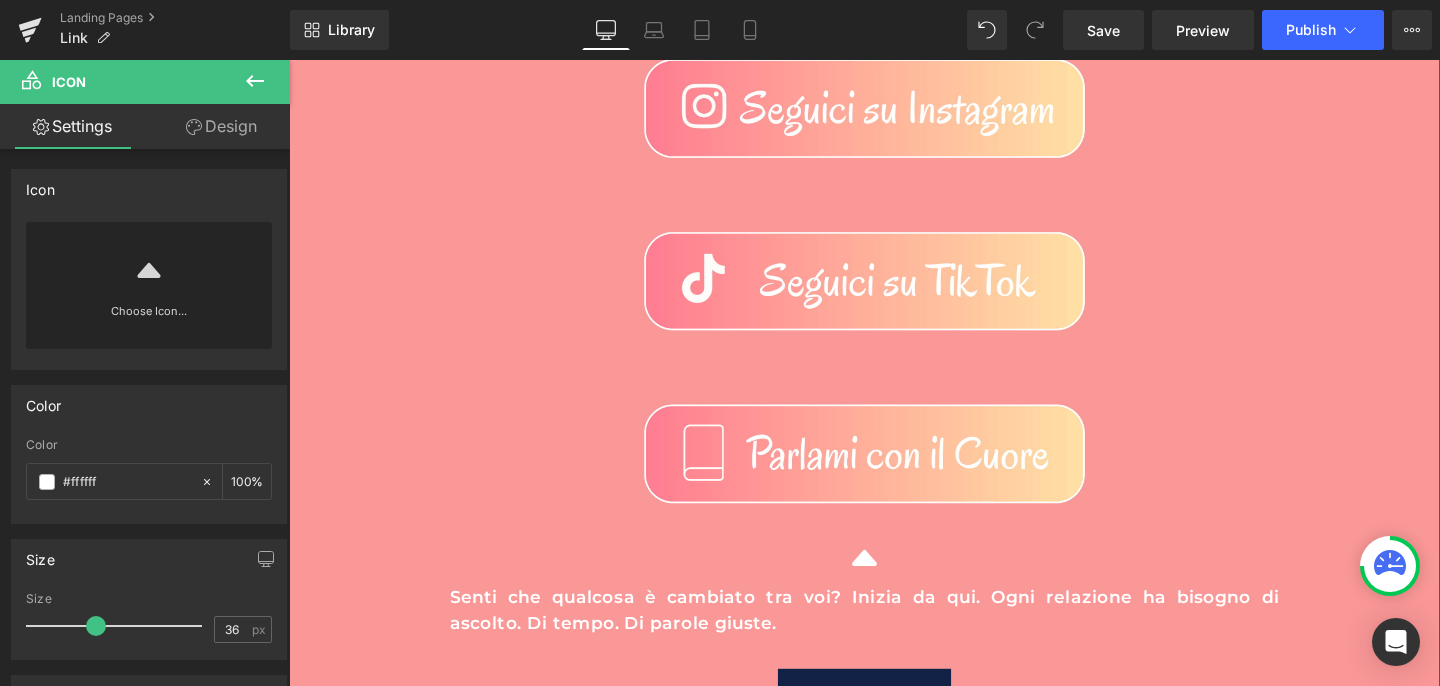 scroll, scrollTop: 14, scrollLeft: 0, axis: vertical 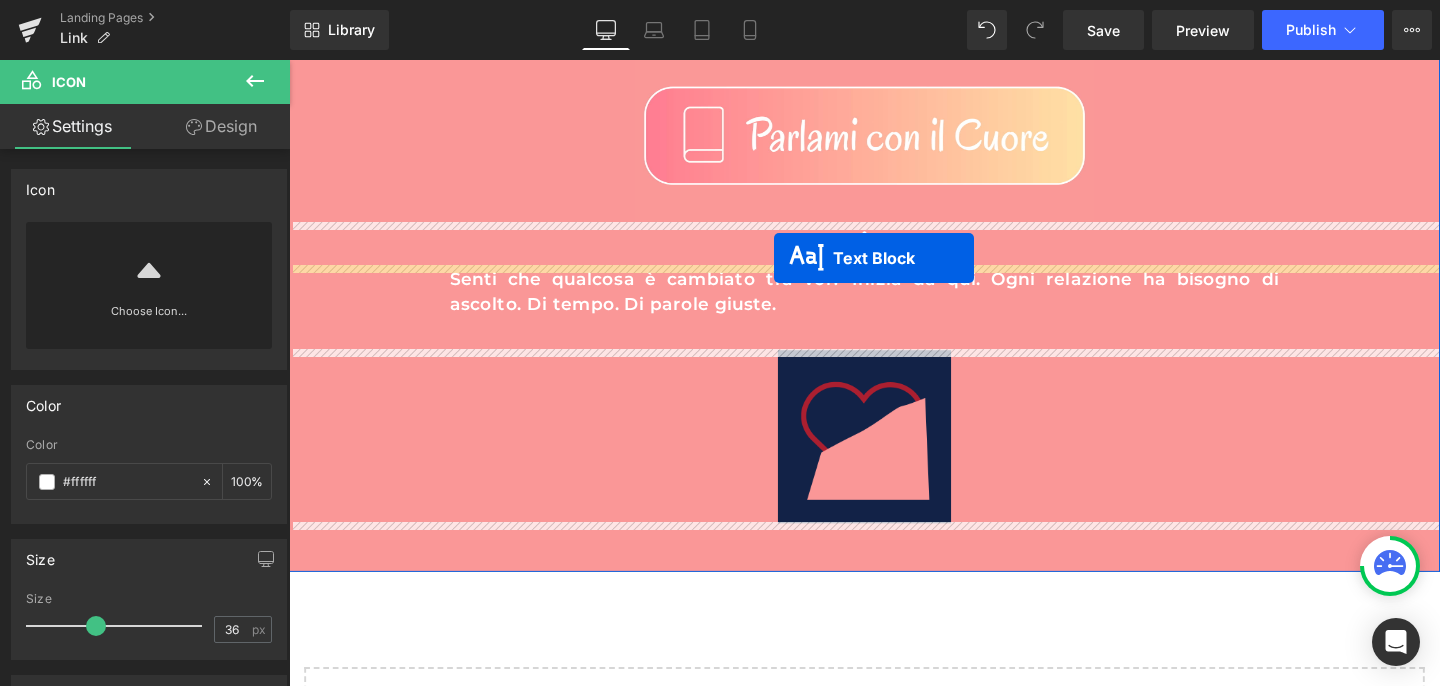 drag, startPoint x: 837, startPoint y: 275, endPoint x: 799, endPoint y: 268, distance: 38.63936 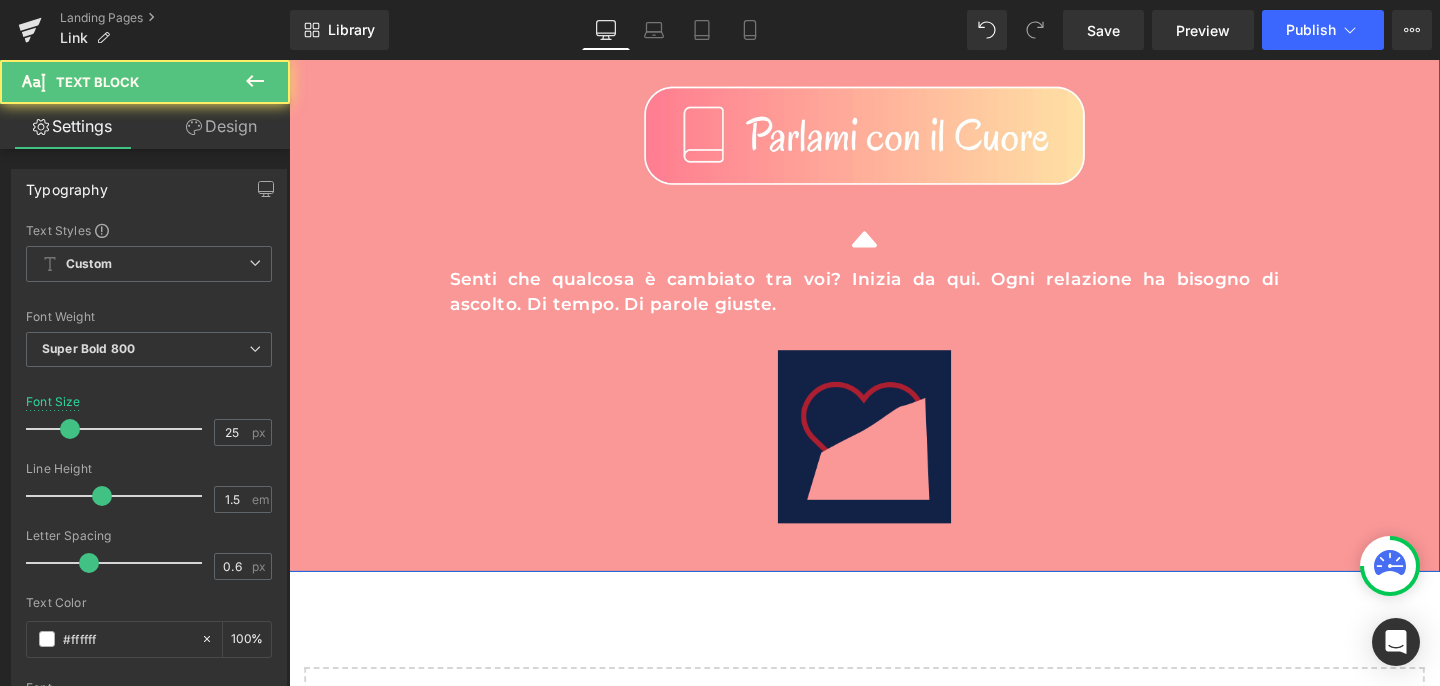 scroll, scrollTop: 584, scrollLeft: 0, axis: vertical 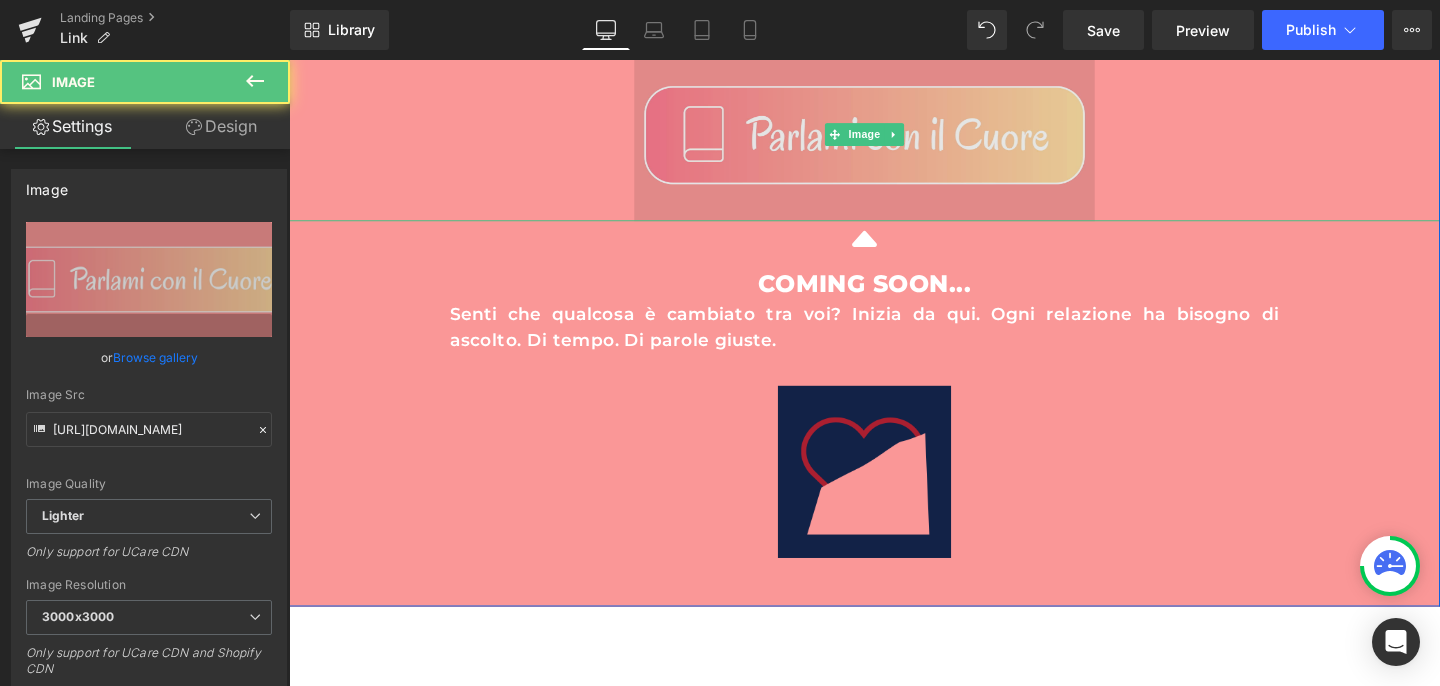 drag, startPoint x: 881, startPoint y: 227, endPoint x: 882, endPoint y: 208, distance: 19.026299 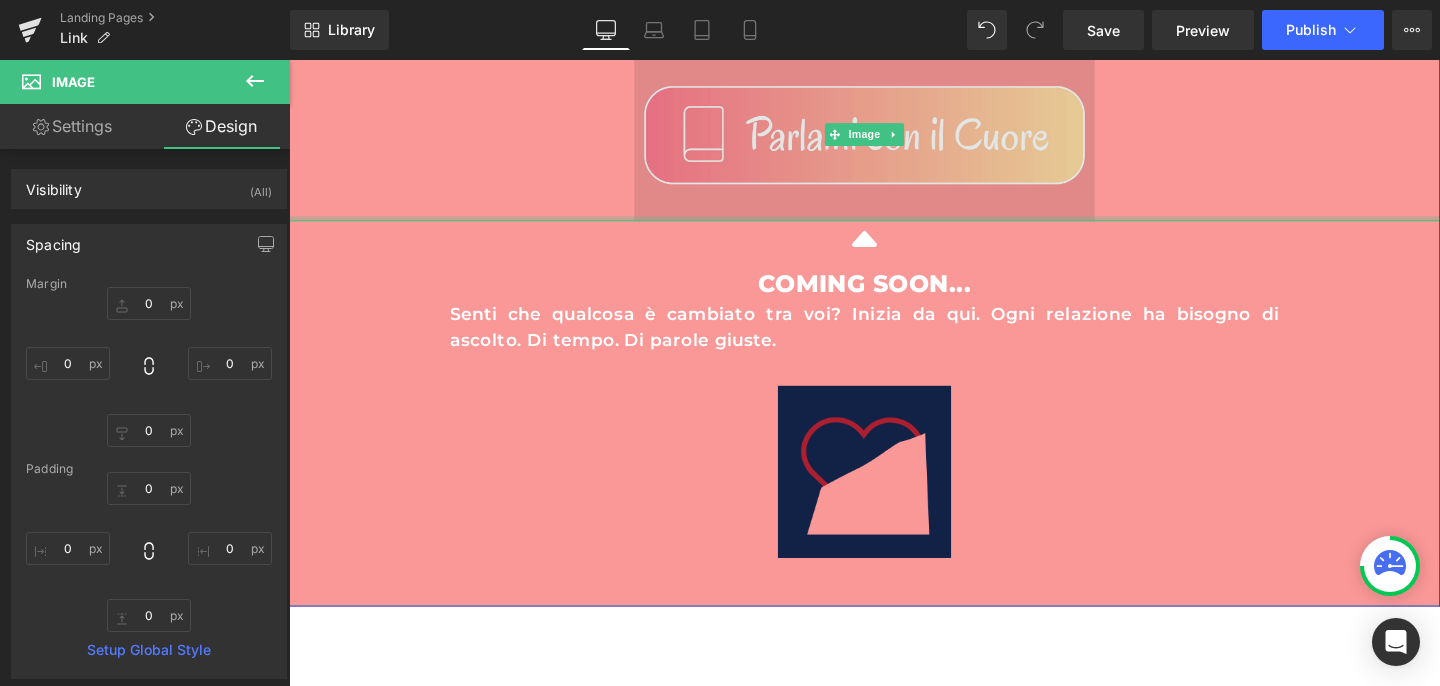 type on "0px" 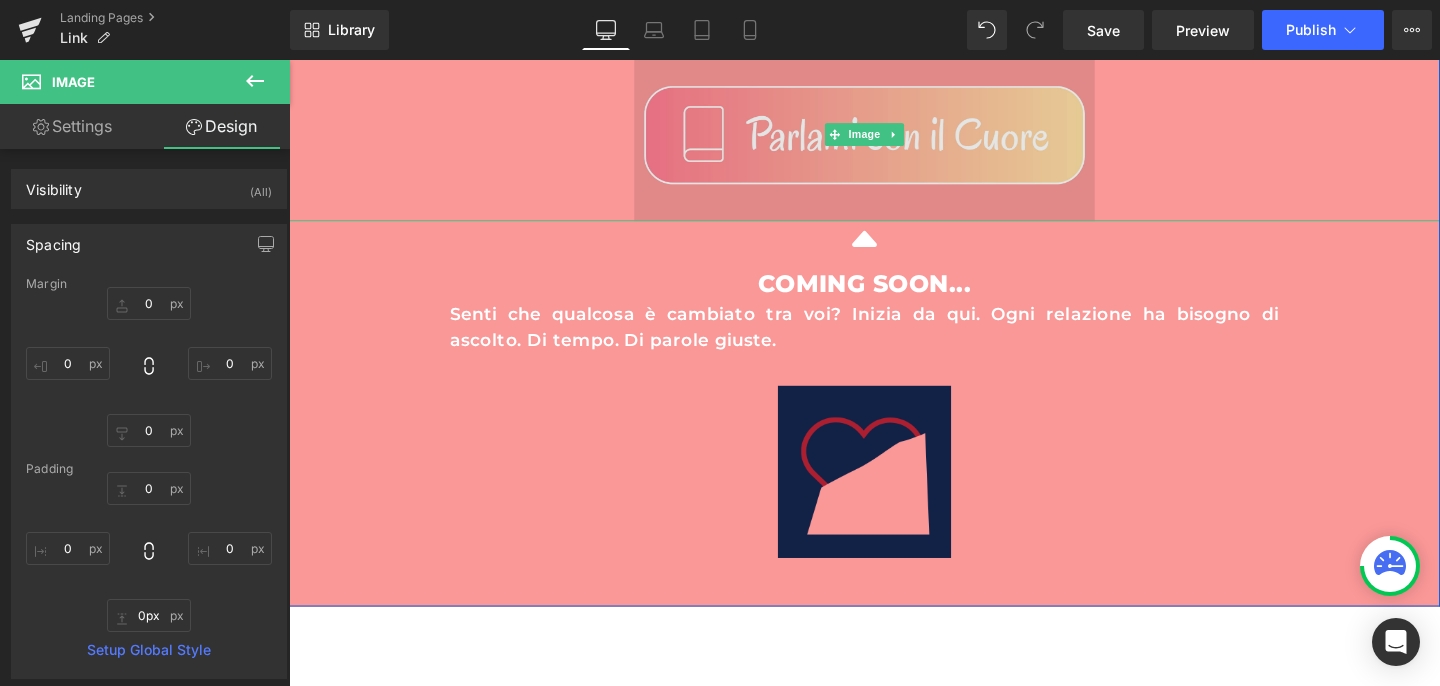 click on "Image" at bounding box center [894, 140] 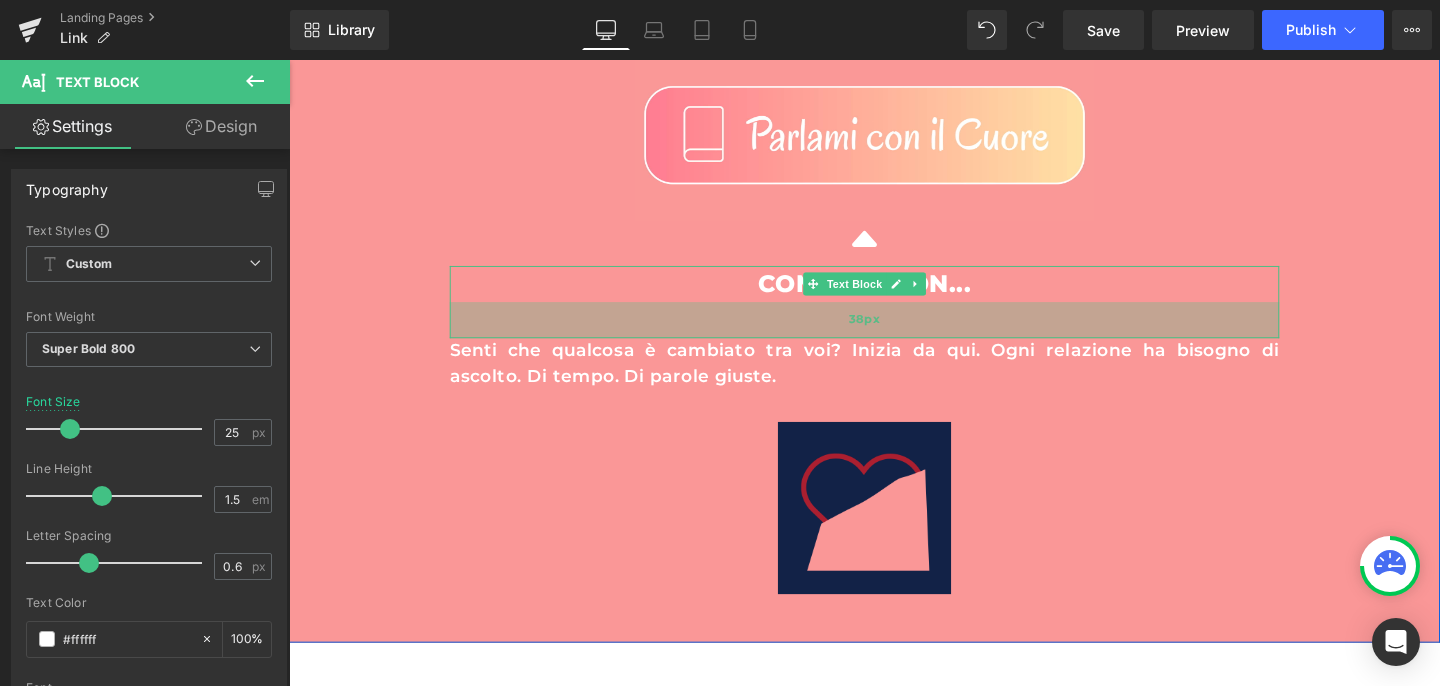 drag, startPoint x: 850, startPoint y: 311, endPoint x: 851, endPoint y: 349, distance: 38.013157 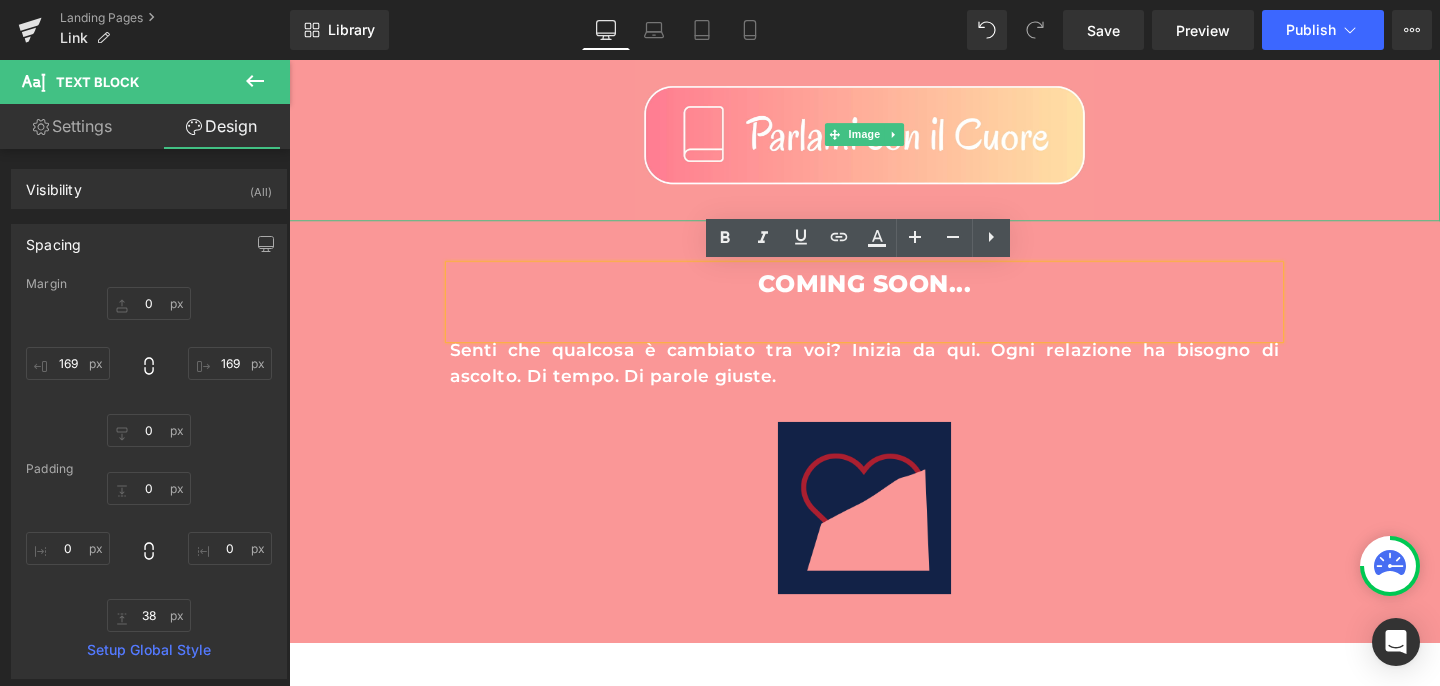 click at bounding box center [894, 140] 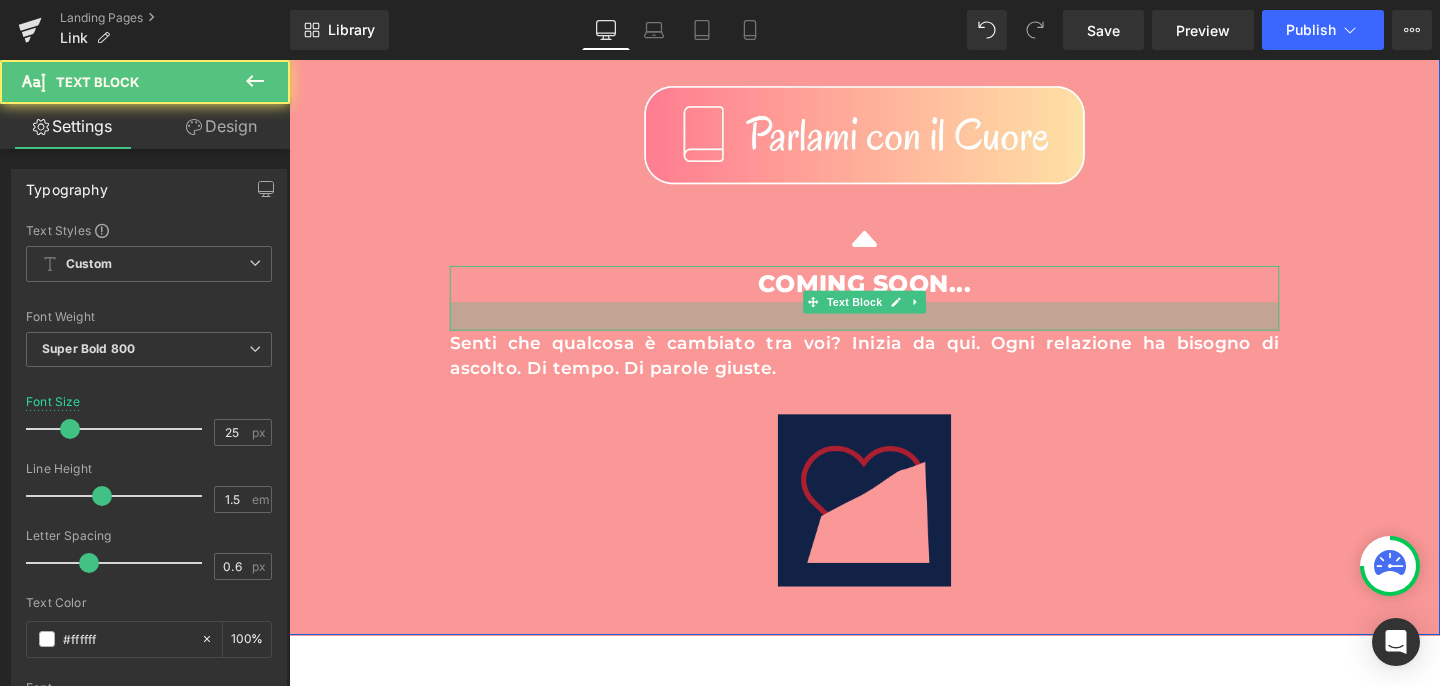 click at bounding box center (894, 330) 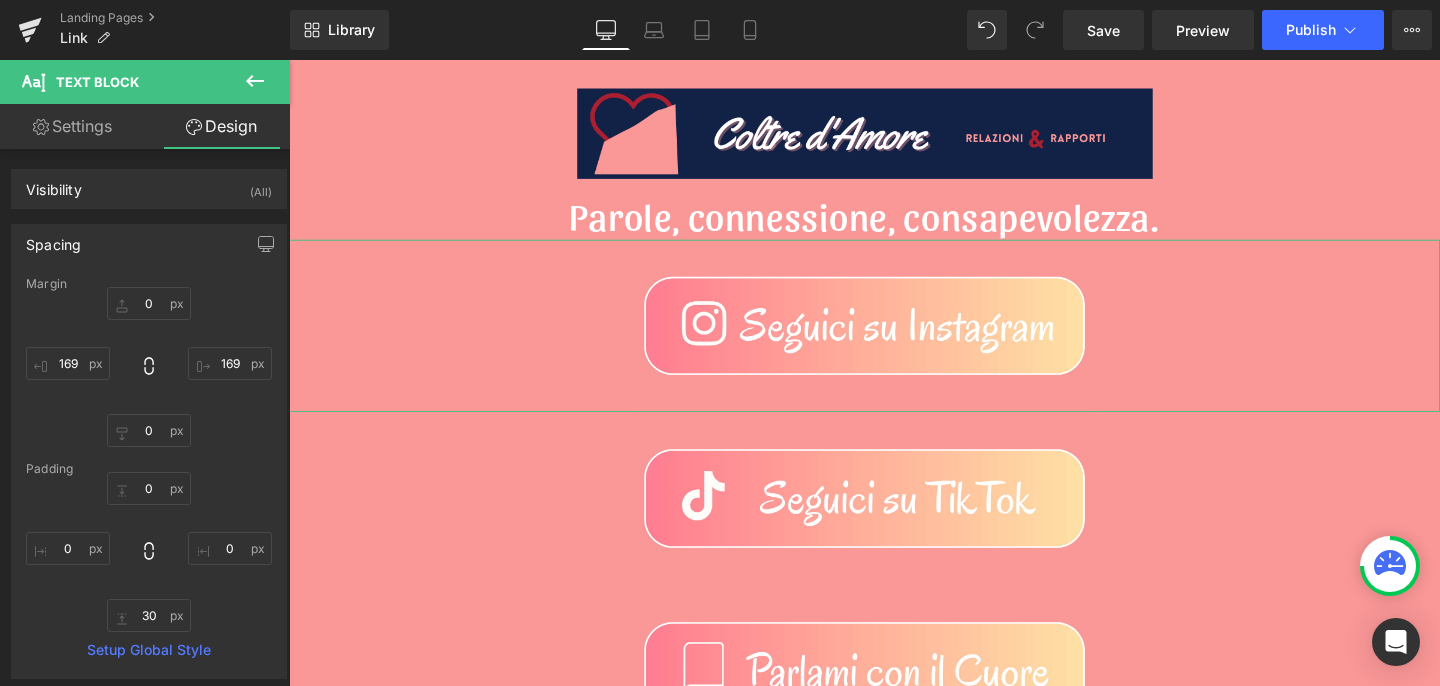 scroll, scrollTop: 23, scrollLeft: 0, axis: vertical 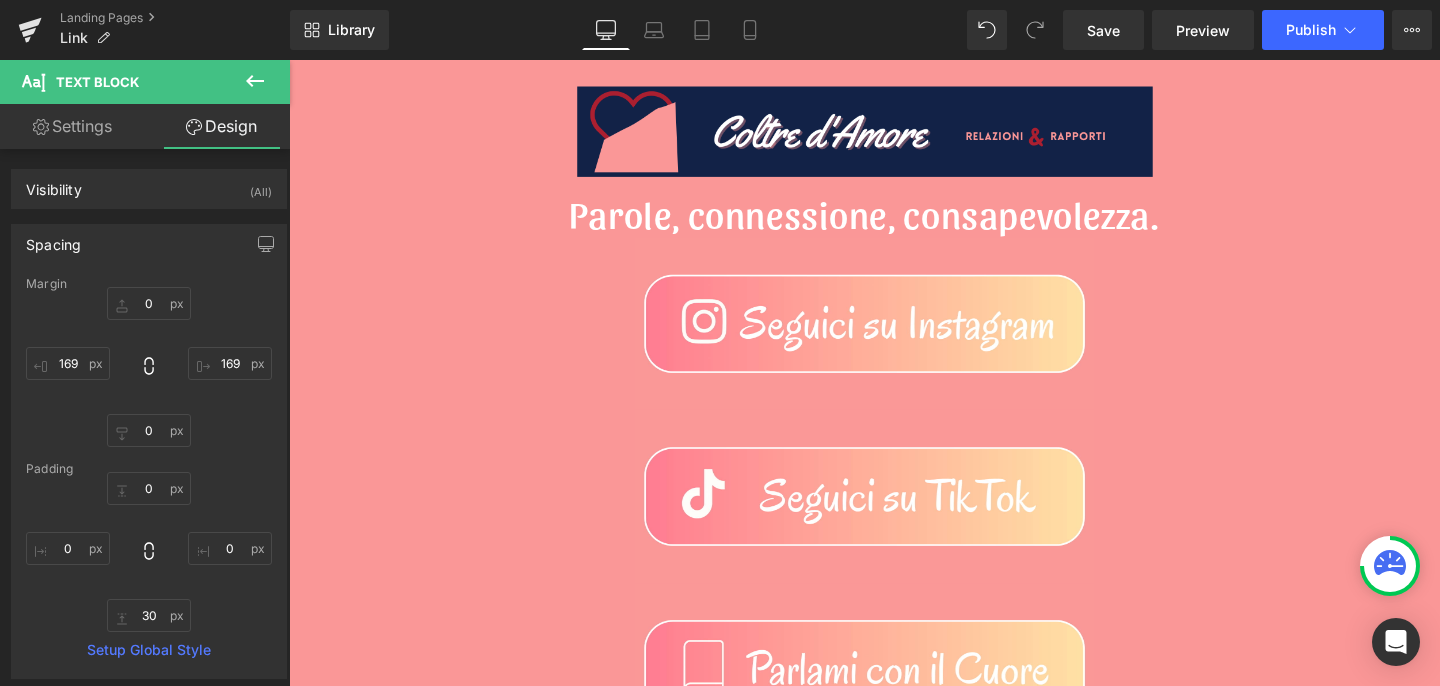 click 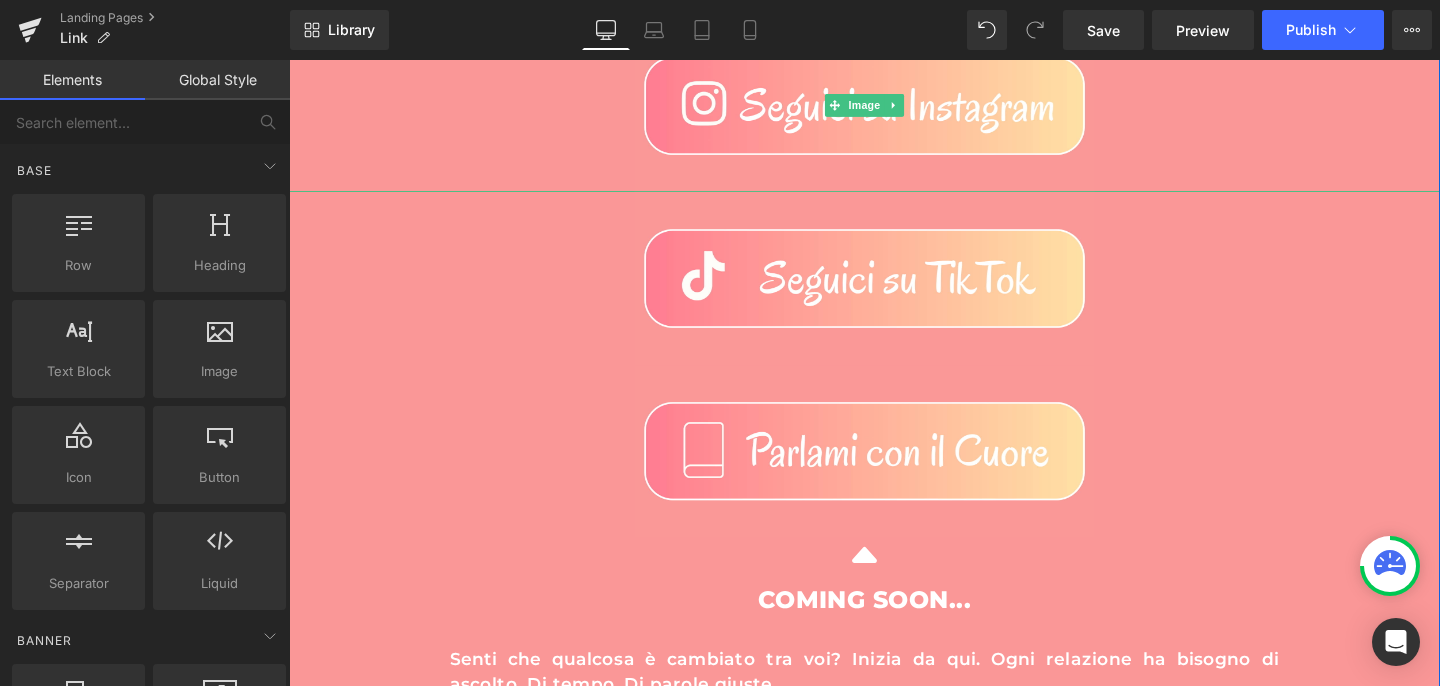 scroll, scrollTop: 324, scrollLeft: 0, axis: vertical 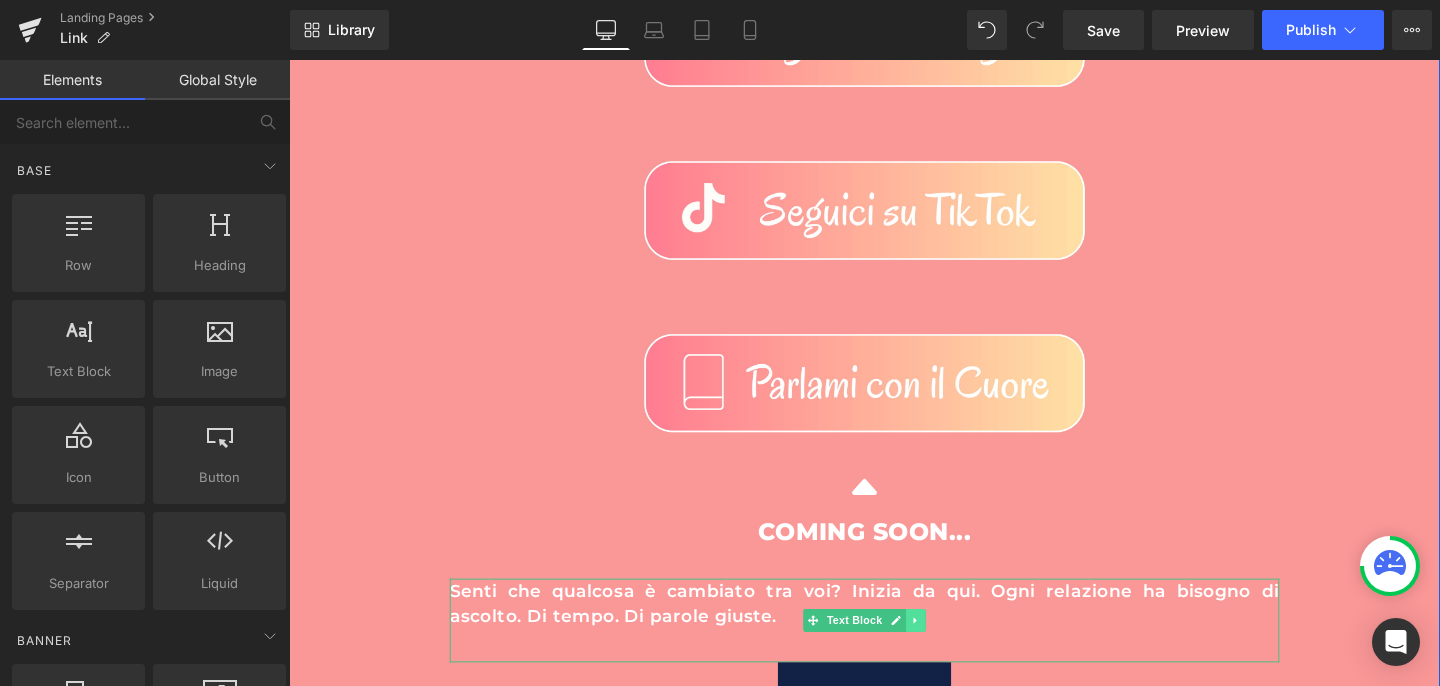 click 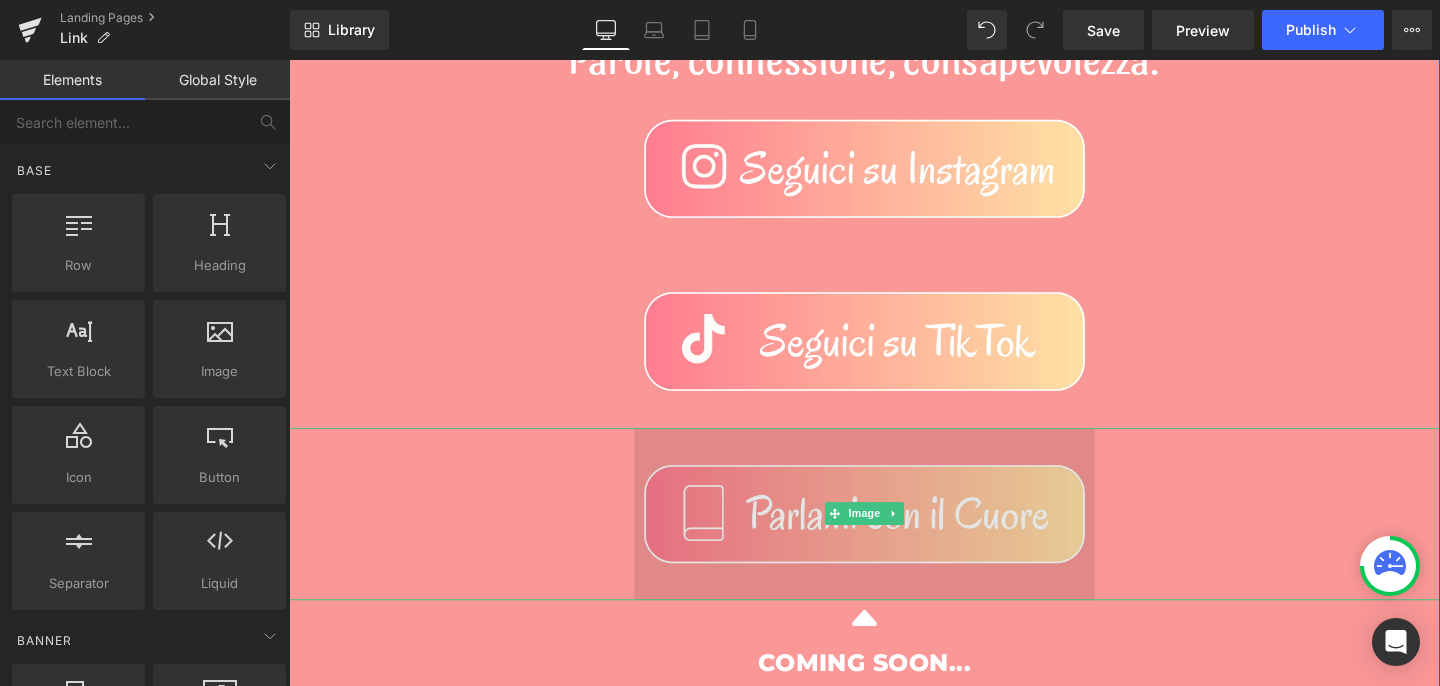 scroll, scrollTop: 0, scrollLeft: 0, axis: both 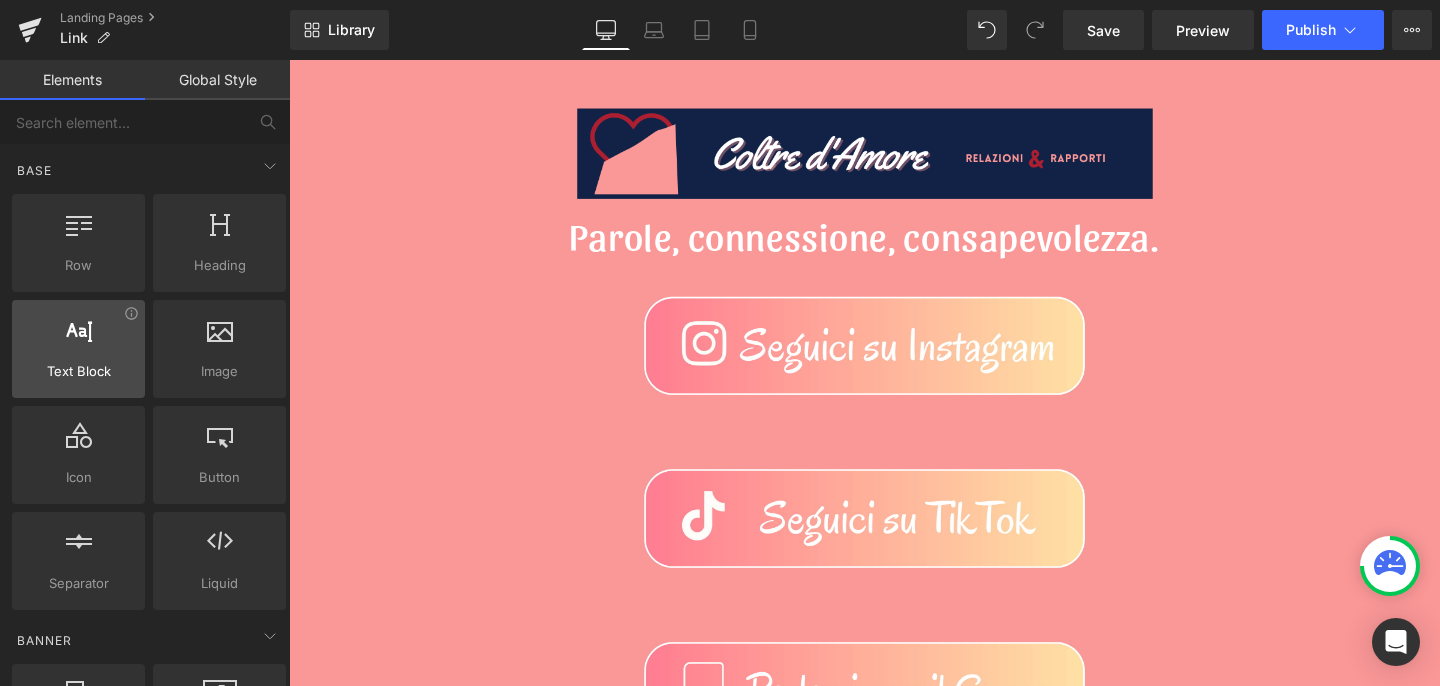 click at bounding box center (78, 338) 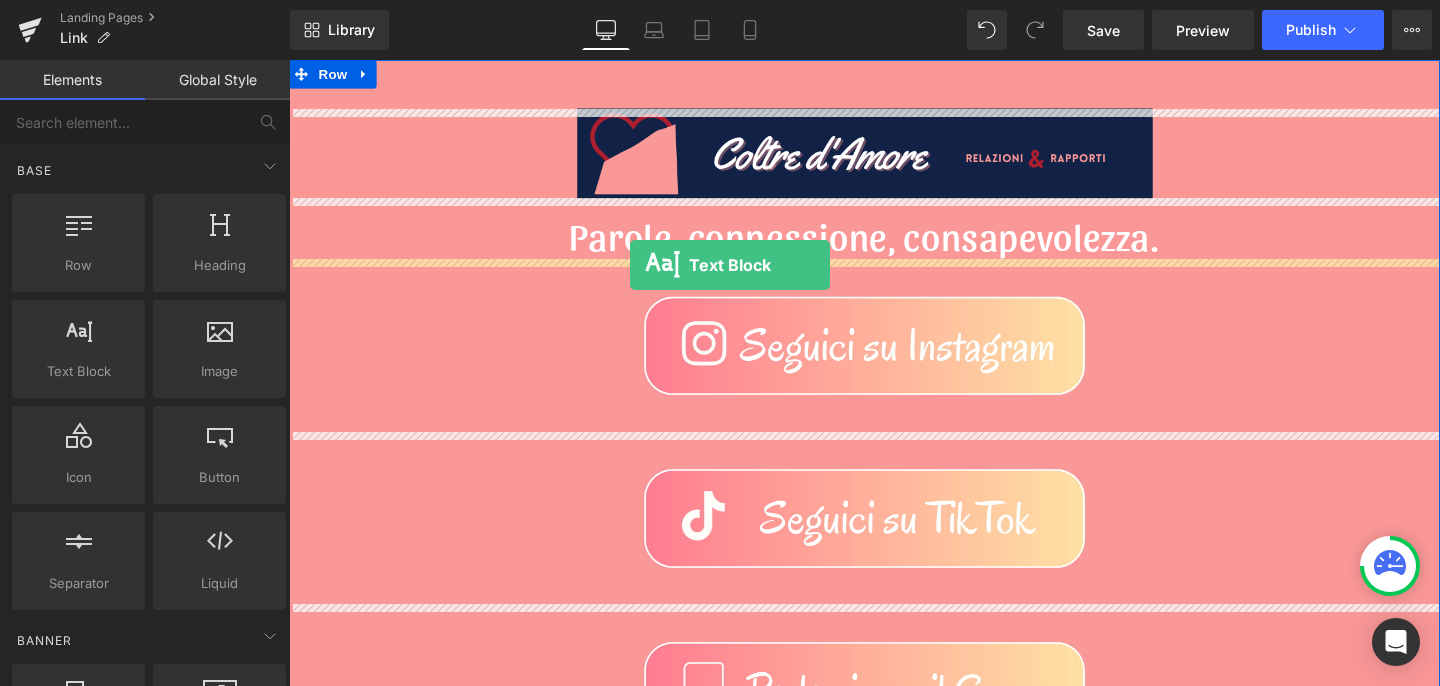 drag, startPoint x: 366, startPoint y: 424, endPoint x: 647, endPoint y: 275, distance: 318.05975 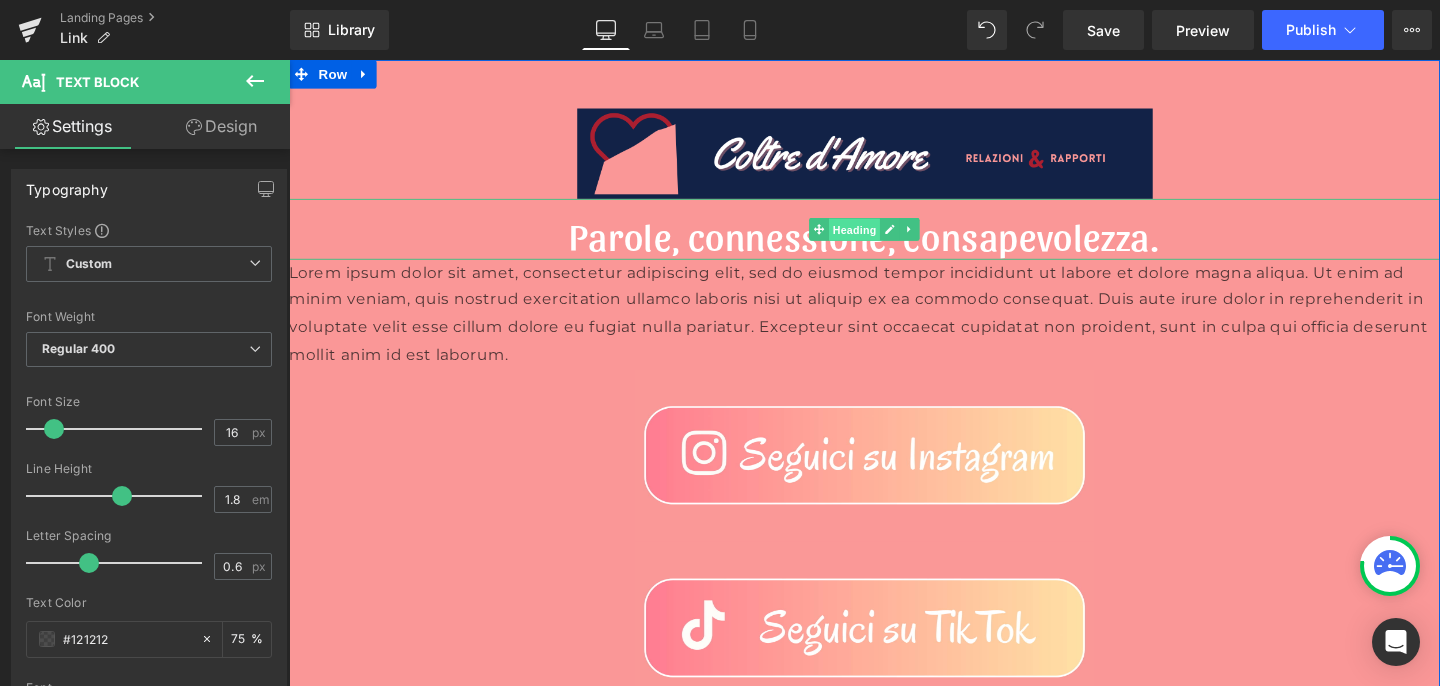 click on "Heading" at bounding box center [884, 238] 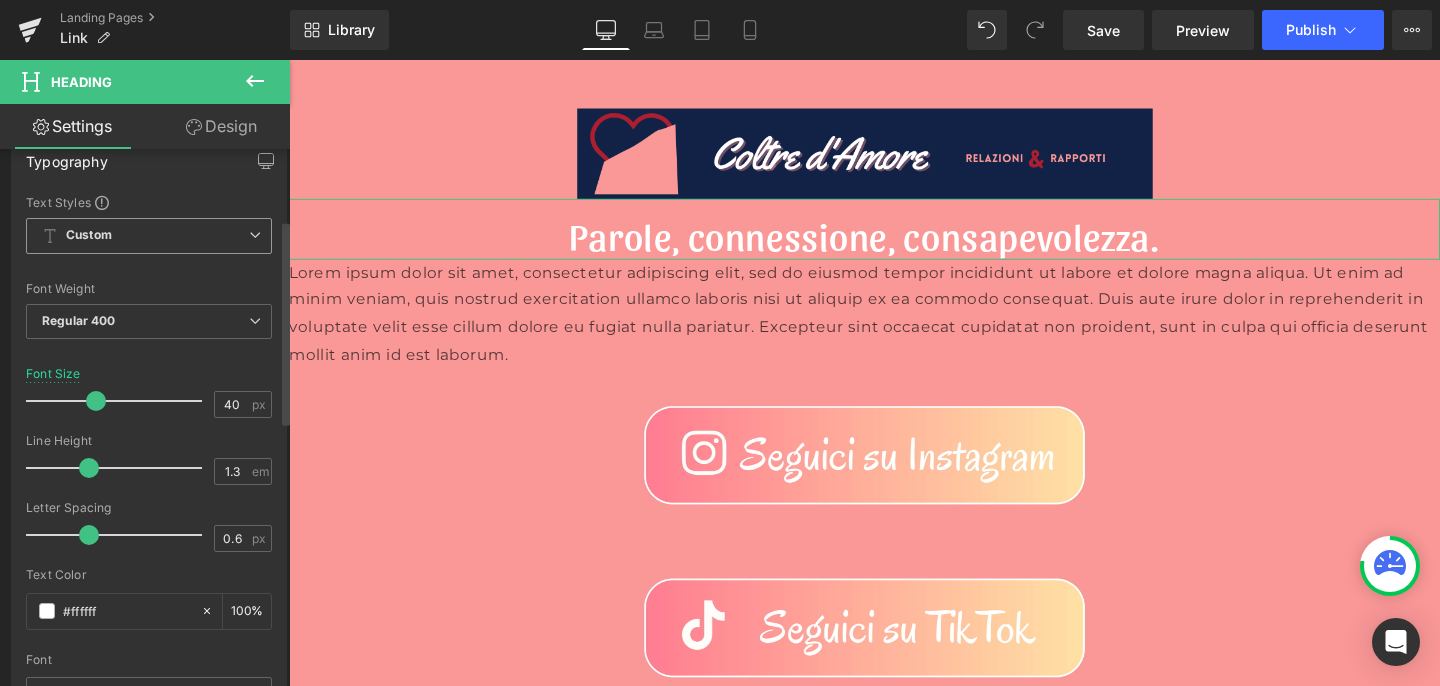 scroll, scrollTop: 186, scrollLeft: 0, axis: vertical 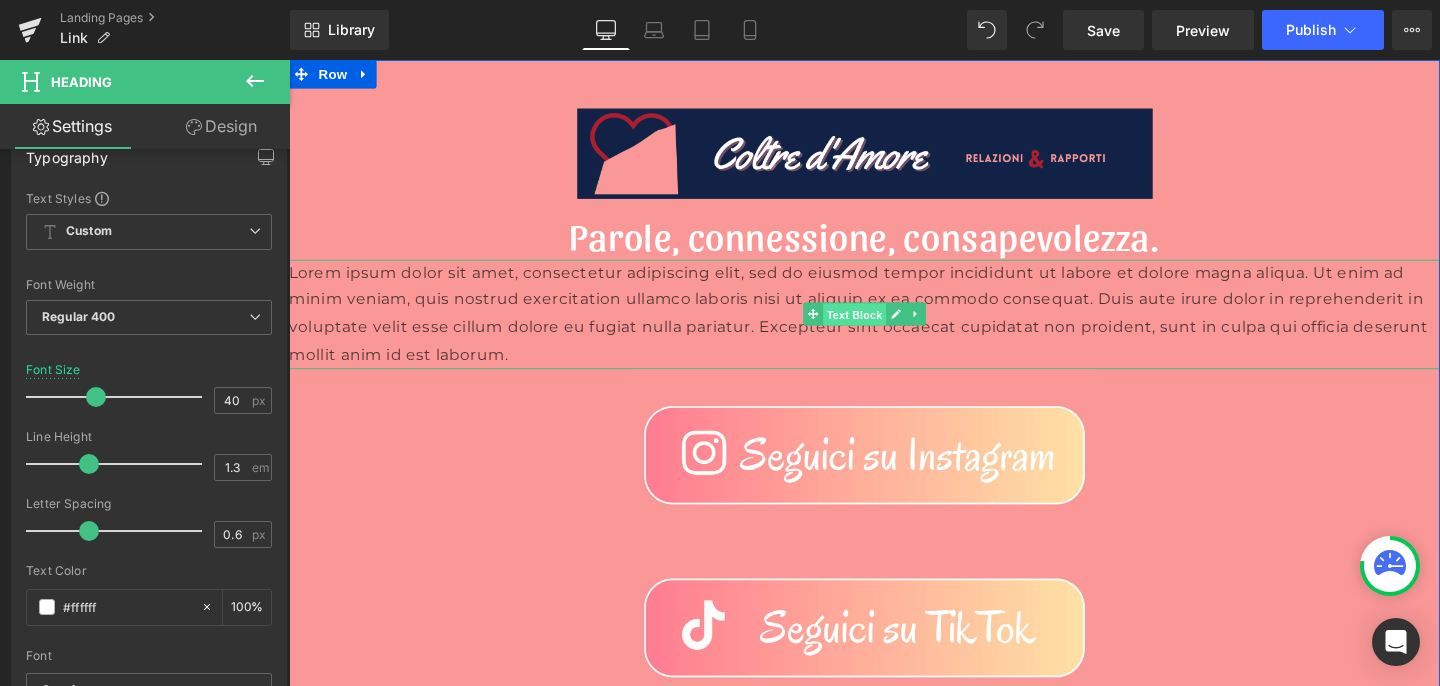 click on "Text Block" at bounding box center (883, 328) 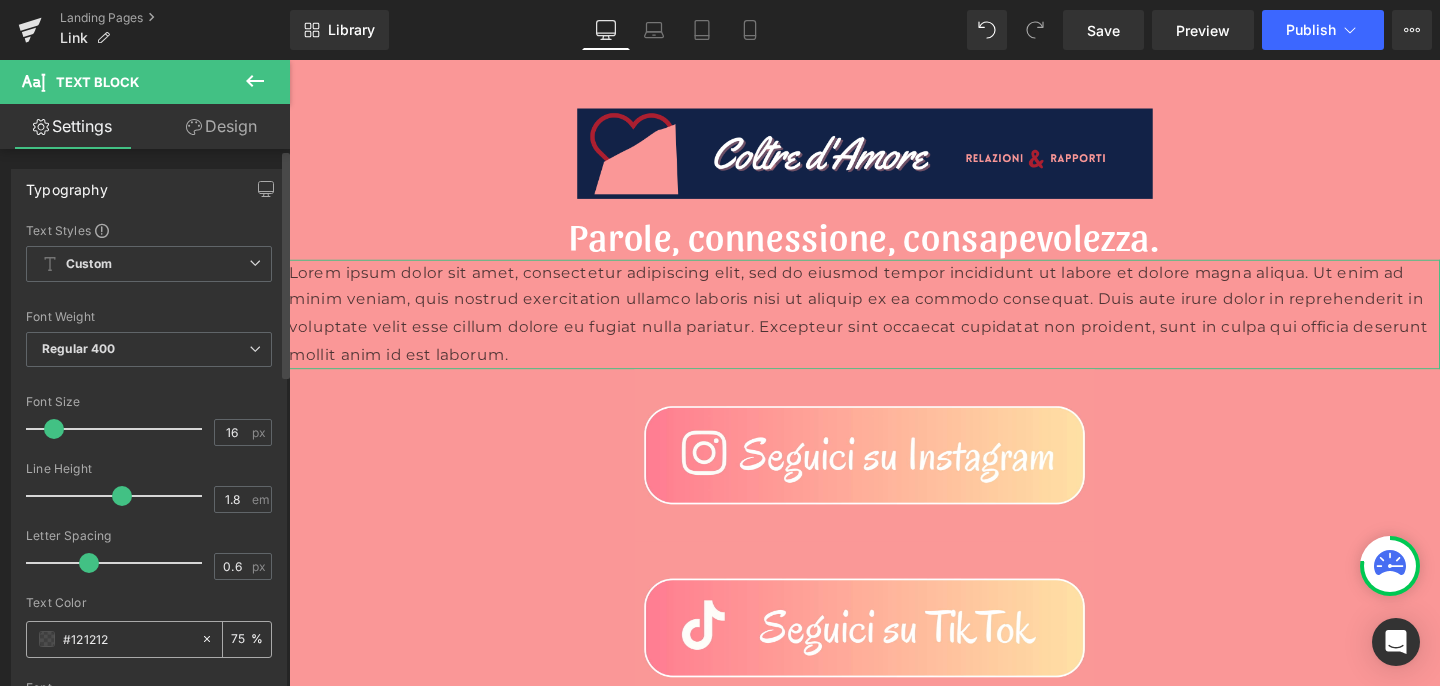 click on "#121212" at bounding box center (113, 639) 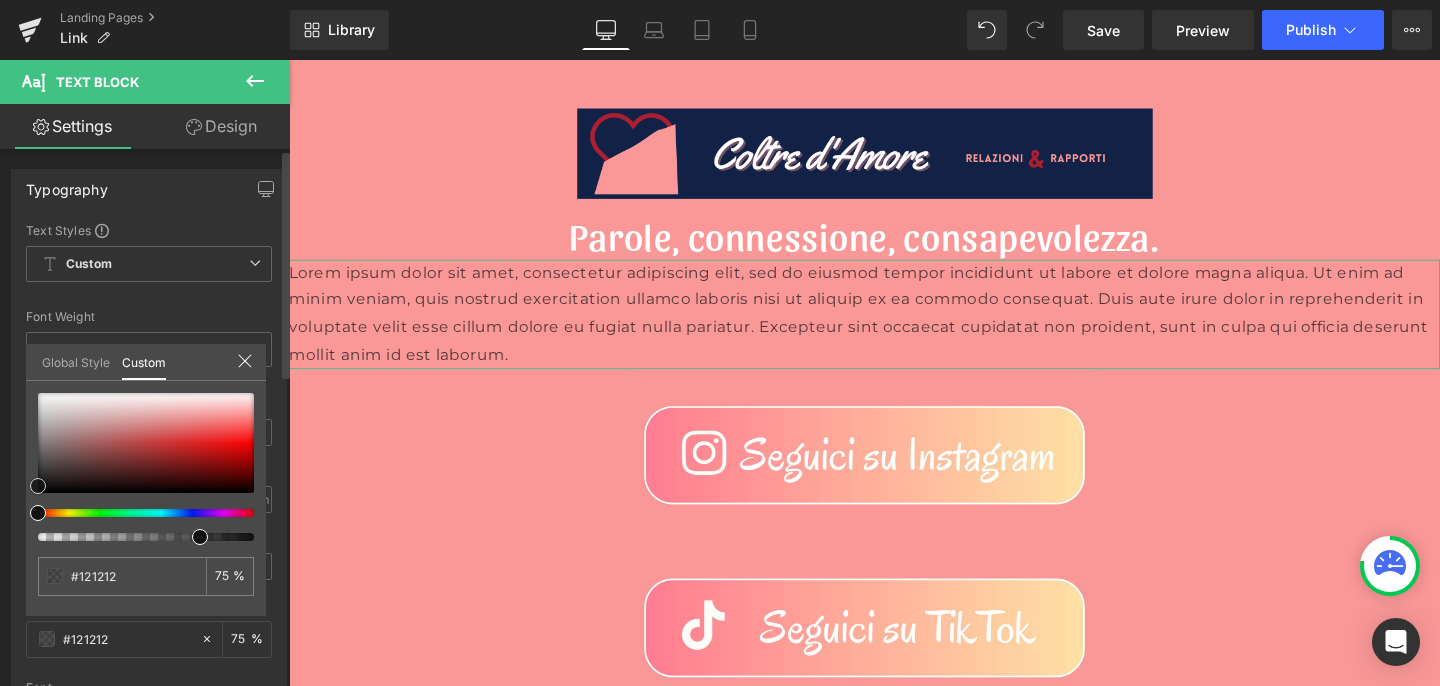 type on "#171616" 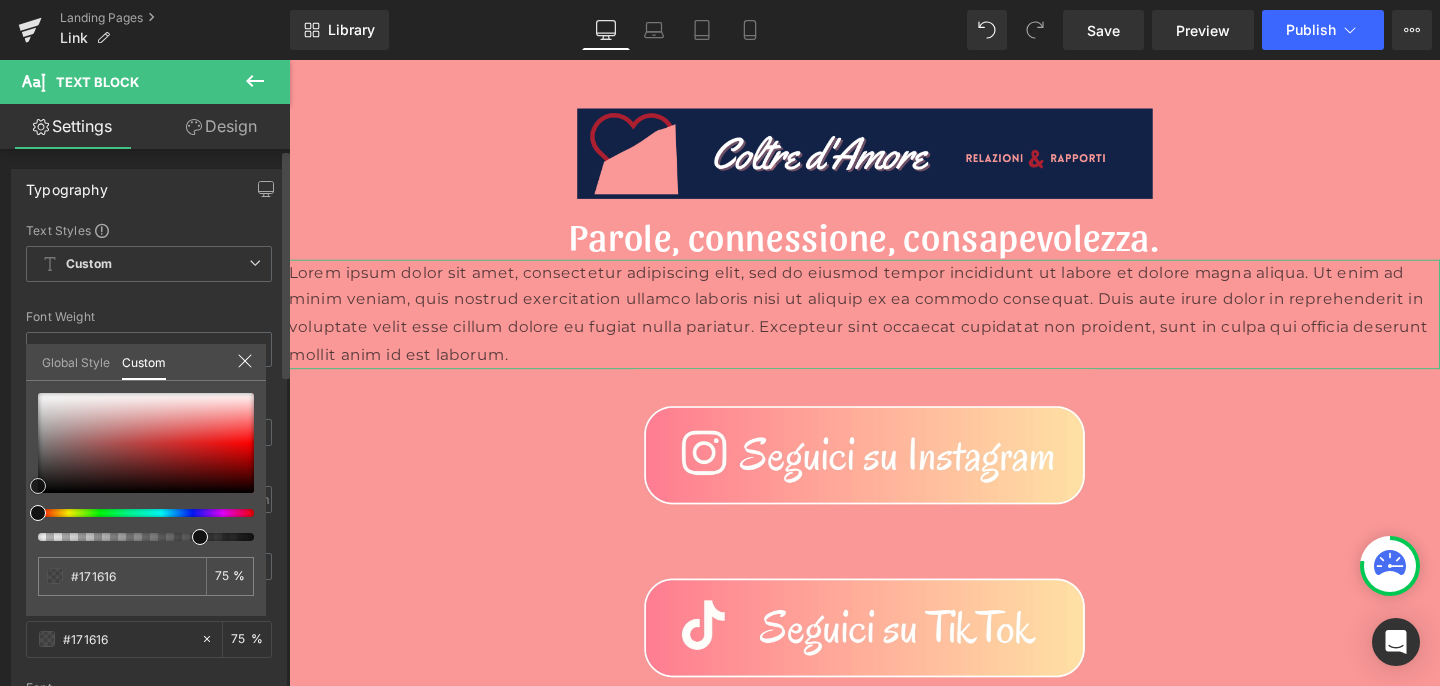 type on "#3a3030" 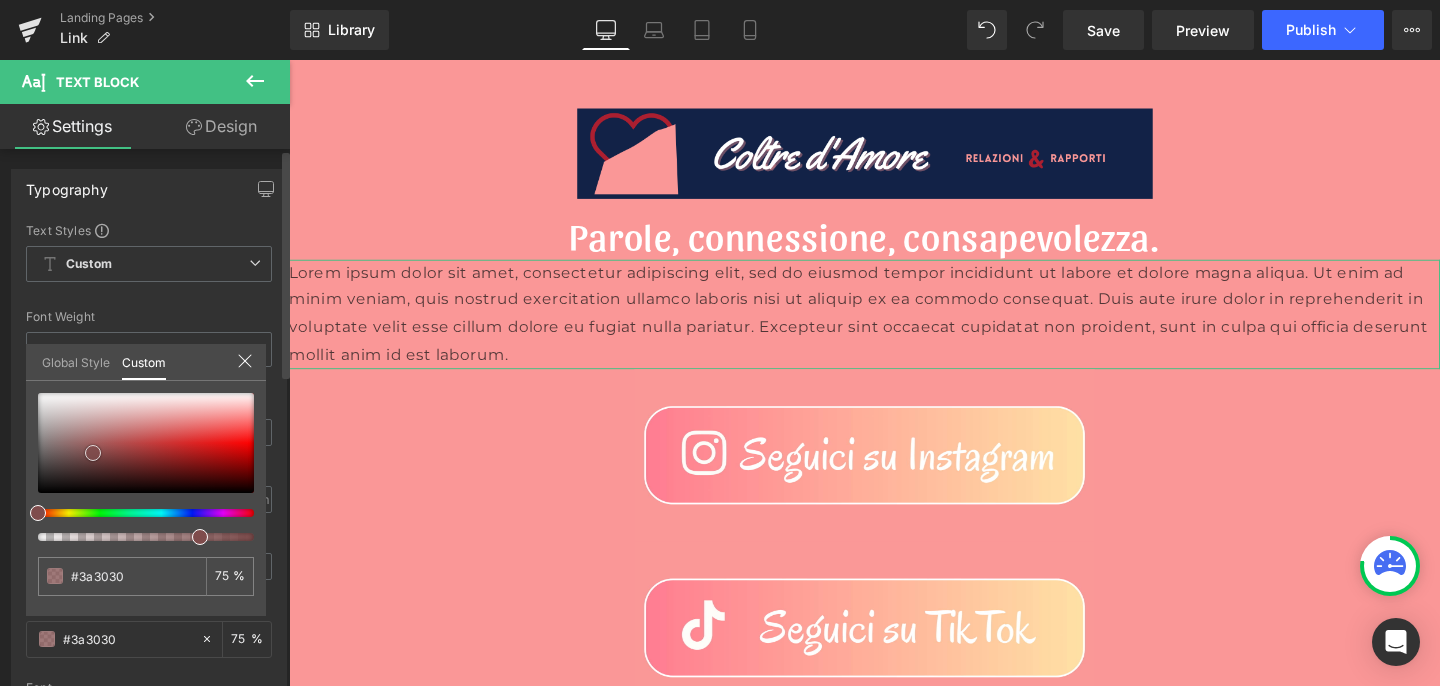 type on "#7f4c4c" 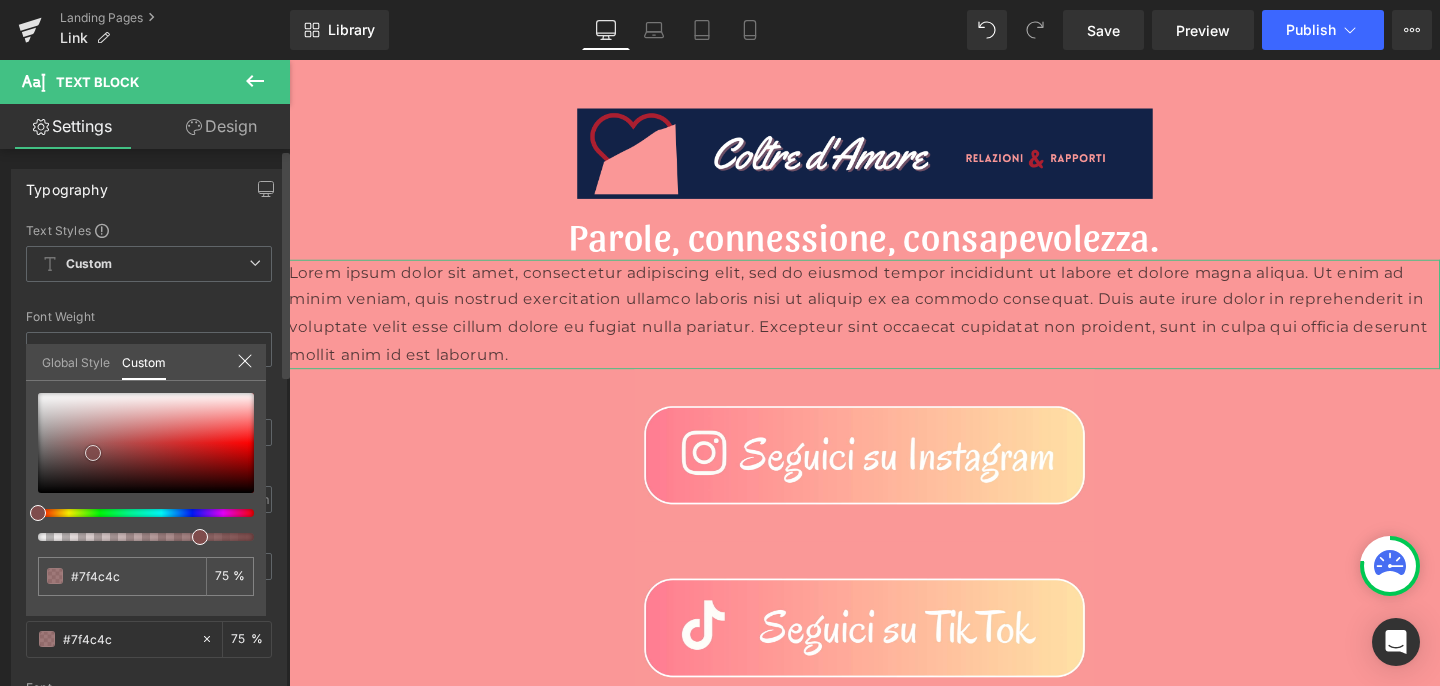 type on "#b75757" 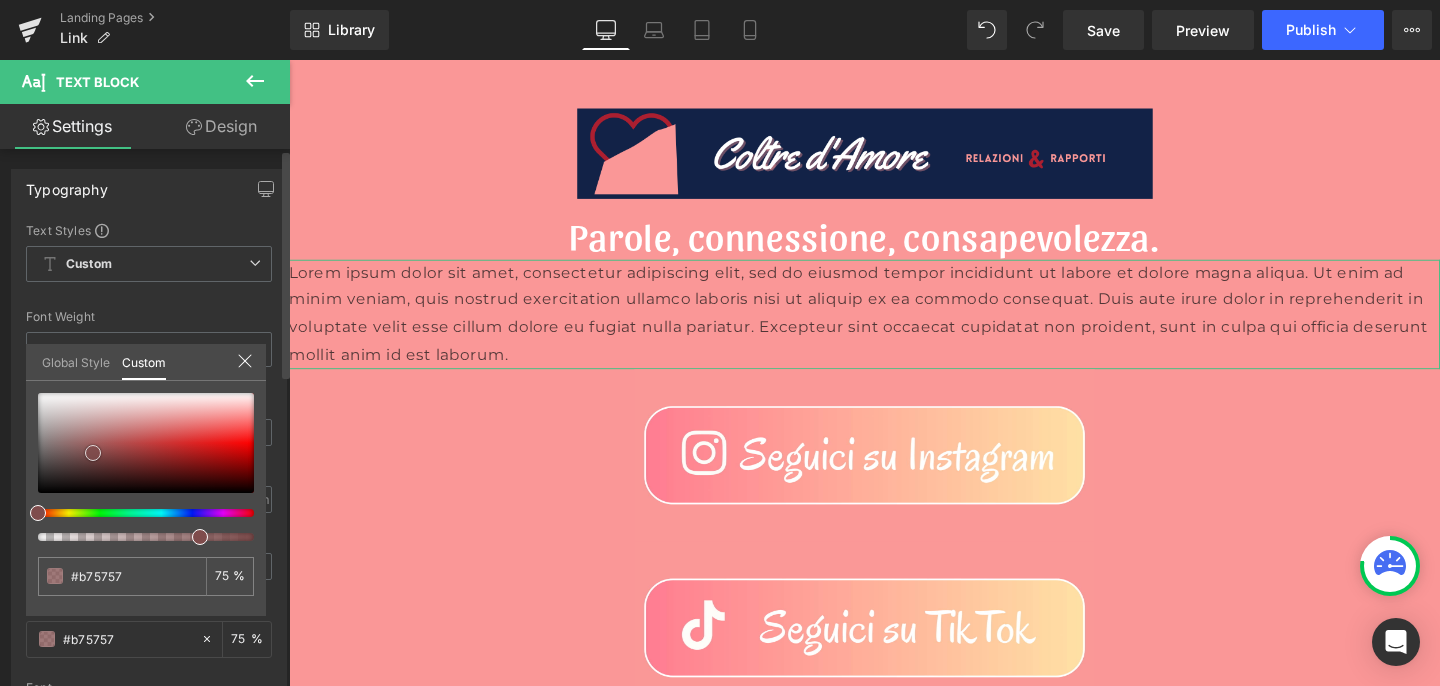 type on "#d07070" 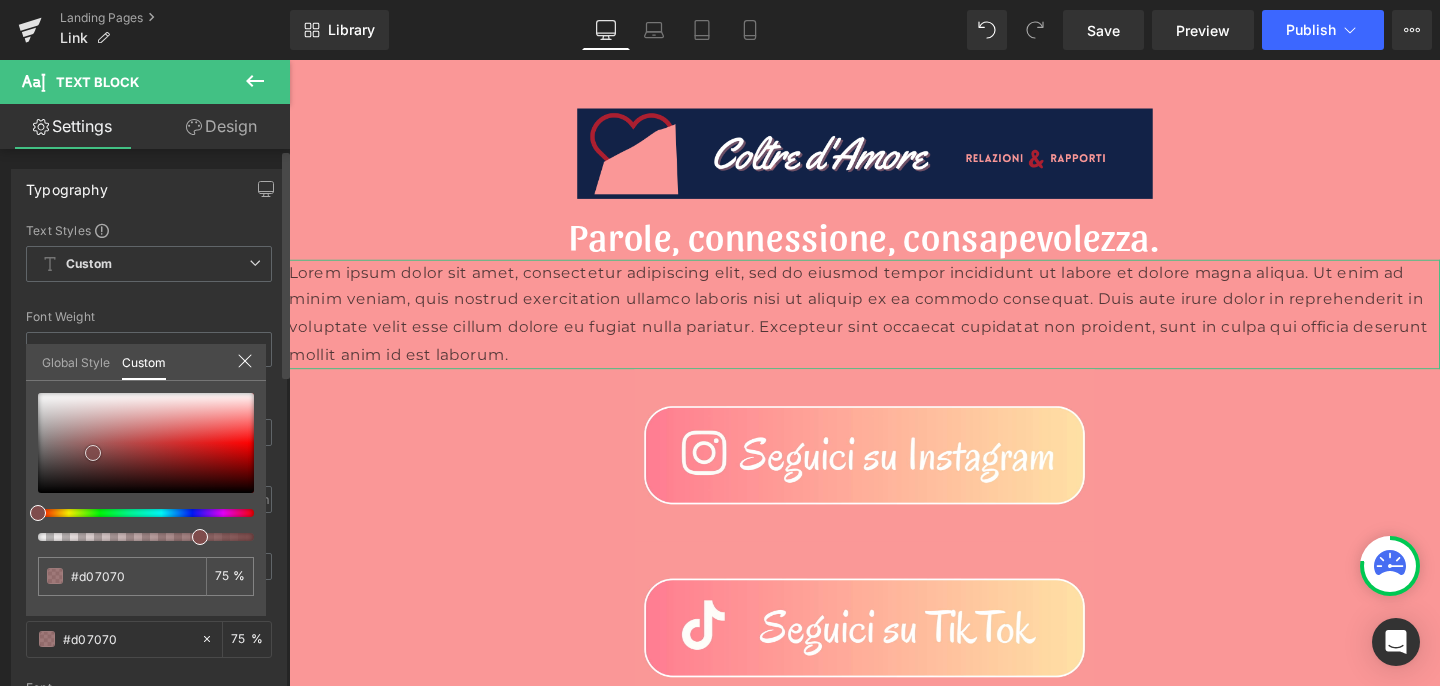 type on "#e28787" 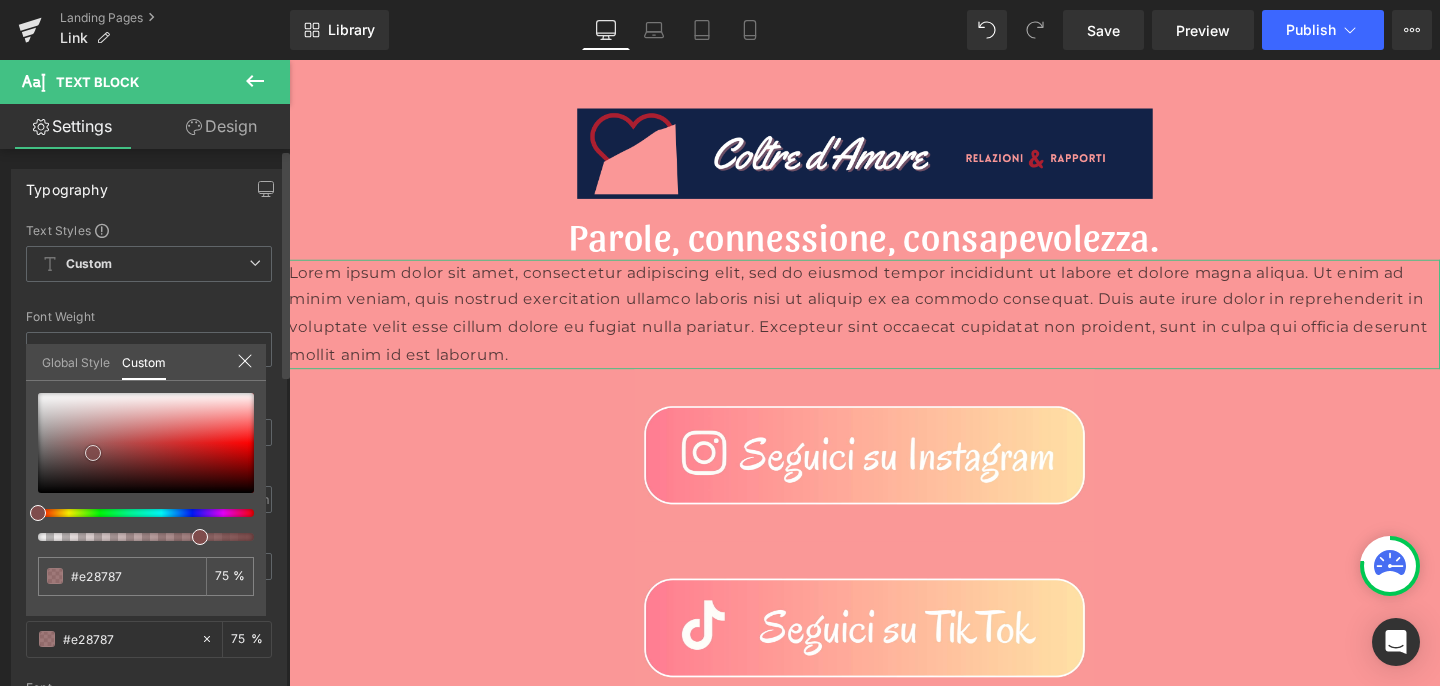 type on "#edaaaa" 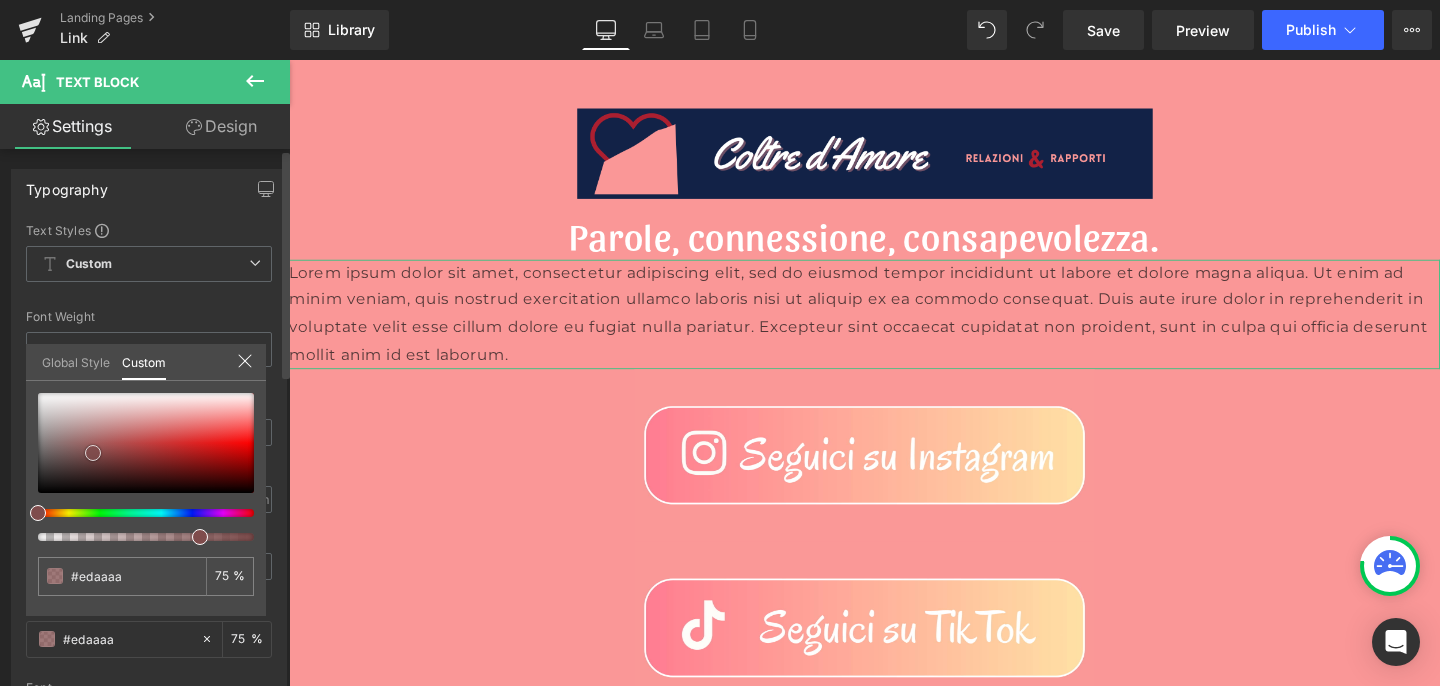 type on "#f4c2c2" 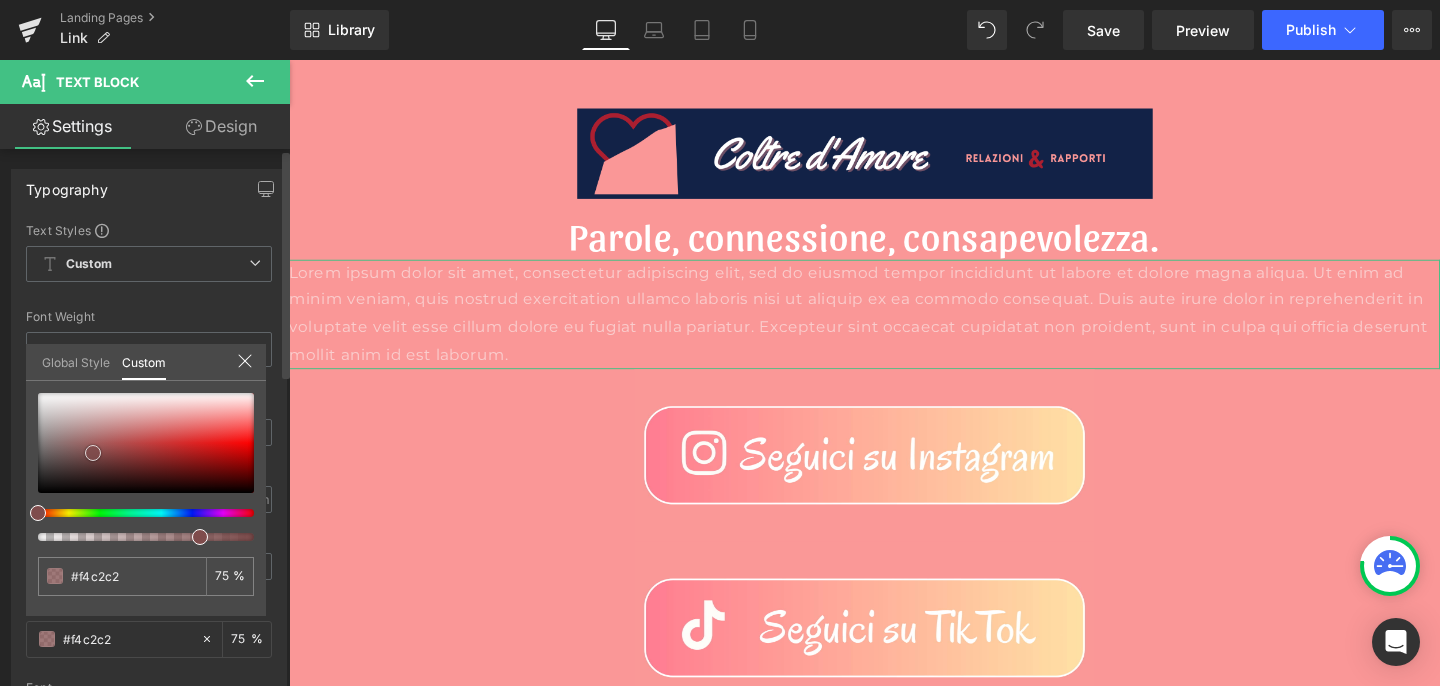 type on "#fadfdf" 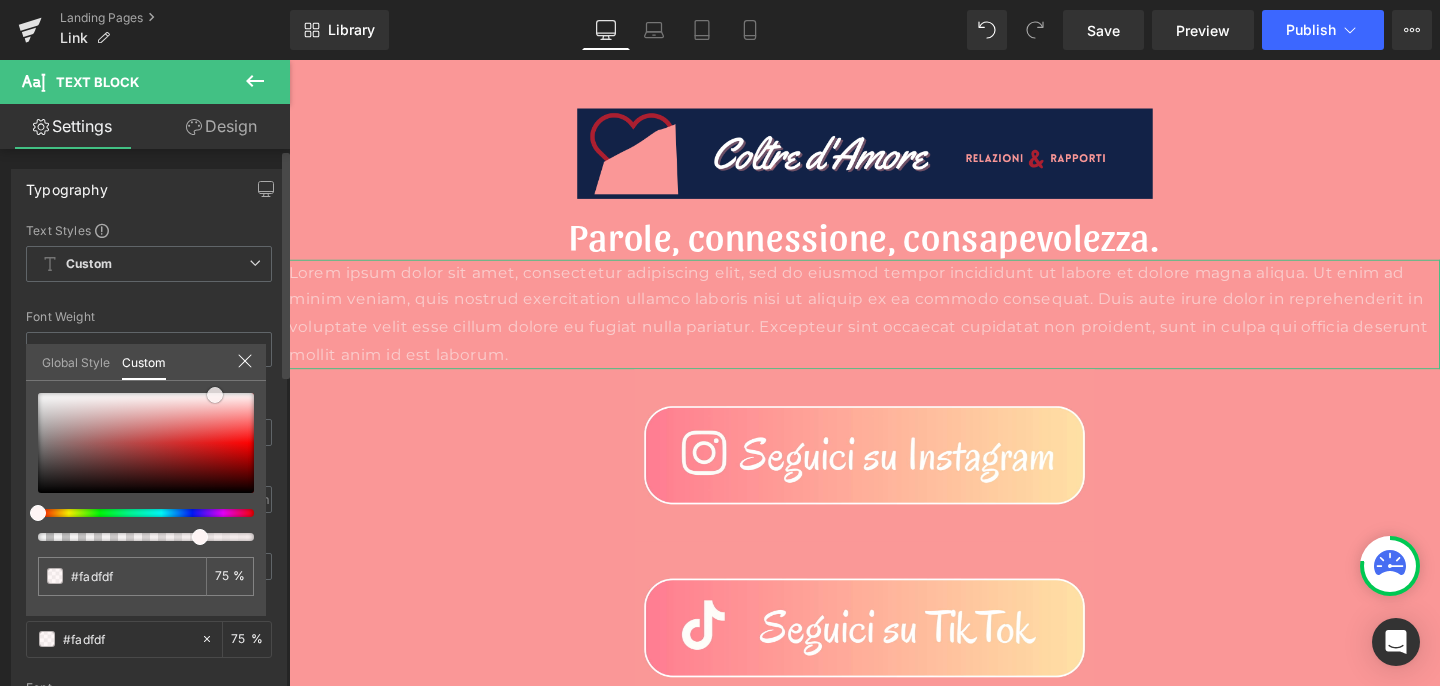 type on "#fef5f5" 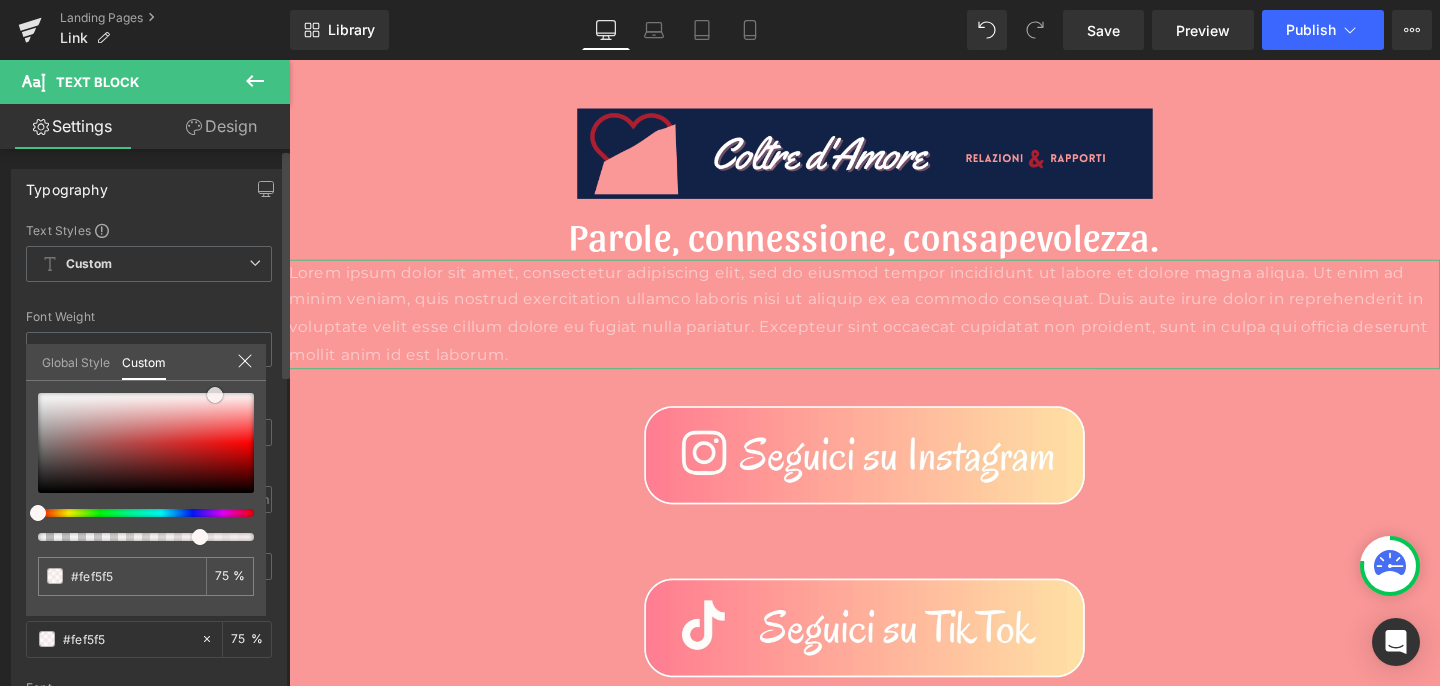 type on "#ffffff" 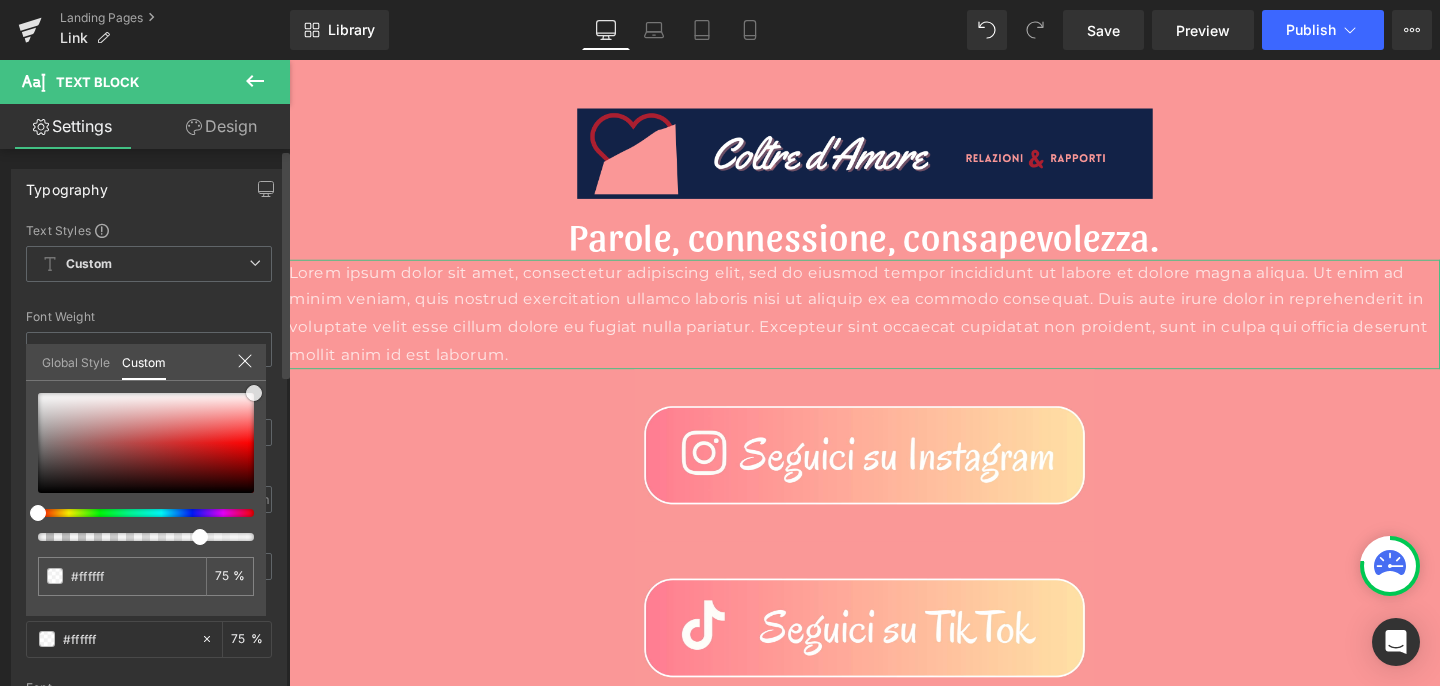 drag, startPoint x: 33, startPoint y: 488, endPoint x: 265, endPoint y: 382, distance: 255.06862 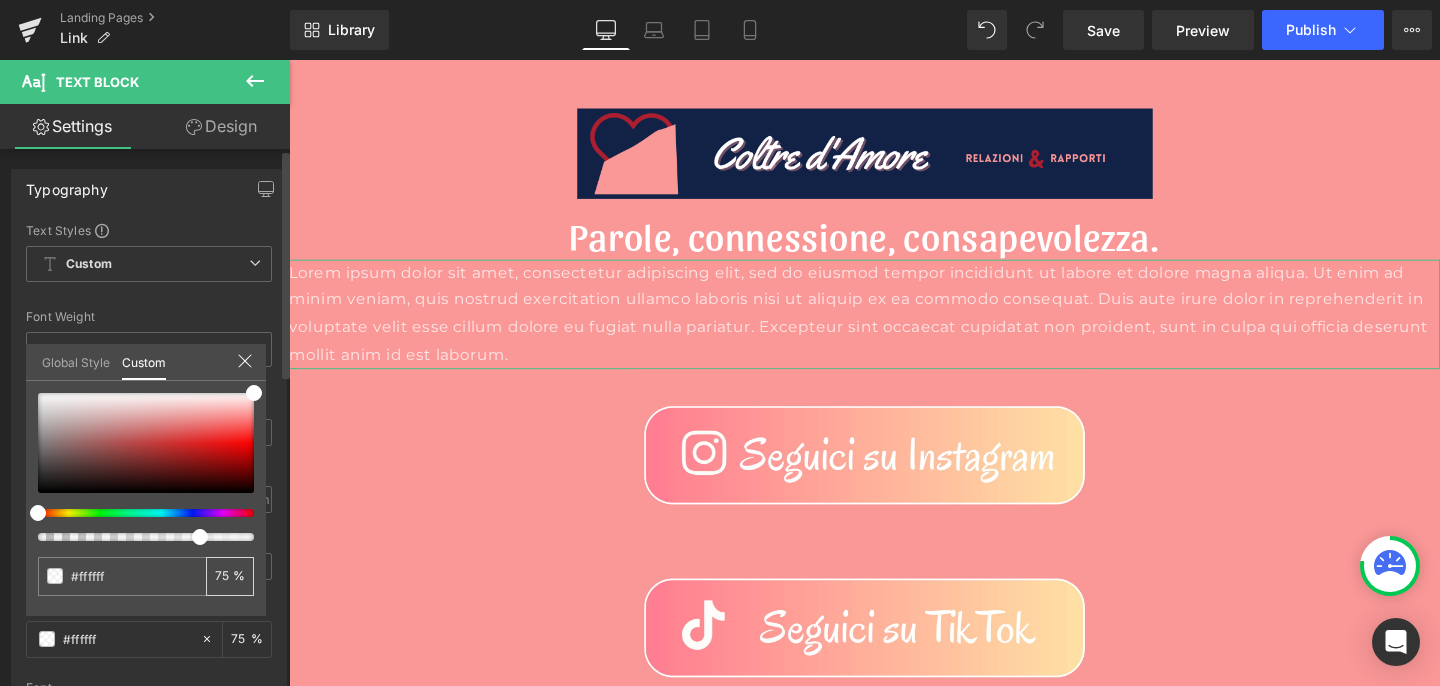 click on "75" at bounding box center (224, 576) 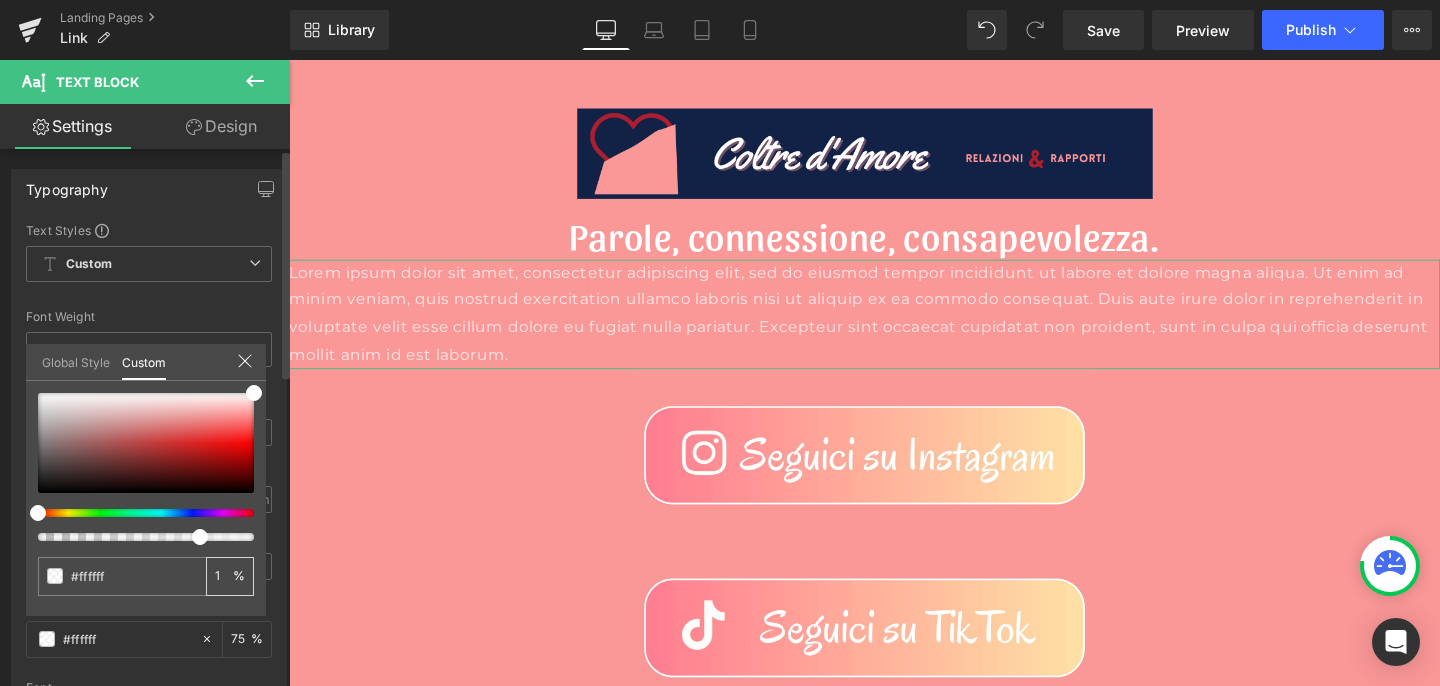 type on "1" 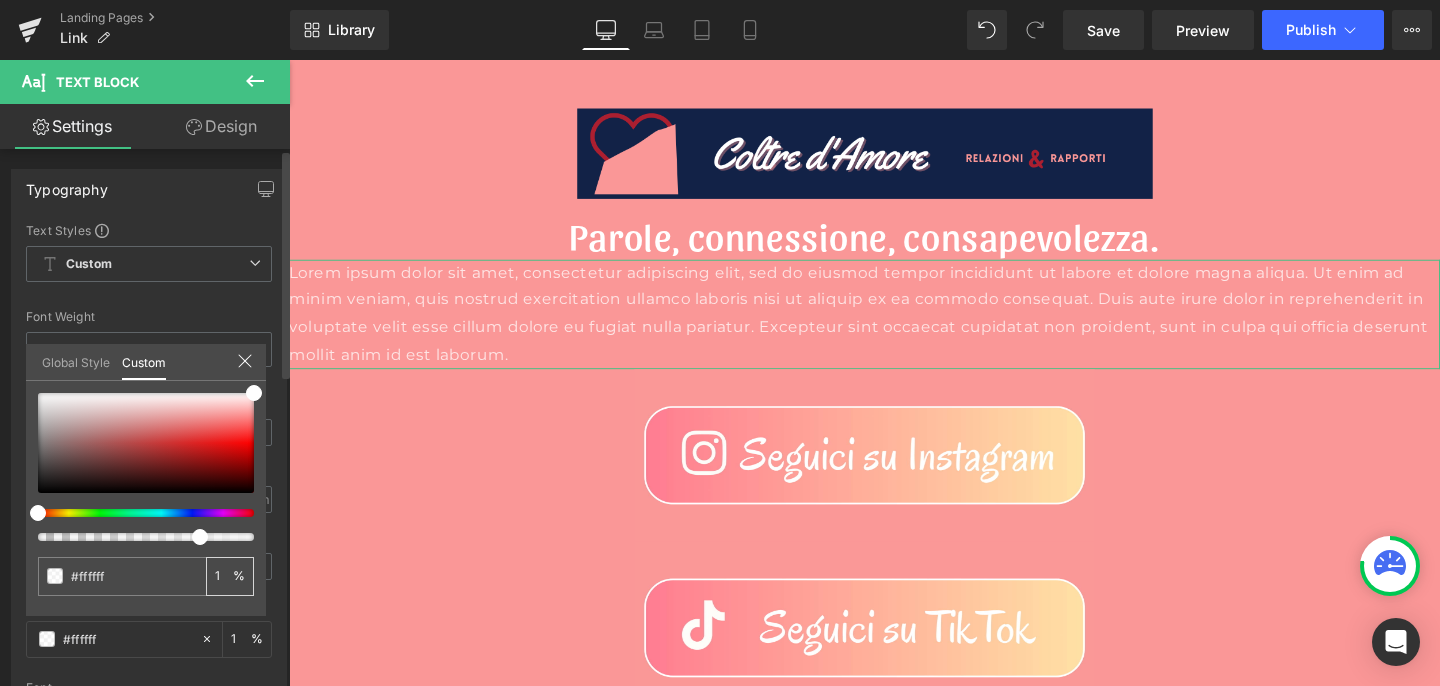 type on "10" 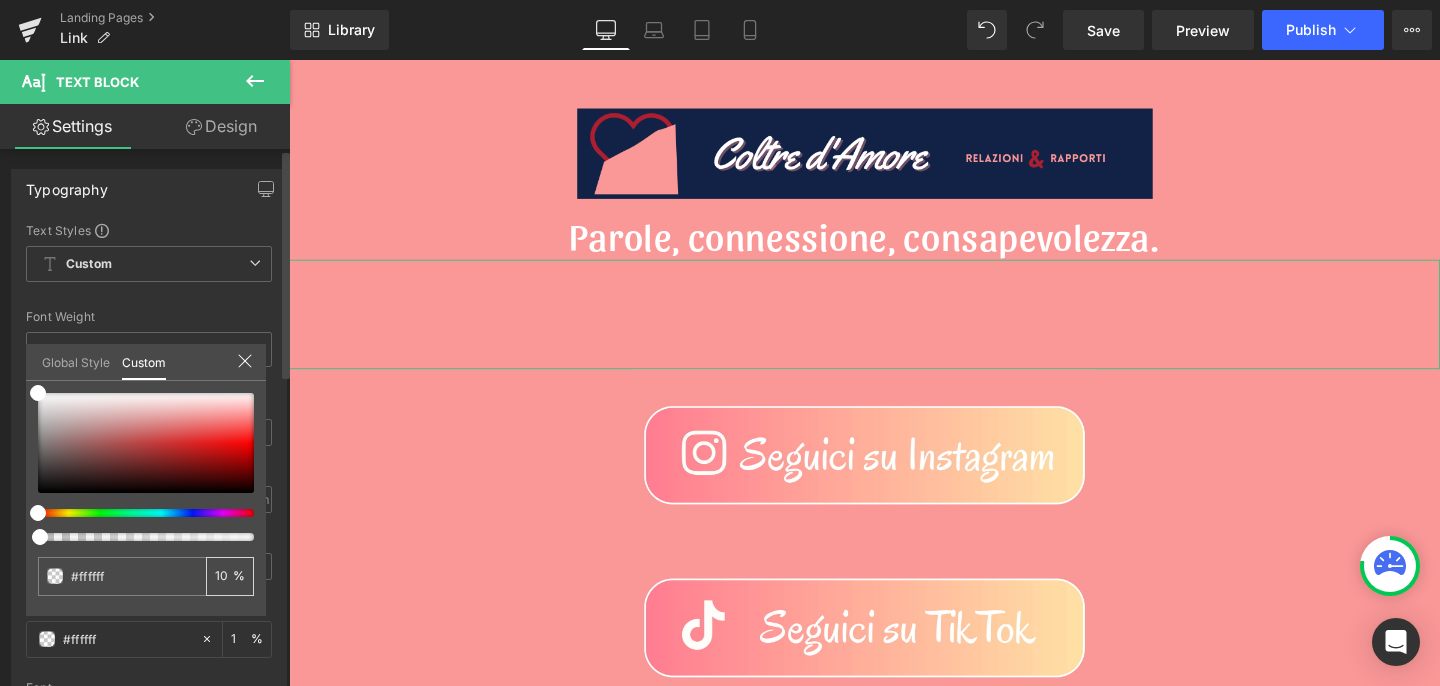 type on "10" 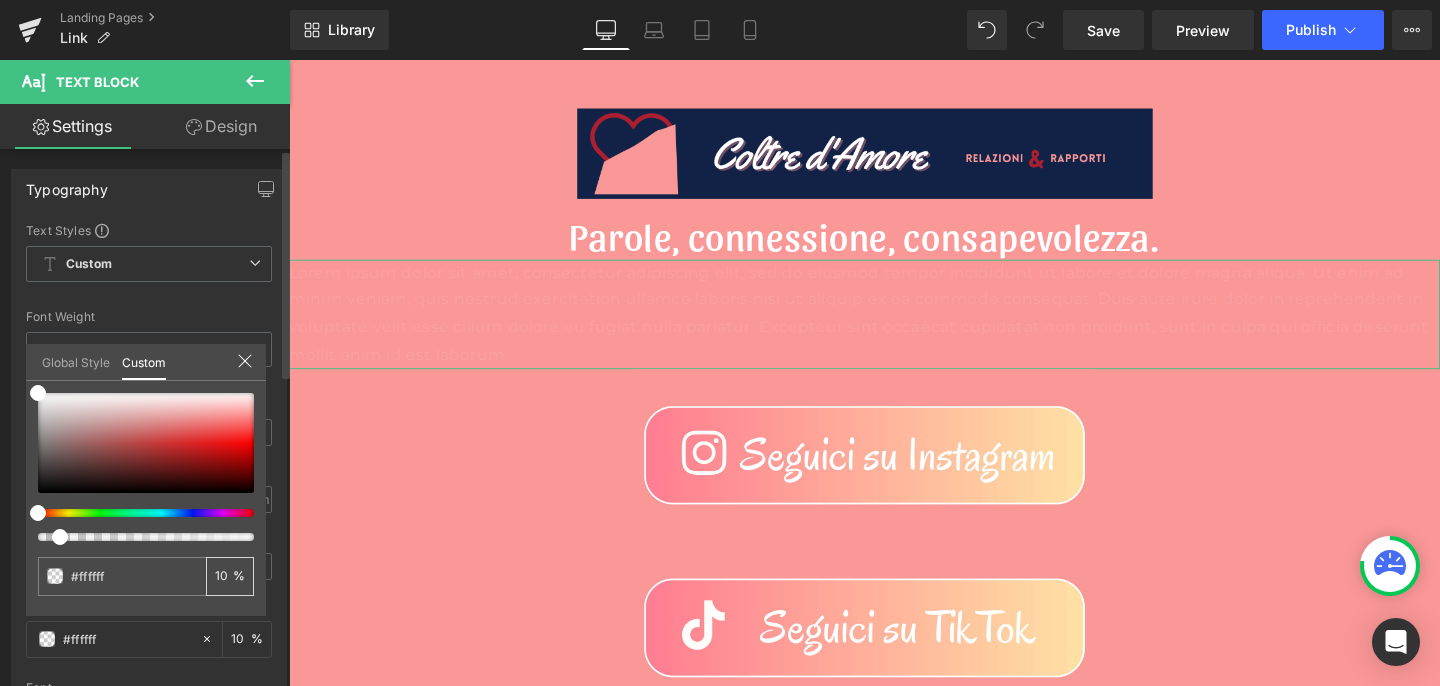 click on "10 %" at bounding box center [230, 576] 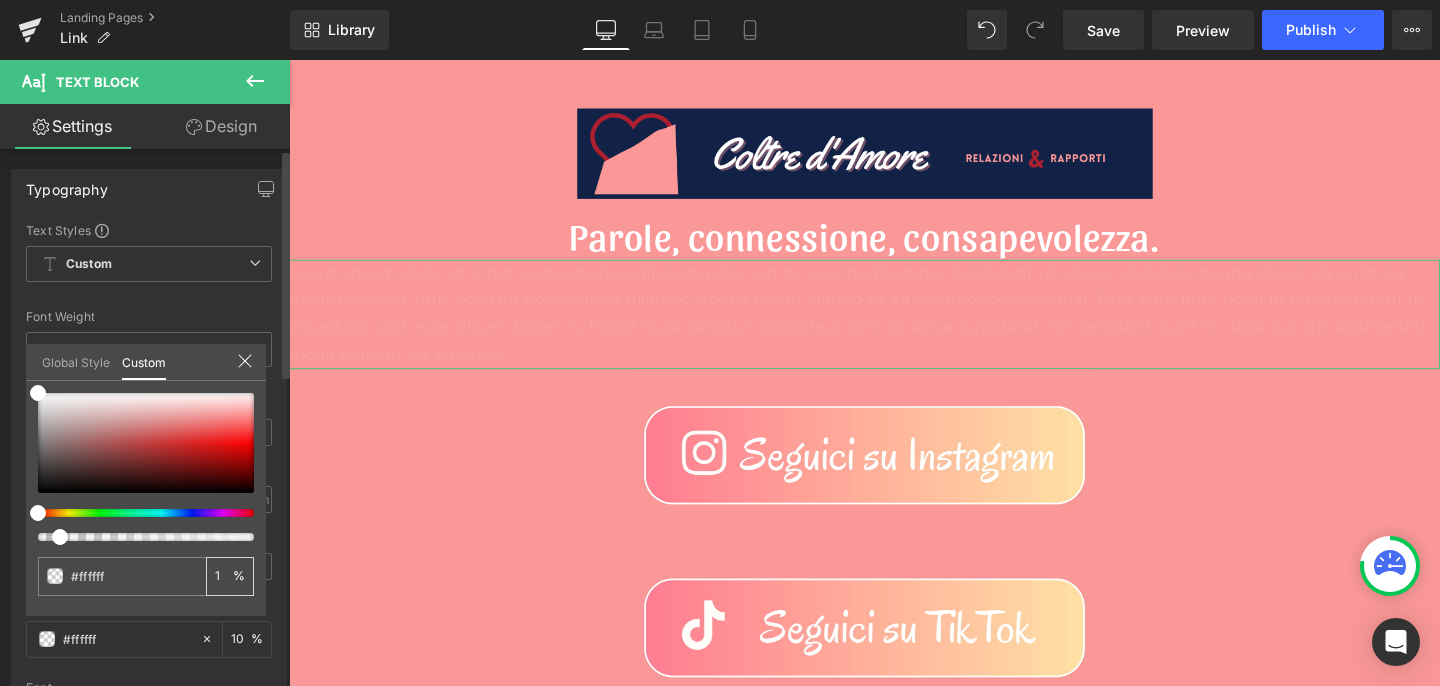 type on "1" 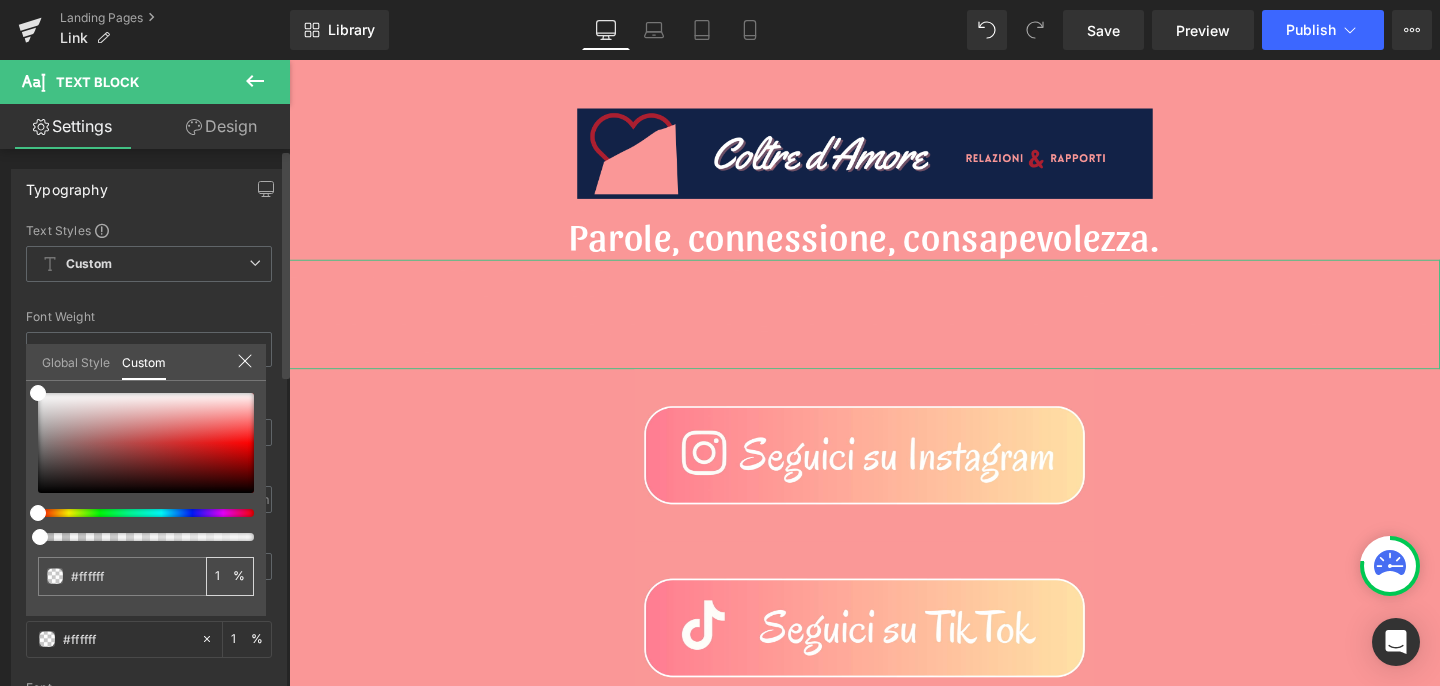 type on "10" 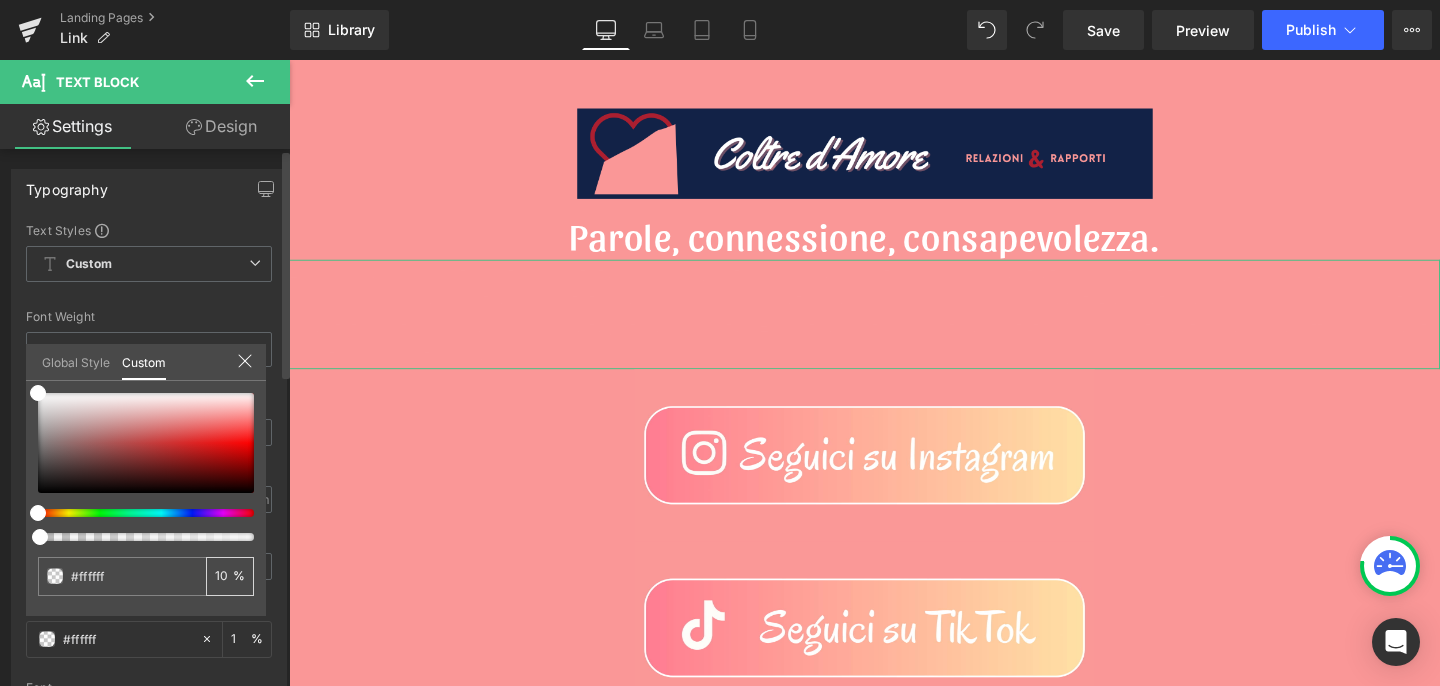 type on "10" 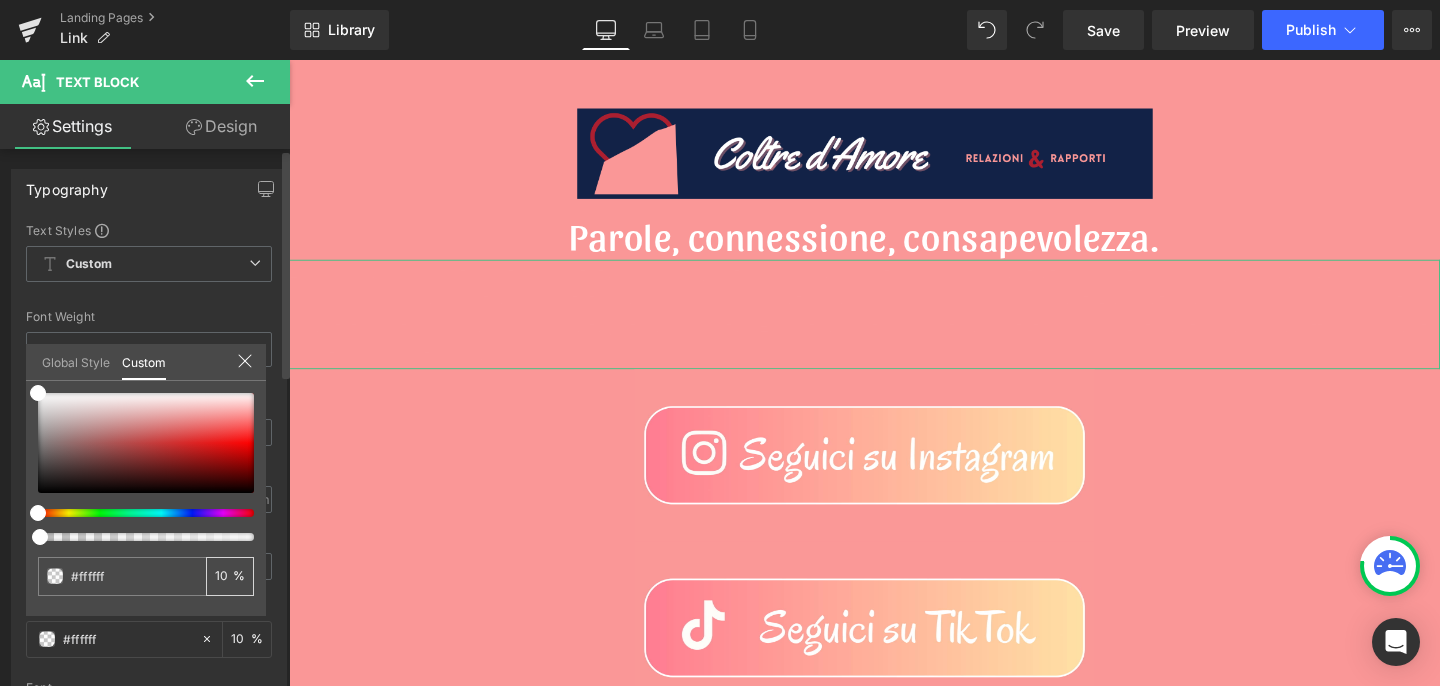 type on "100" 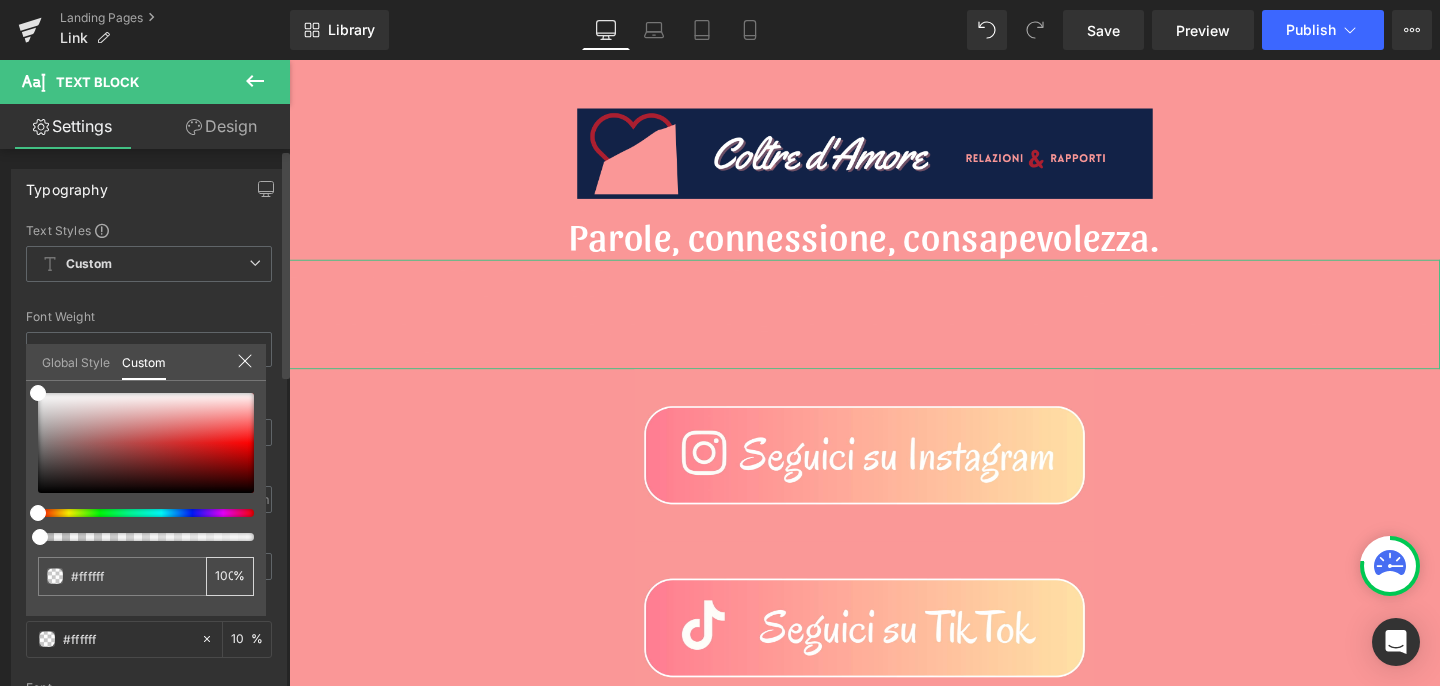 type on "100" 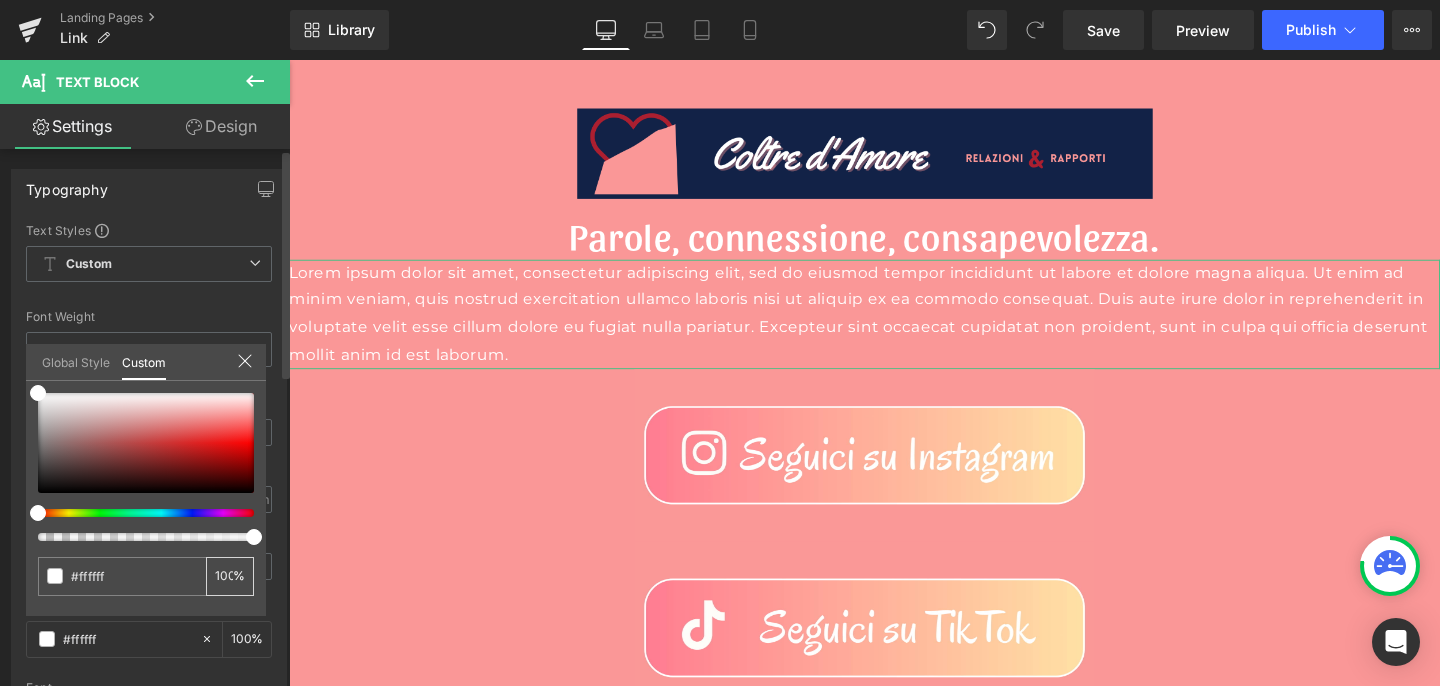 scroll, scrollTop: 0, scrollLeft: 10, axis: horizontal 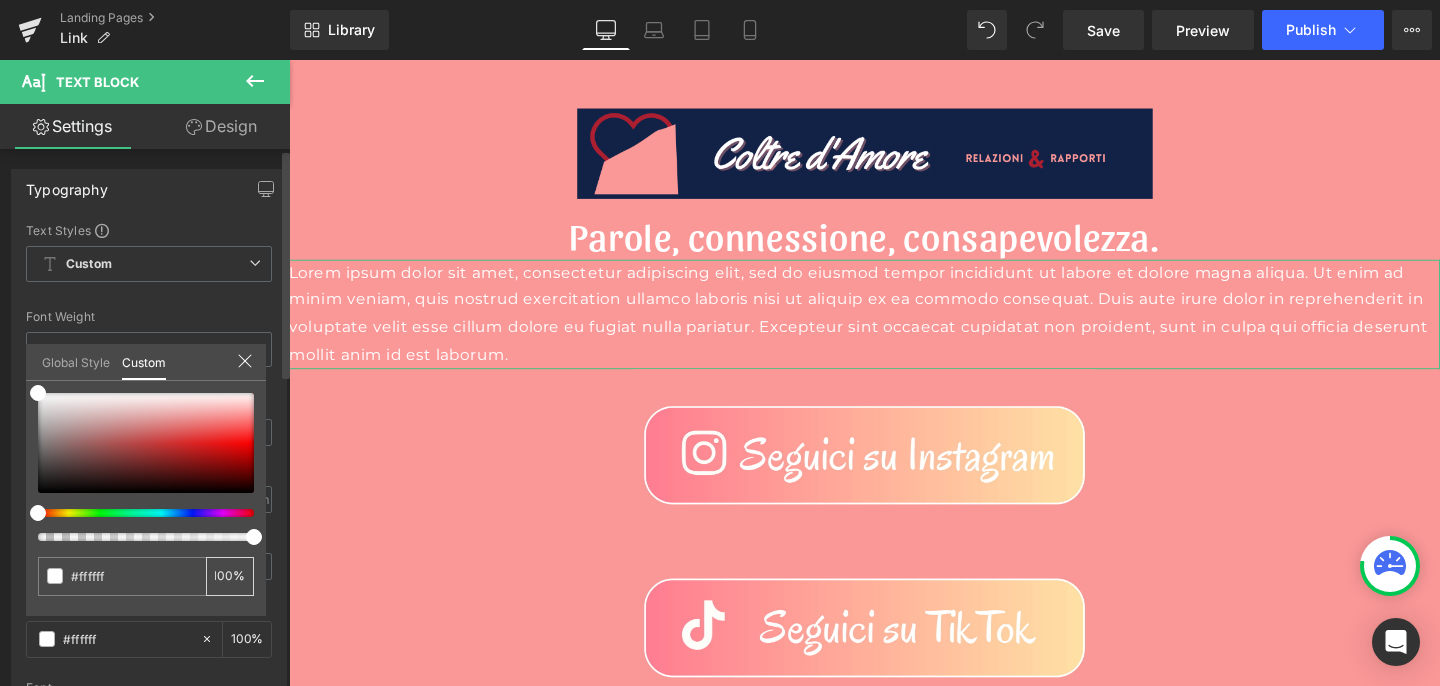 type on "1000" 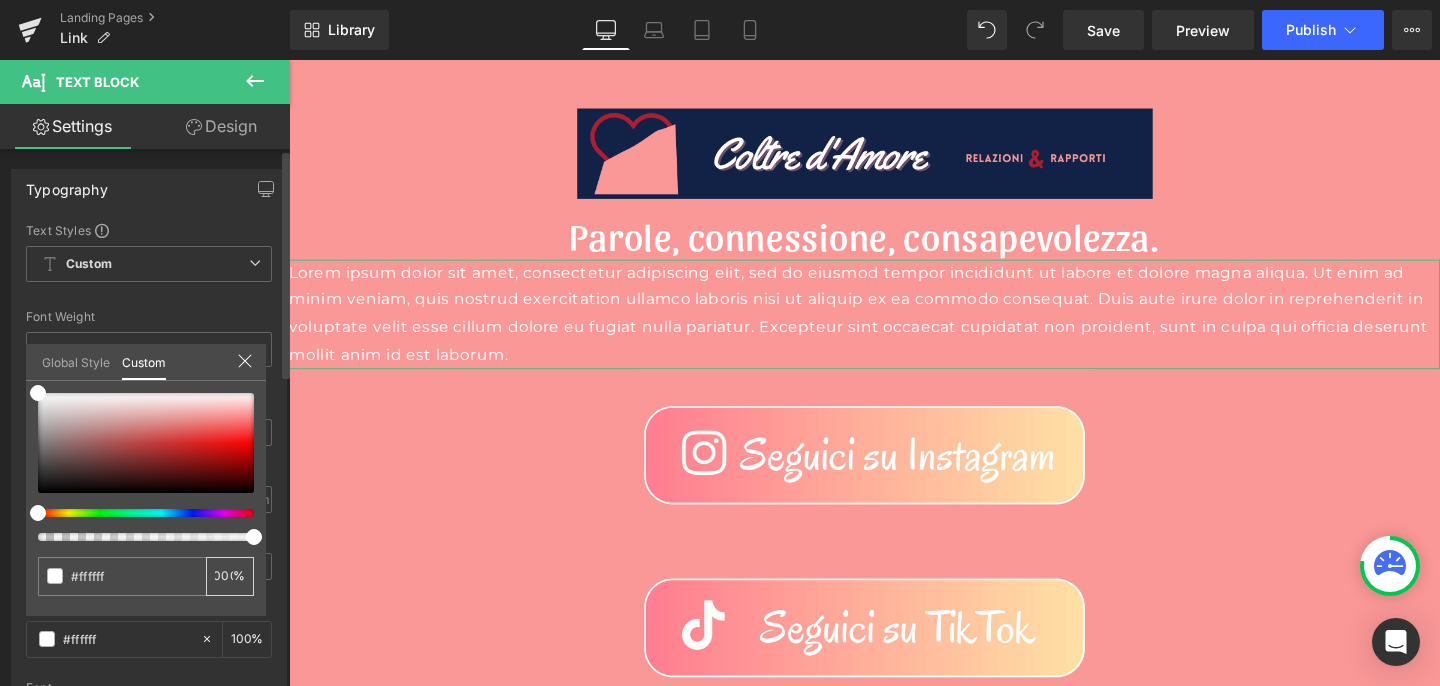 type on "1000" 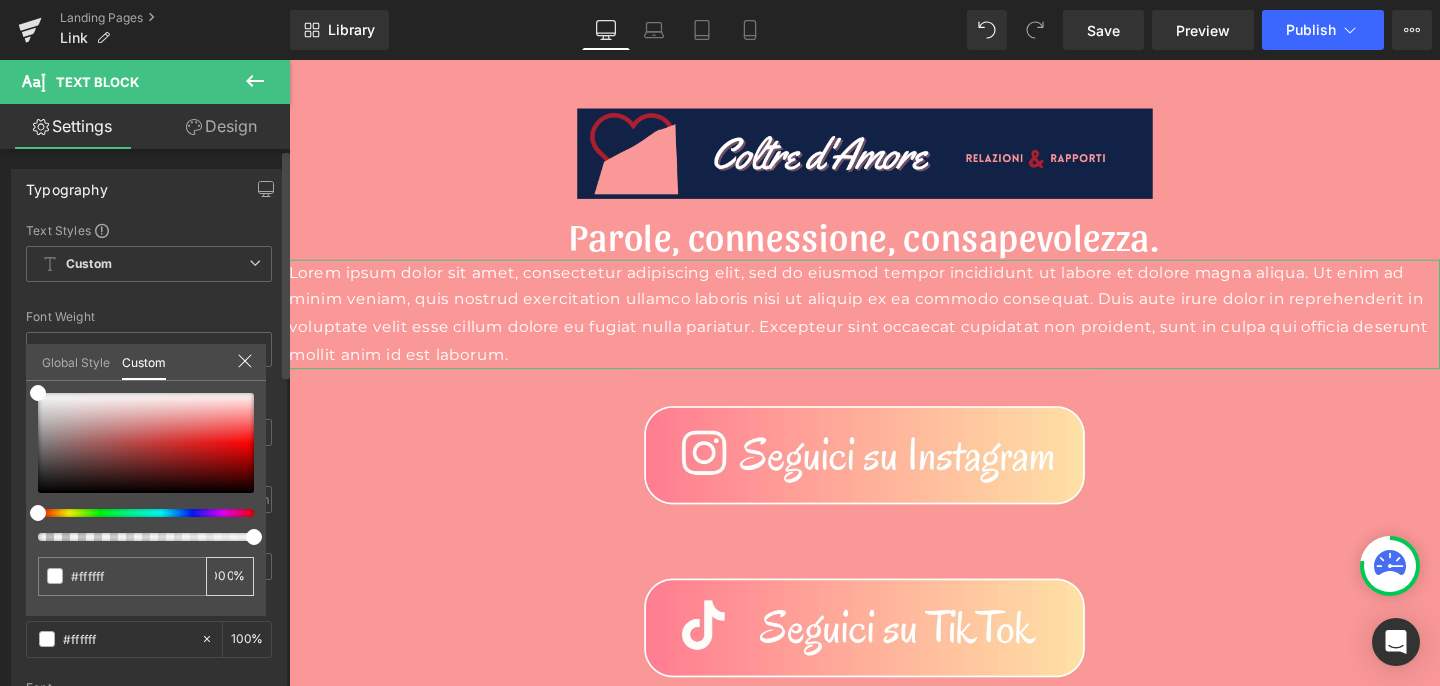 type on "1000" 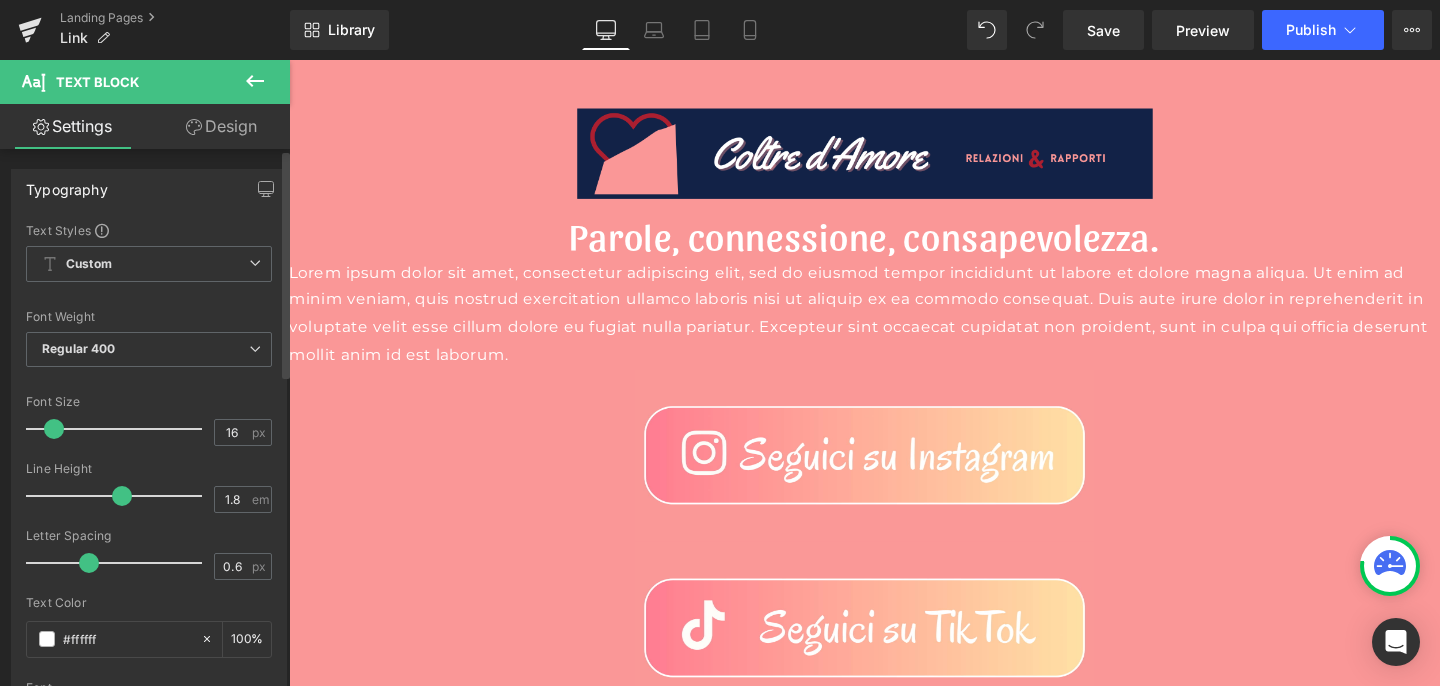 click on "Image         Parole, connessione, consapevolezza. Heading
Lorem ipsum dolor sit amet, consectetur adipiscing elit, sed do eiusmod tempor incididunt ut labore et dolore magna aliqua. Ut enim ad minim veniam, quis nostrud exercitation ullamco laboris nisi ut aliquip ex ea commodo consequat. Duis aute irure dolor in reprehenderit in voluptate velit esse cillum dolore eu fugiat nulla pariatur. Excepteur sint occaecat cupidatat non proident, sunt in culpa qui officia deserunt mollit anim id est laborum.
Text Block         Image         Image         Image         Icon         COMING SOON... Text Block         Senti che qualcosa è cambiato tra voi? Inizia da qui. Ogni relazione ha bisogno di ascolto. Di tempo. Di parole giuste. Text Block         Image         Row     51px
Select your layout" at bounding box center (894, 859) 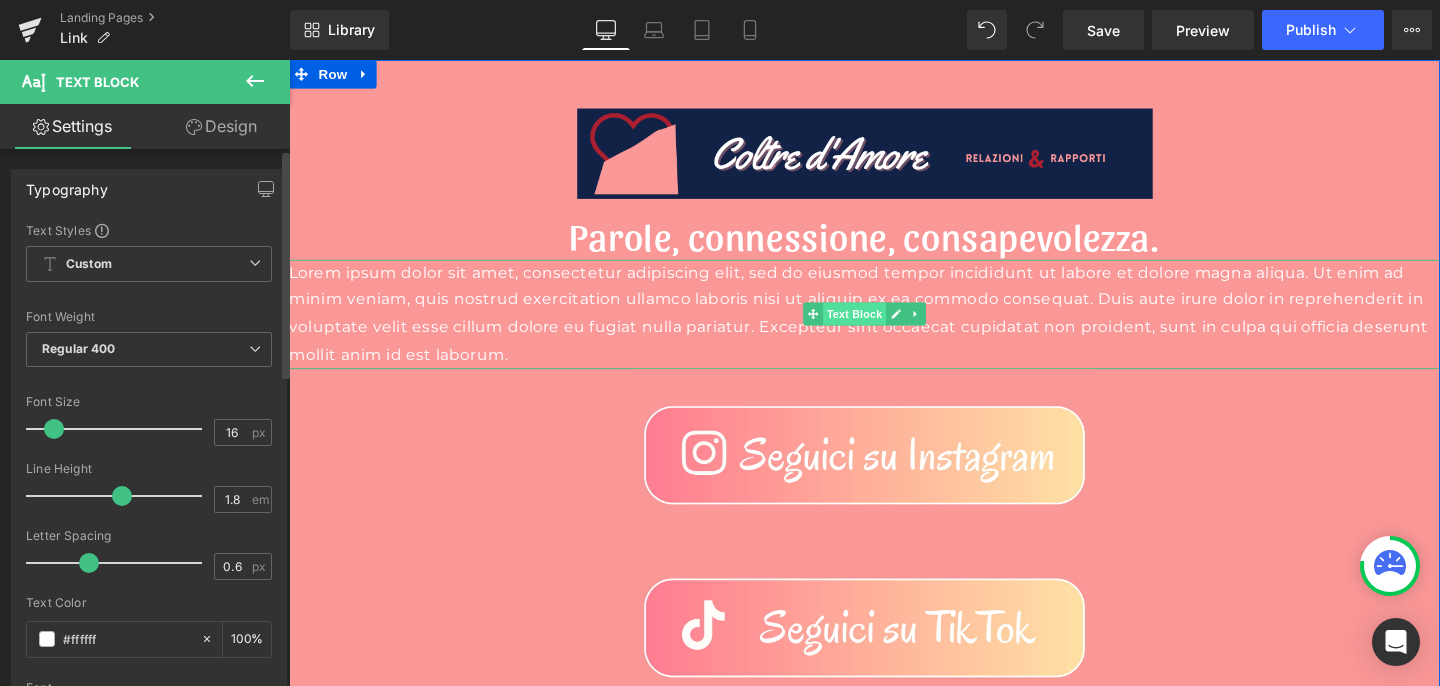 click on "Text Block" at bounding box center (883, 327) 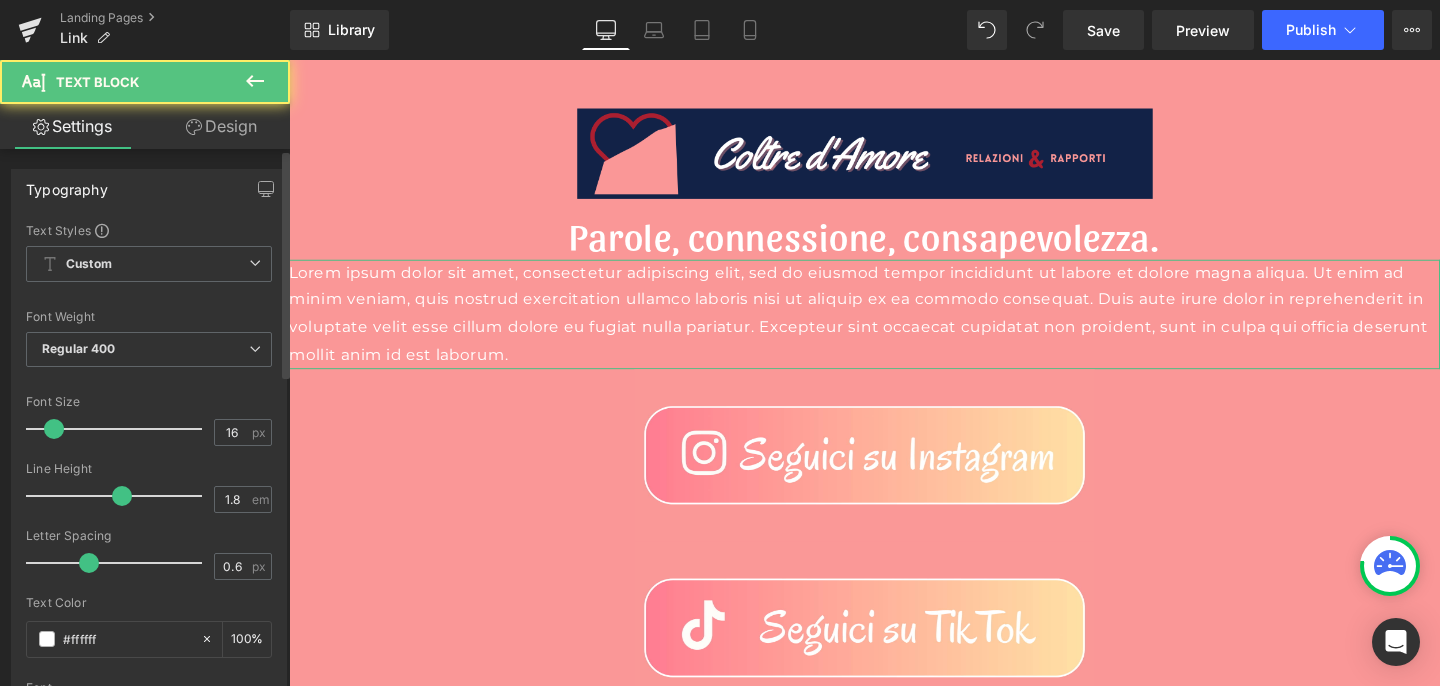 click on "Design" at bounding box center (221, 126) 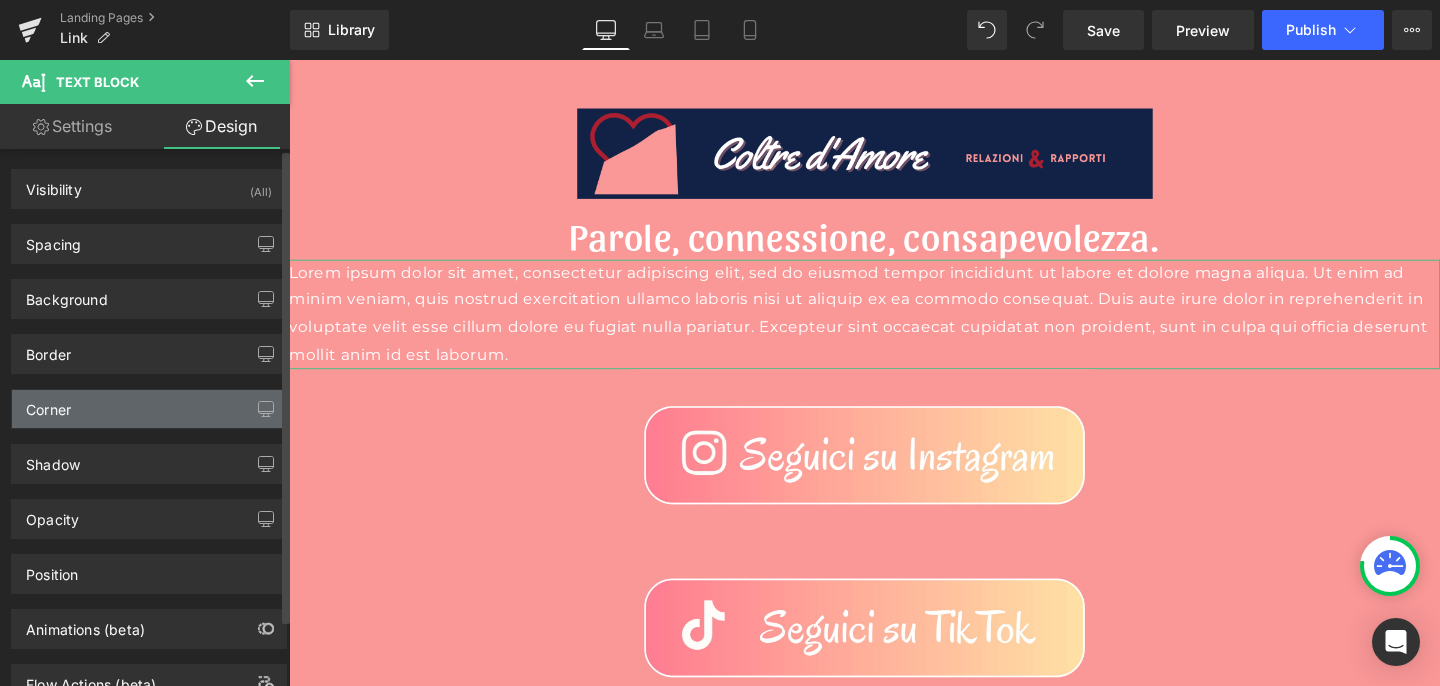 click on "Corner" at bounding box center (149, 409) 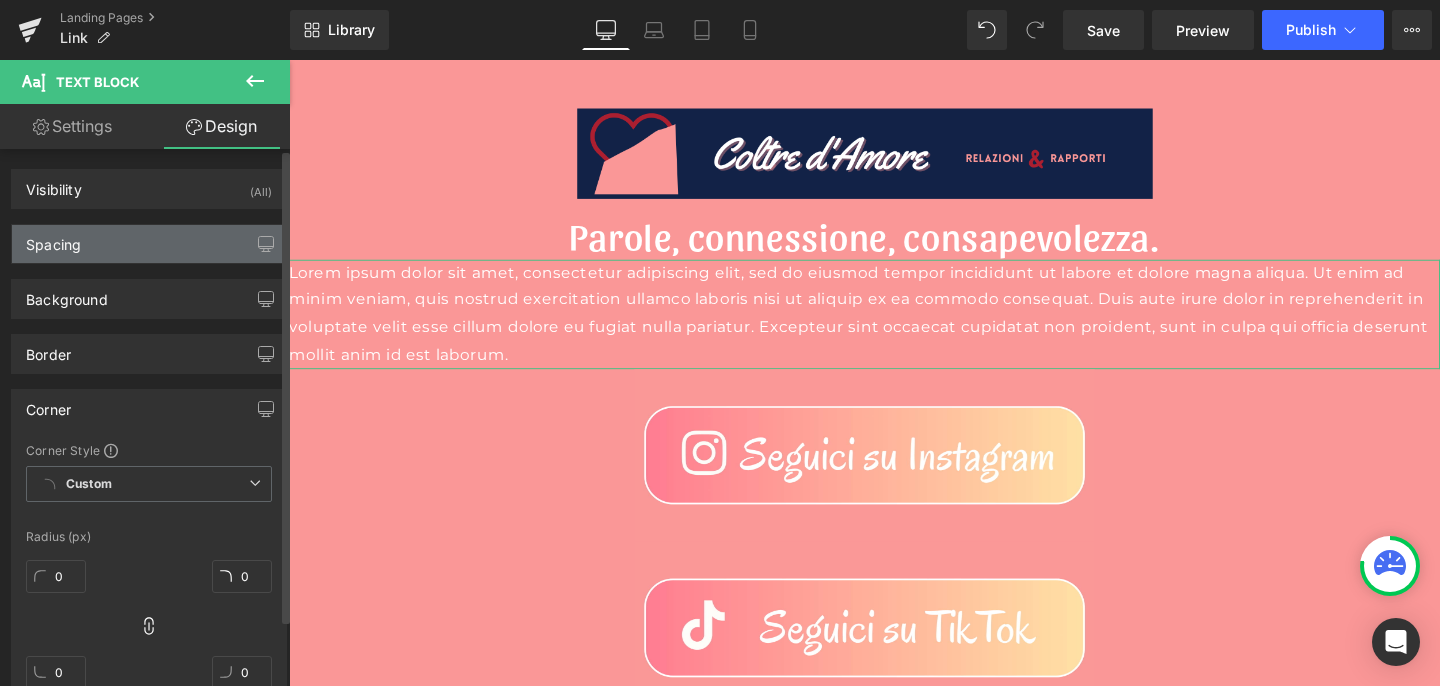 click on "Spacing" at bounding box center [149, 244] 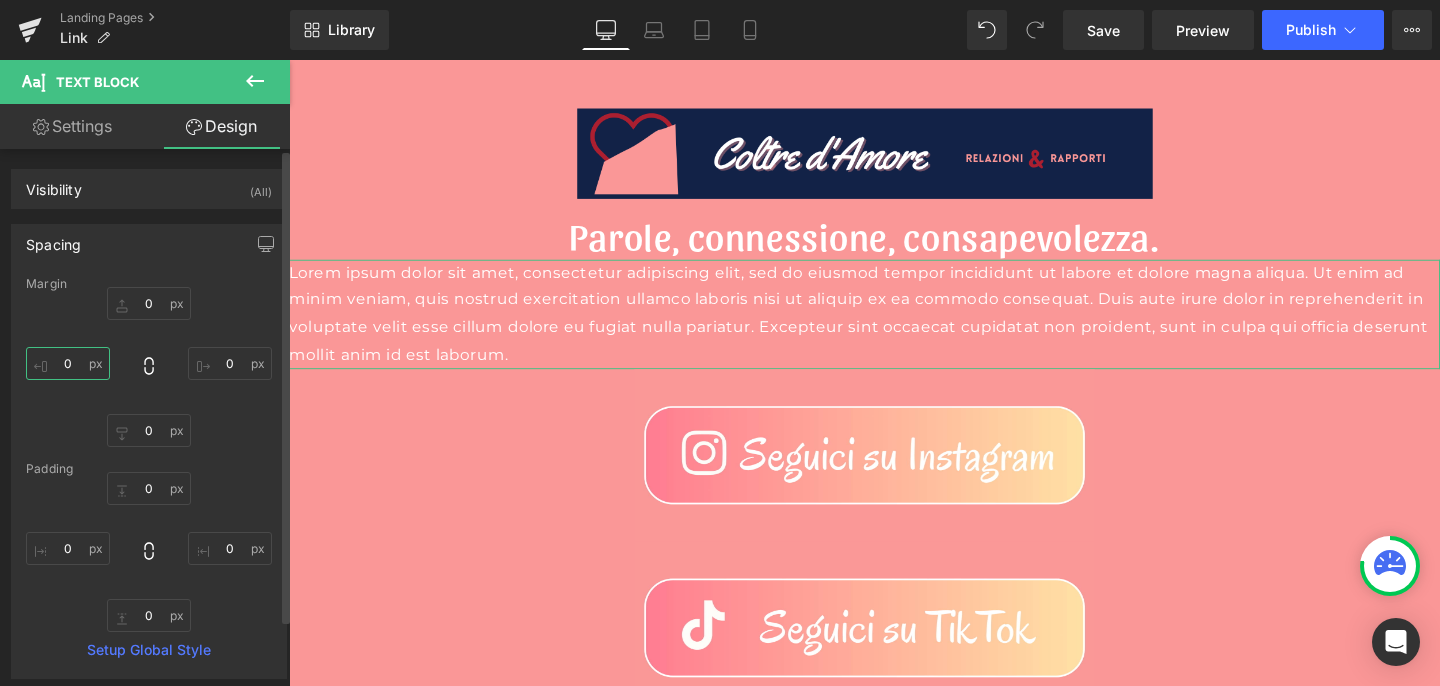 click on "0" at bounding box center [68, 363] 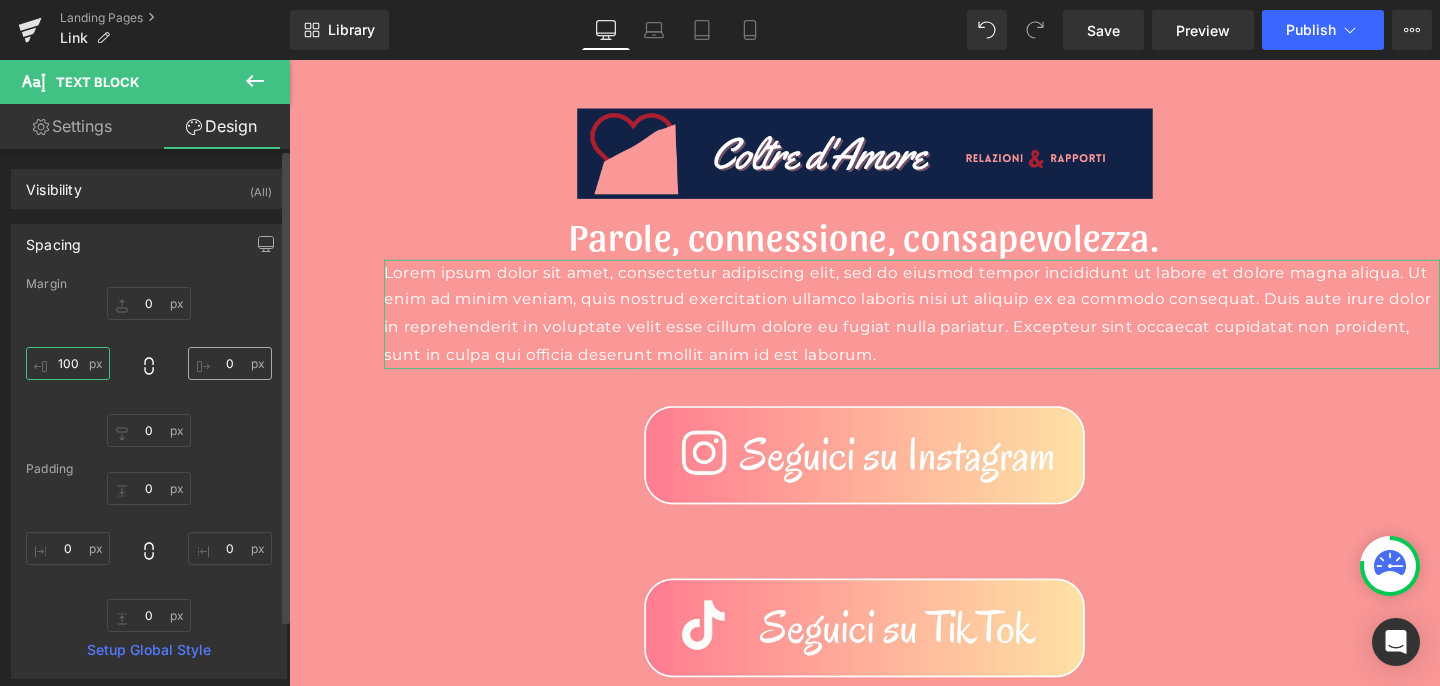 type on "100" 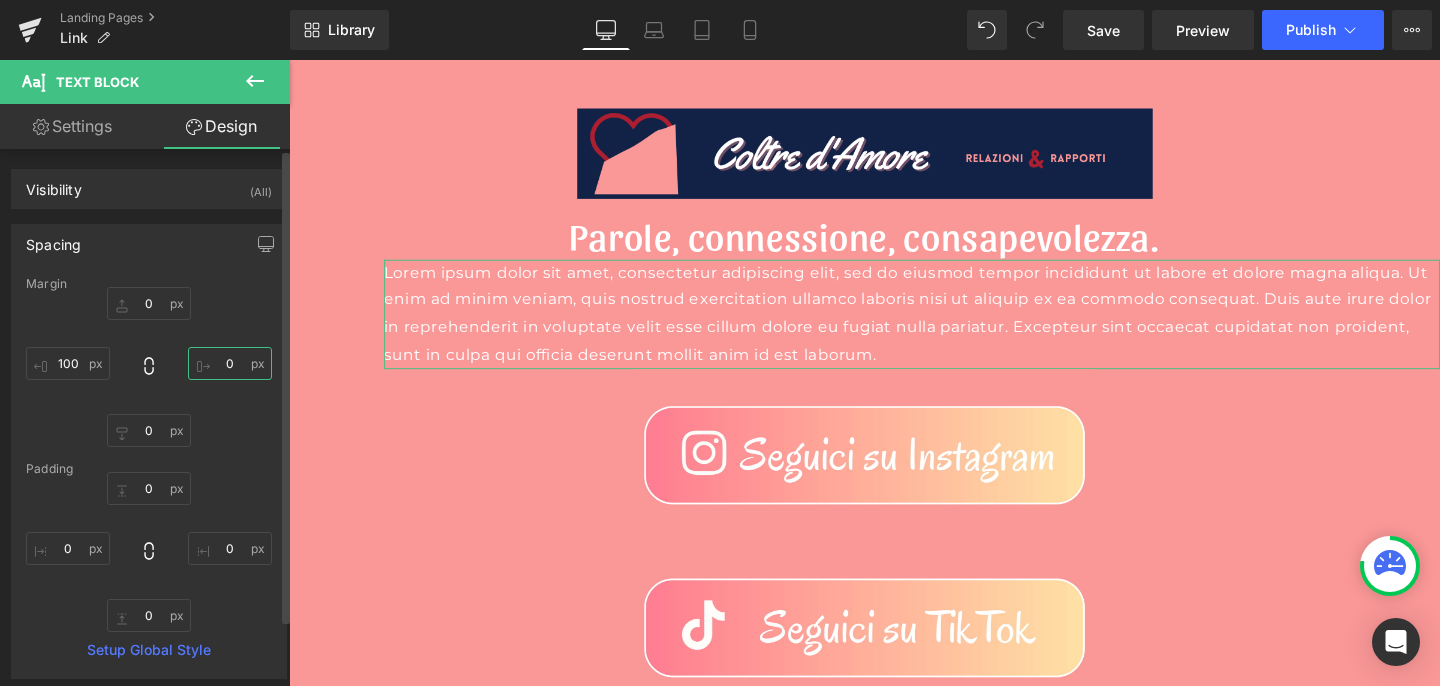 click on "0" at bounding box center [230, 363] 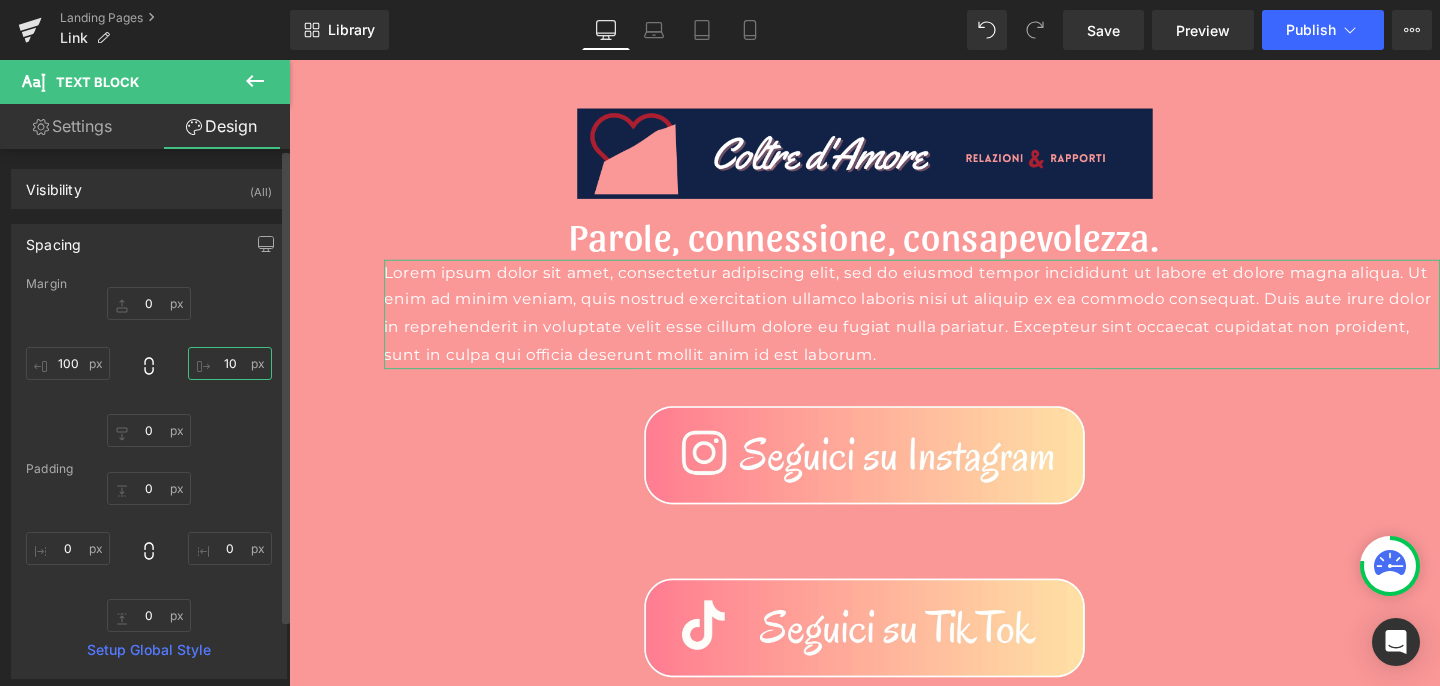 type on "100" 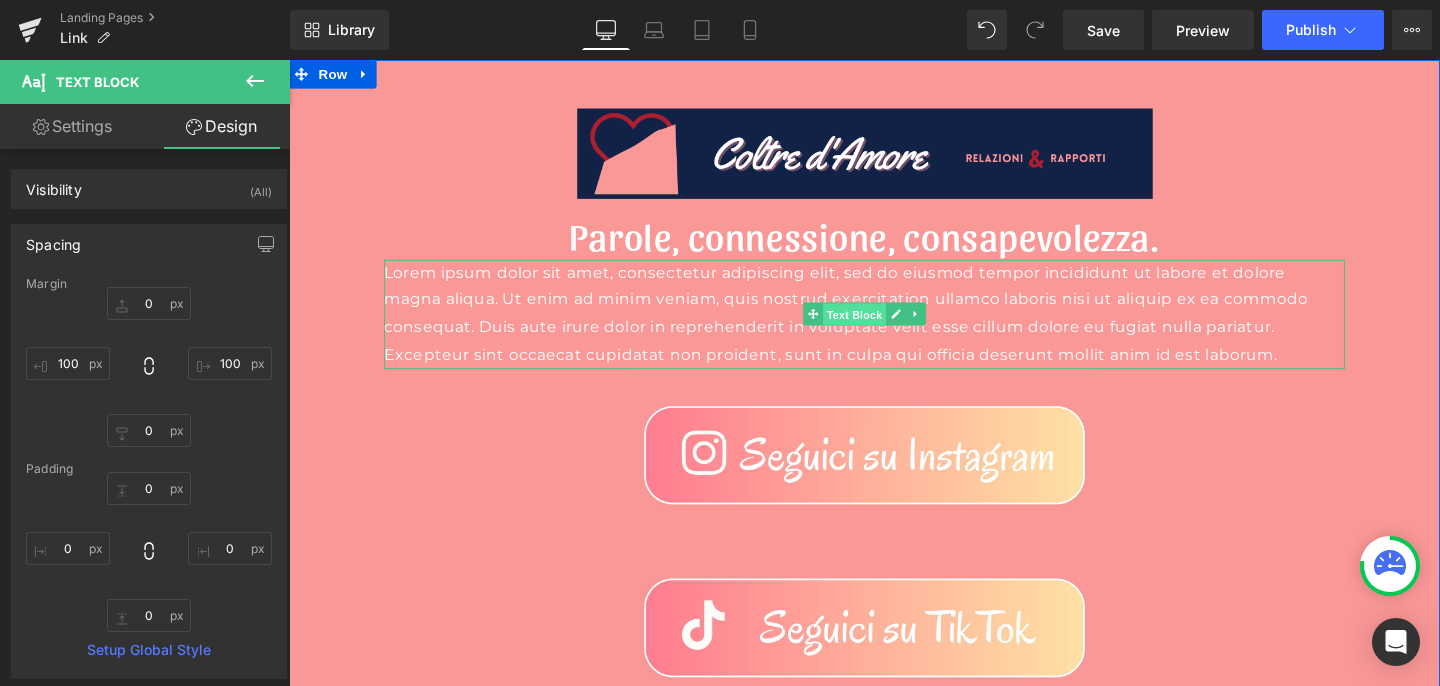 click on "Text Block" at bounding box center (883, 328) 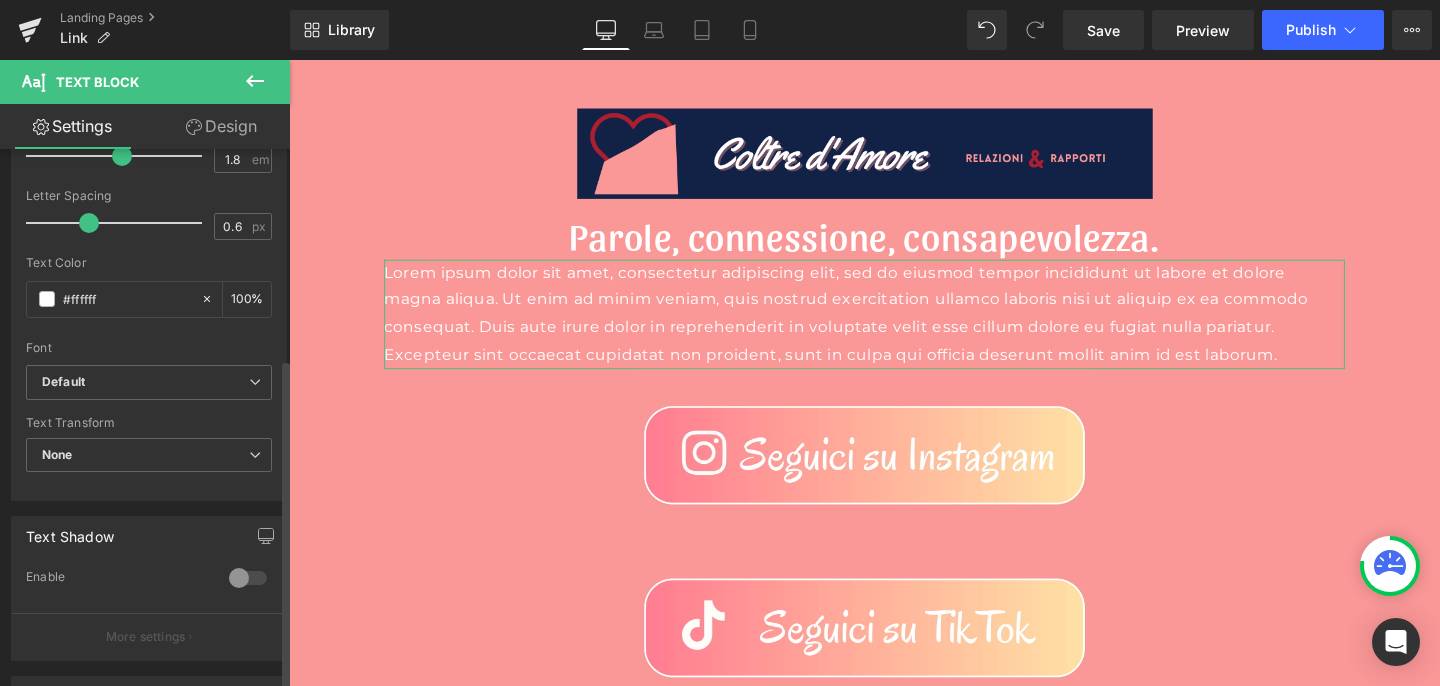 scroll, scrollTop: 347, scrollLeft: 0, axis: vertical 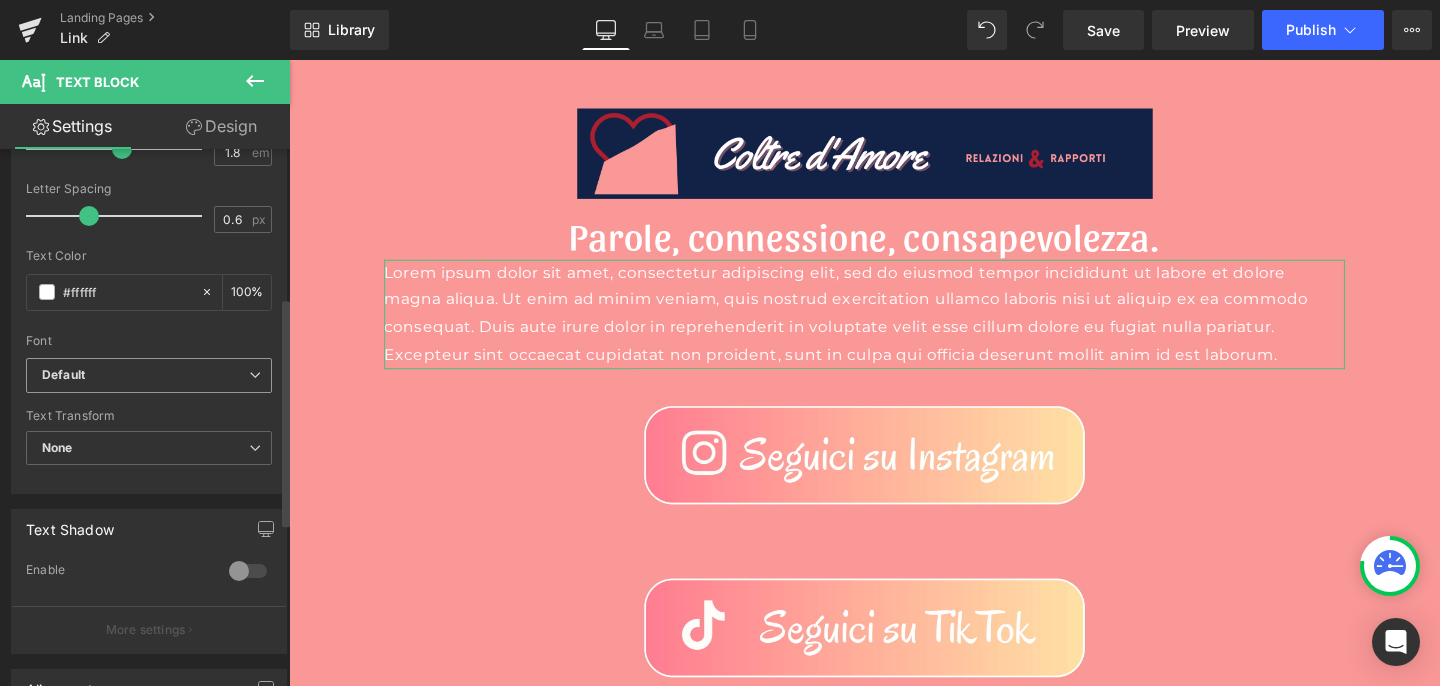click on "Default" at bounding box center (149, 375) 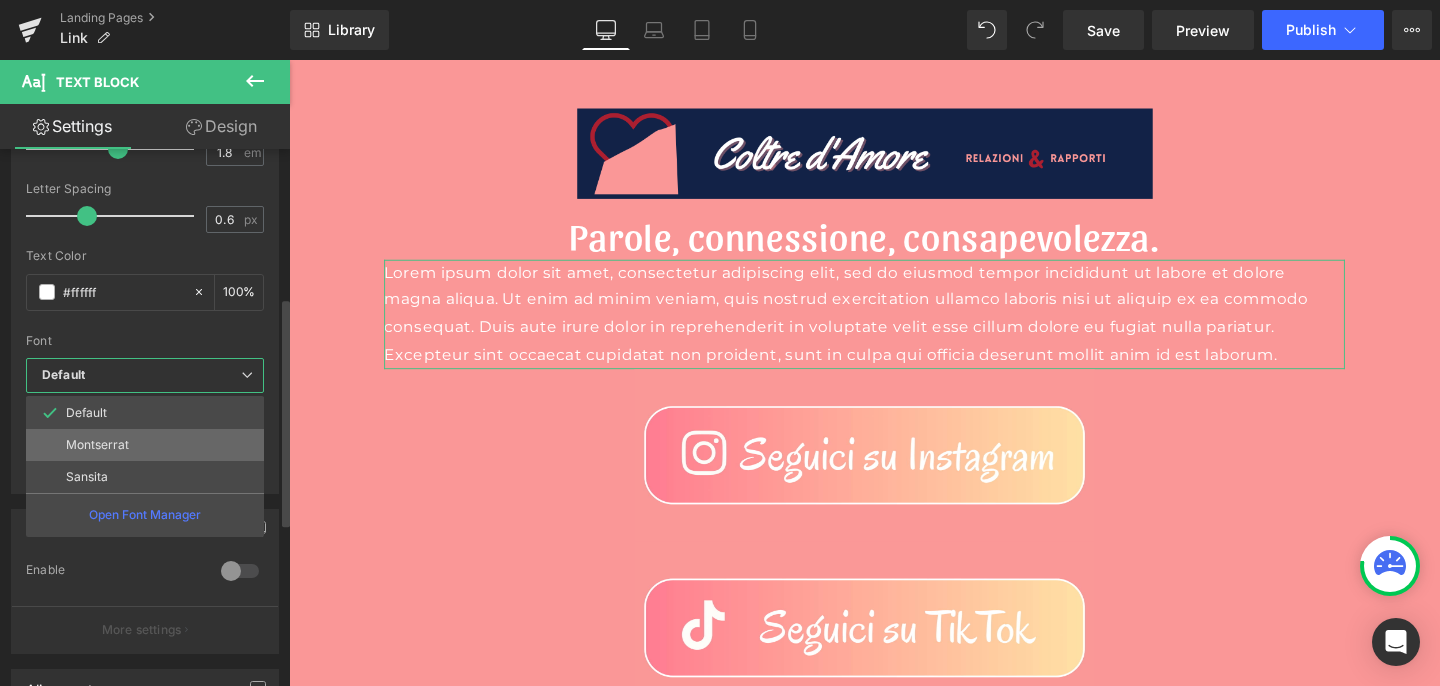 click on "Montserrat" at bounding box center (145, 445) 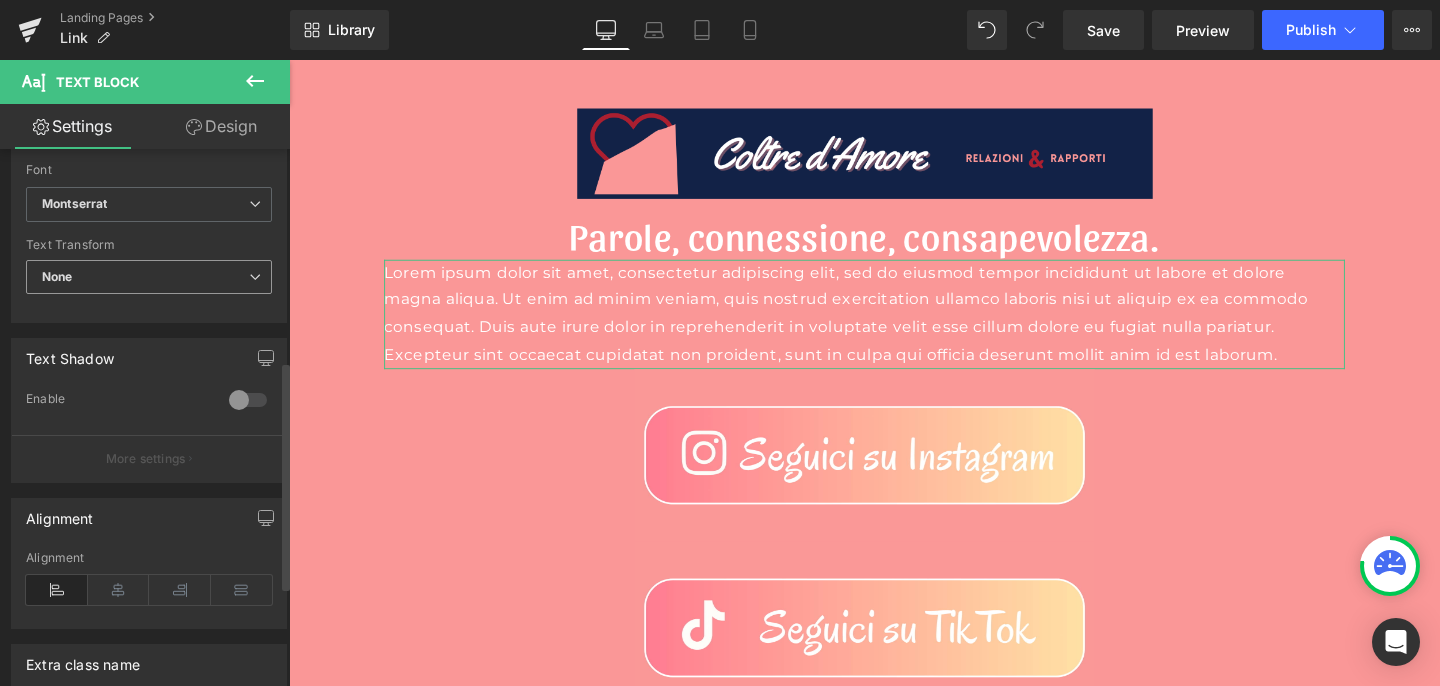 scroll, scrollTop: 523, scrollLeft: 0, axis: vertical 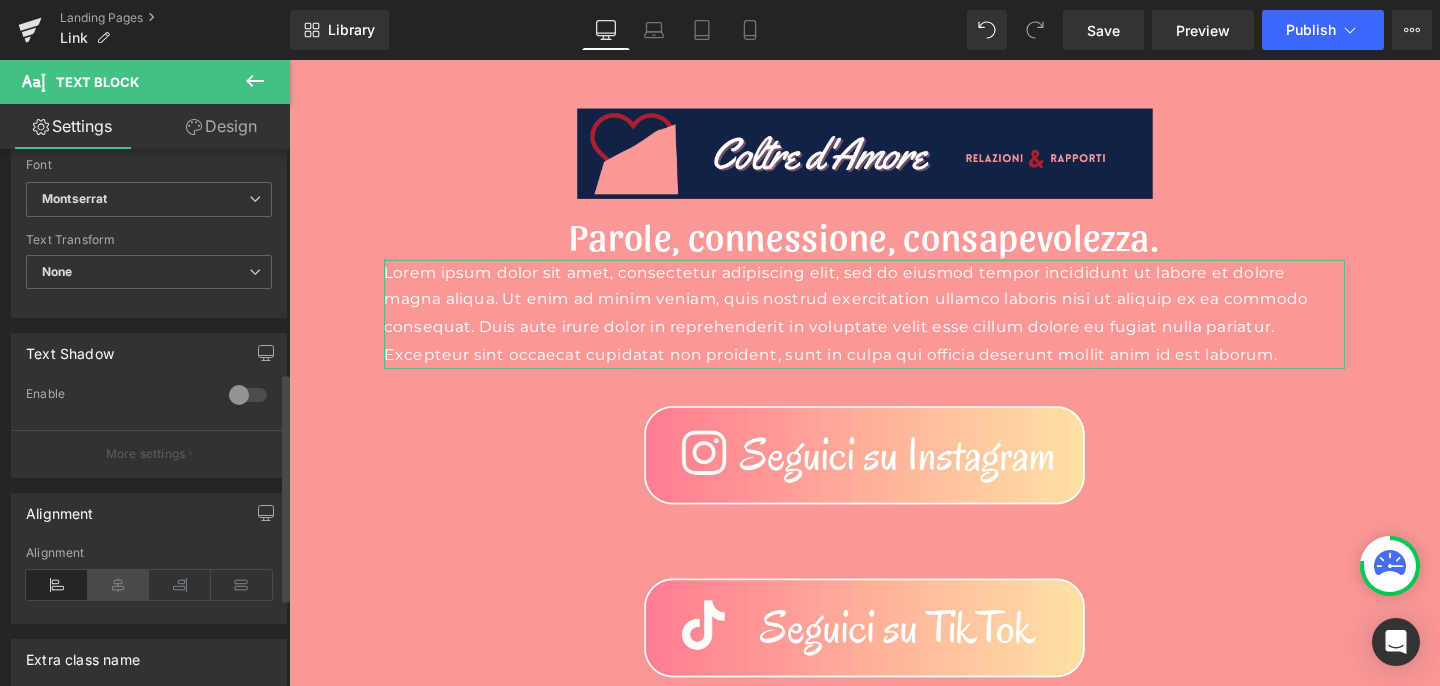 click at bounding box center [119, 585] 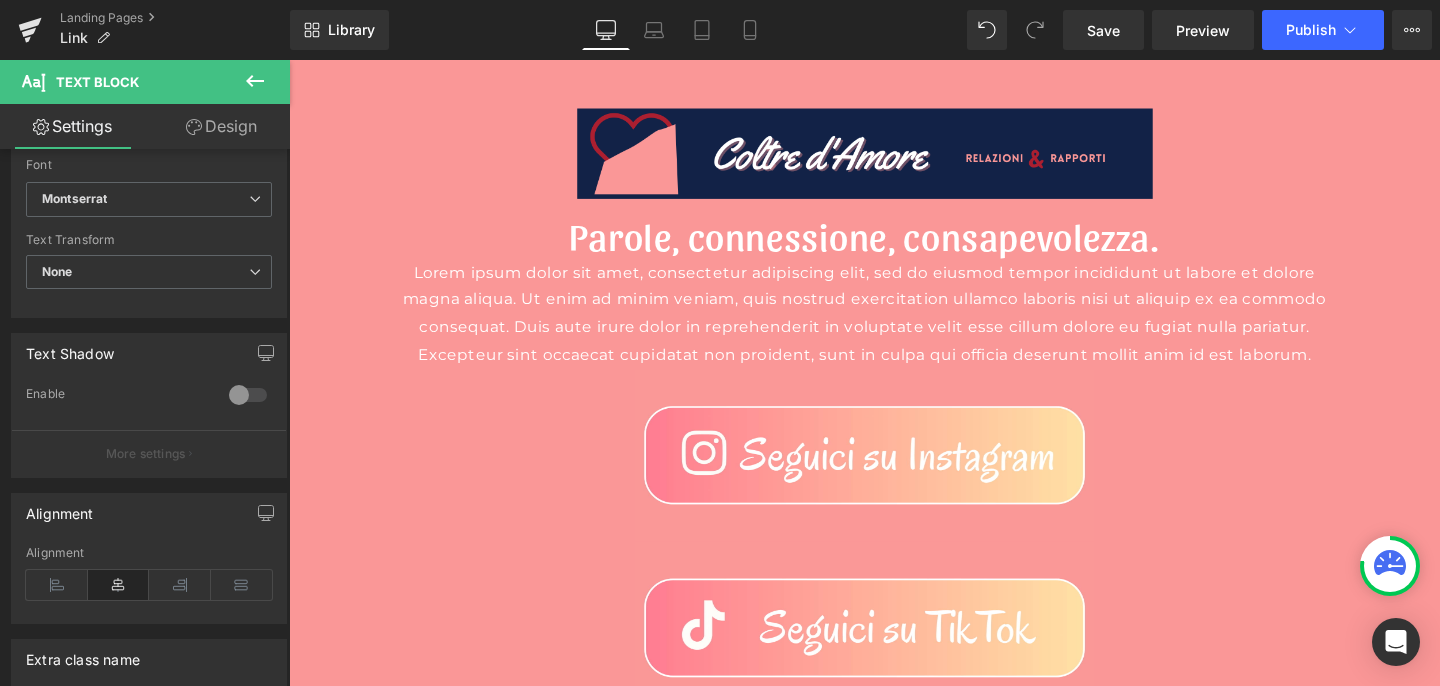 click on "Lorem ipsum dolor sit amet, consectetur adipiscing elit, sed do eiusmod tempor incididunt ut labore et dolore magna aliqua. Ut enim ad minim veniam, quis nostrud exercitation ullamco laboris nisi ut aliquip ex ea commodo consequat. Duis aute irure dolor in reprehenderit in voluptate velit esse cillum dolore eu fugiat nulla pariatur. Excepteur sint occaecat cupidatat non proident, sunt in culpa qui officia deserunt mollit anim id est laborum." at bounding box center (894, 327) 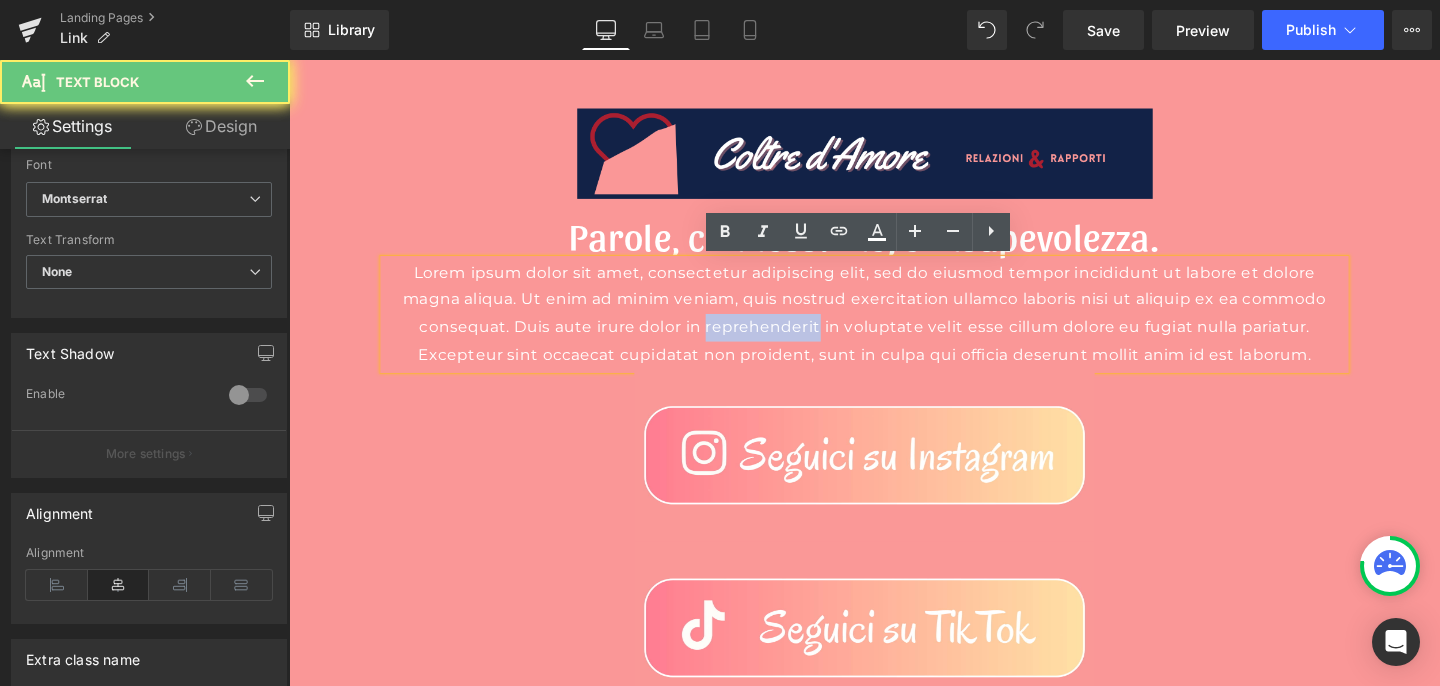 click on "Lorem ipsum dolor sit amet, consectetur adipiscing elit, sed do eiusmod tempor incididunt ut labore et dolore magna aliqua. Ut enim ad minim veniam, quis nostrud exercitation ullamco laboris nisi ut aliquip ex ea commodo consequat. Duis aute irure dolor in reprehenderit in voluptate velit esse cillum dolore eu fugiat nulla pariatur. Excepteur sint occaecat cupidatat non proident, sunt in culpa qui officia deserunt mollit anim id est laborum." at bounding box center [894, 327] 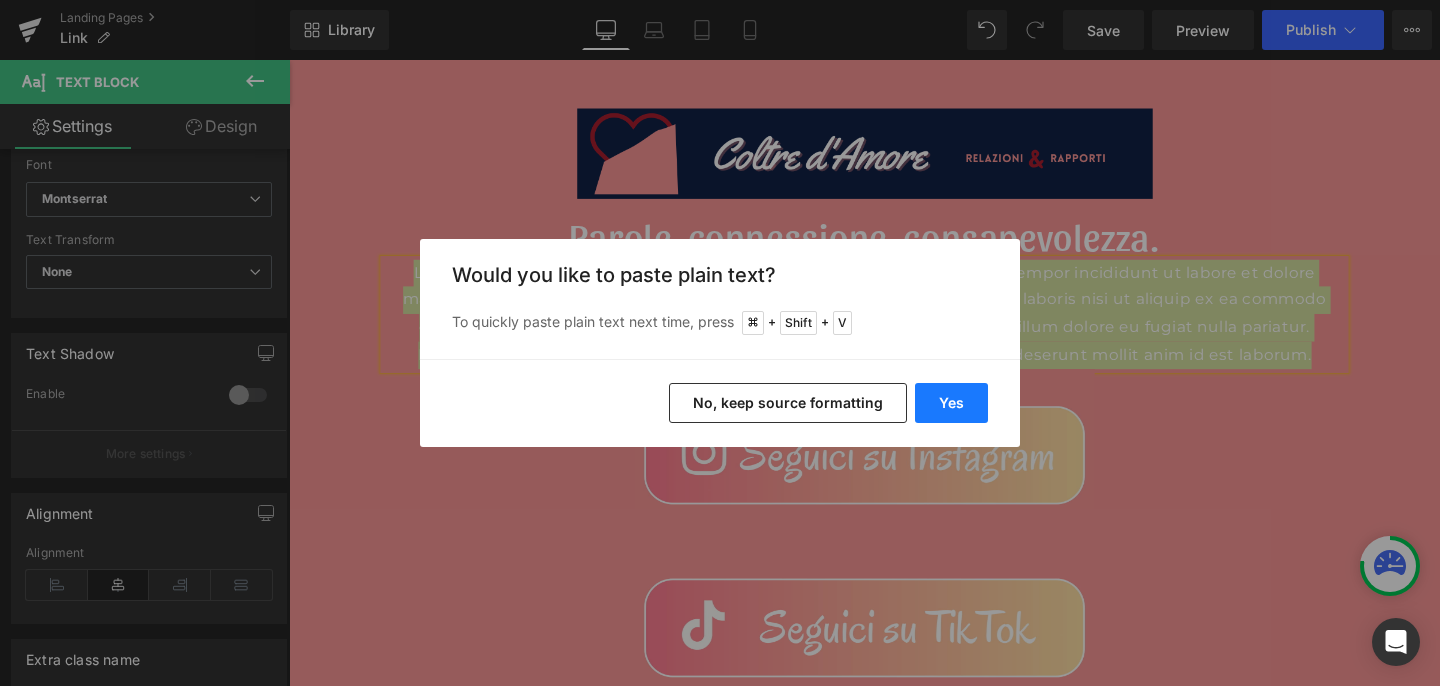 click on "Yes" at bounding box center [951, 403] 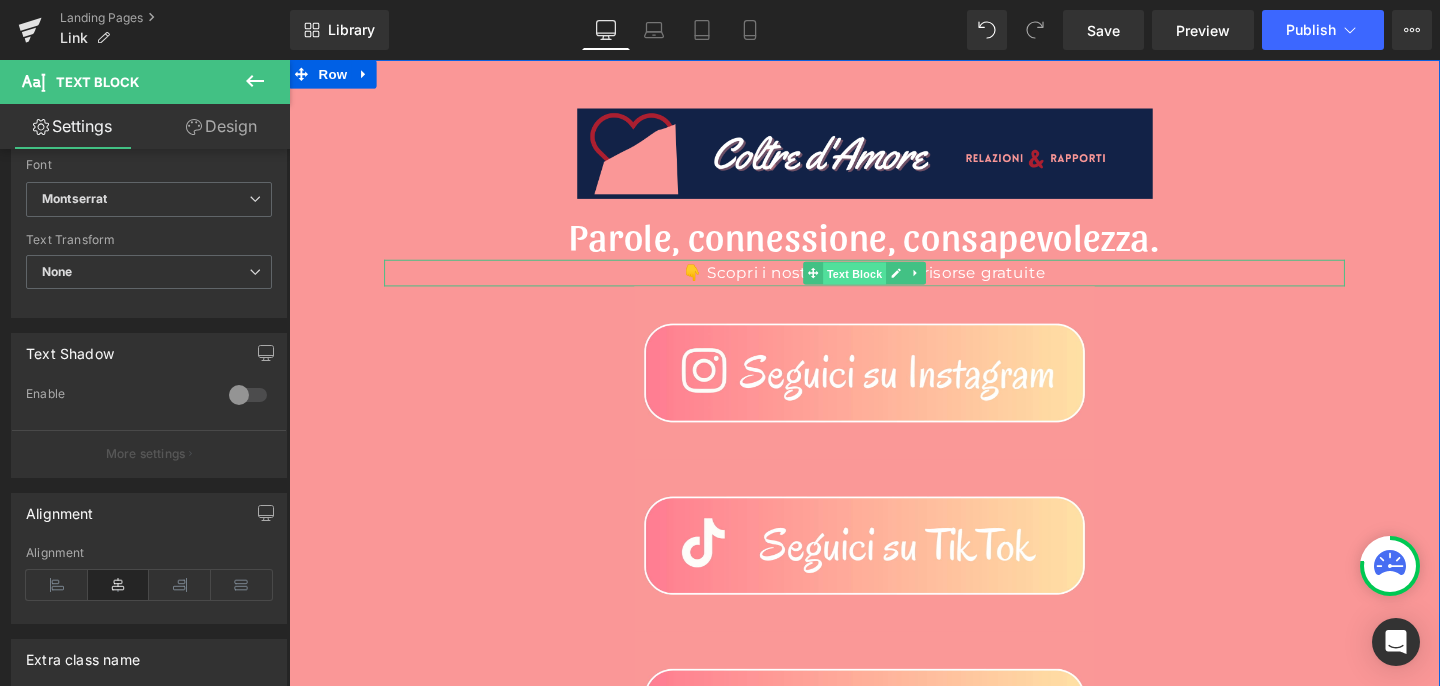 click on "Text Block" at bounding box center [883, 285] 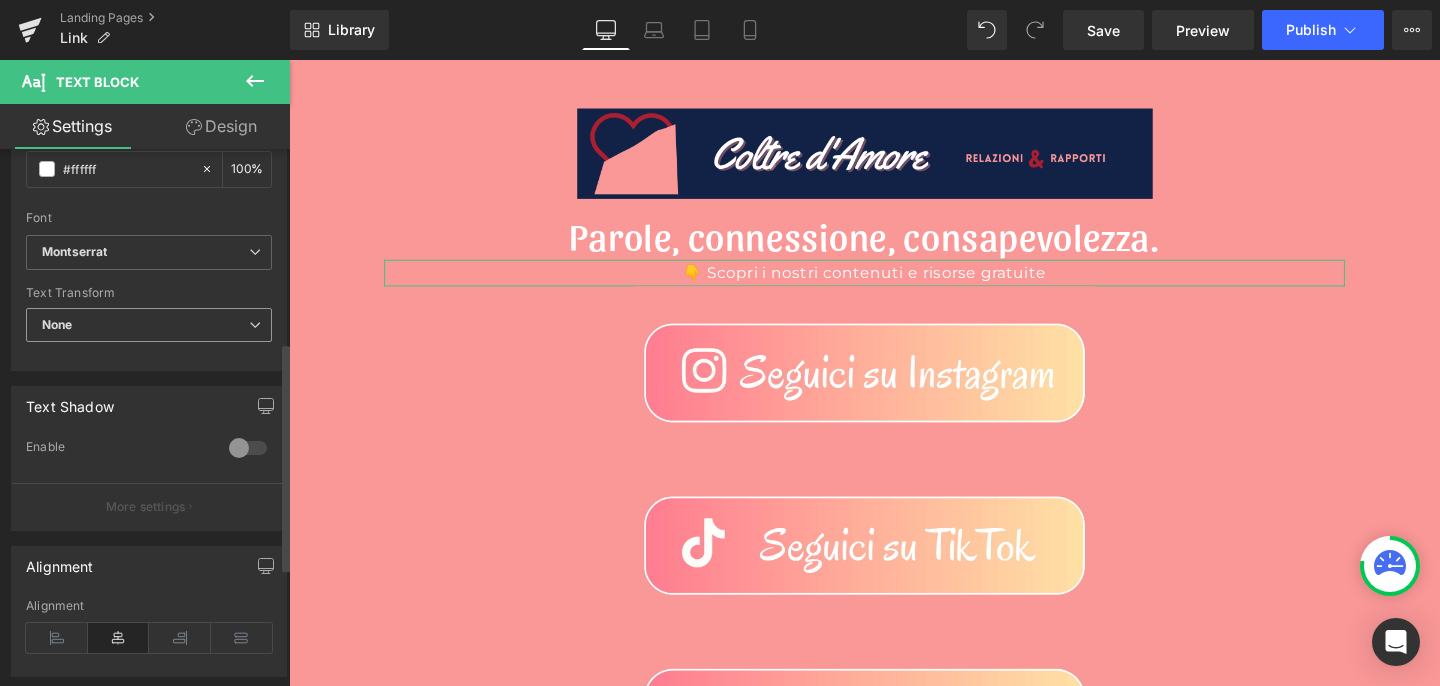 scroll, scrollTop: 446, scrollLeft: 0, axis: vertical 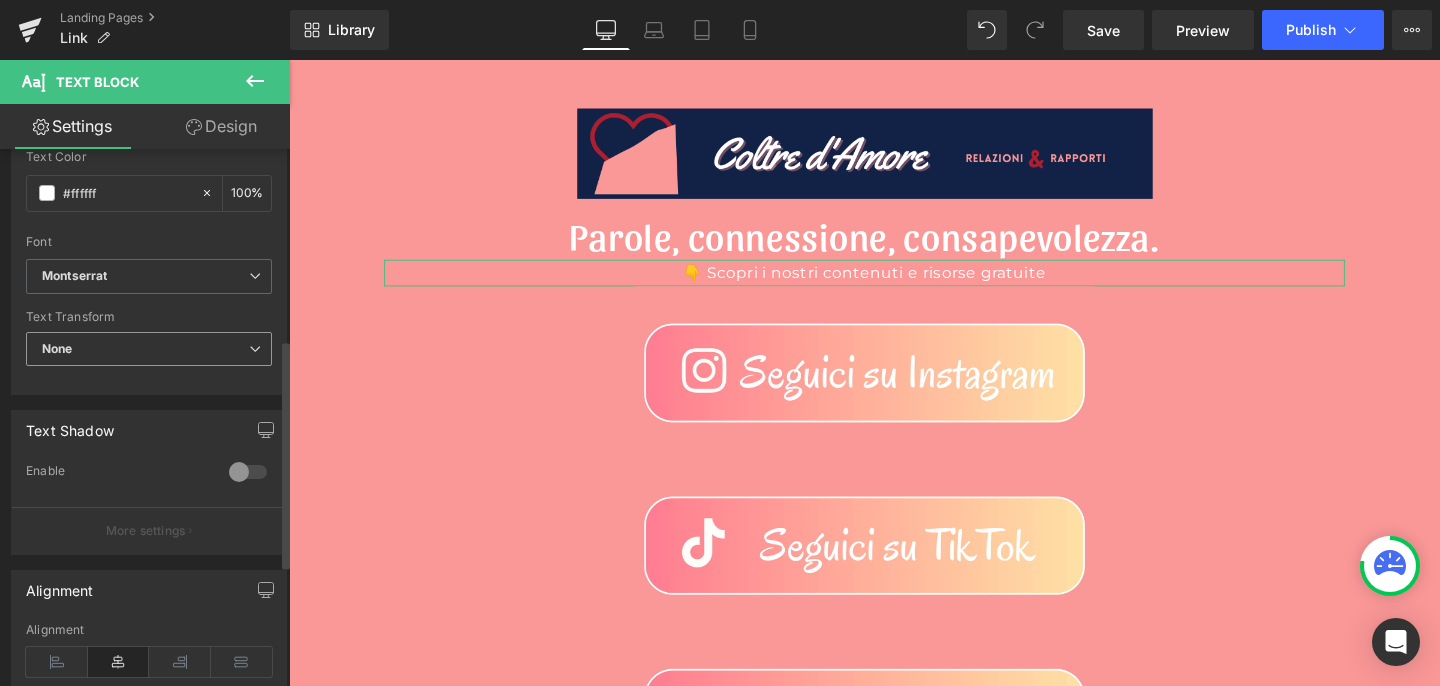 click on "None" at bounding box center (149, 349) 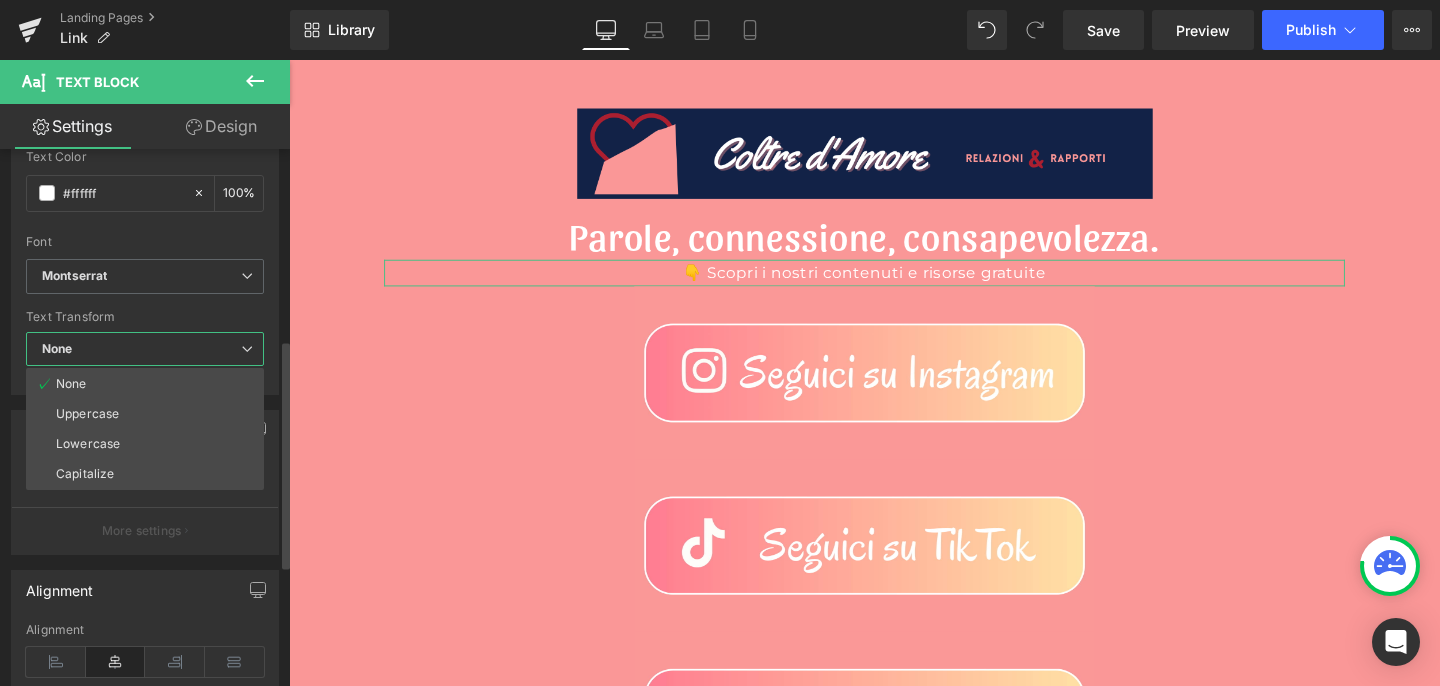 click on "None" at bounding box center [145, 349] 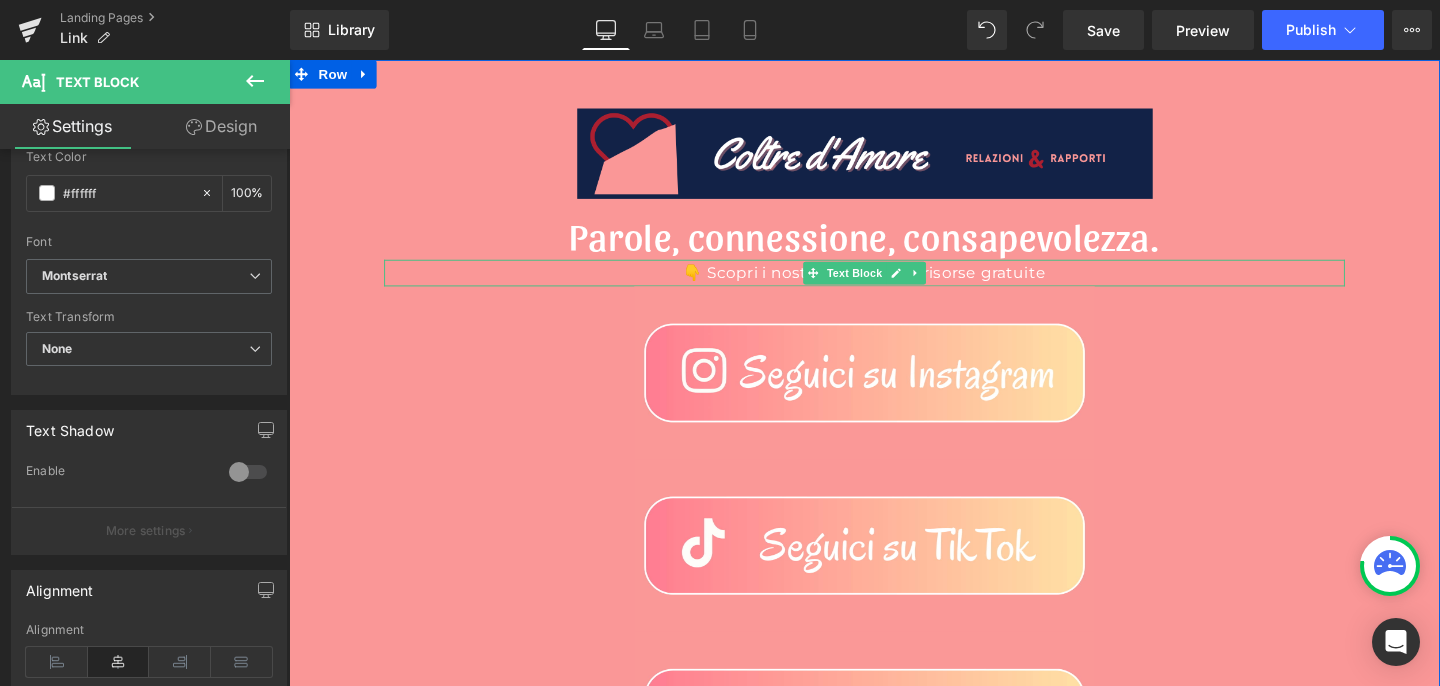 click on "👇 Scopri i nostri contenuti e risorse gratuite" at bounding box center (894, 284) 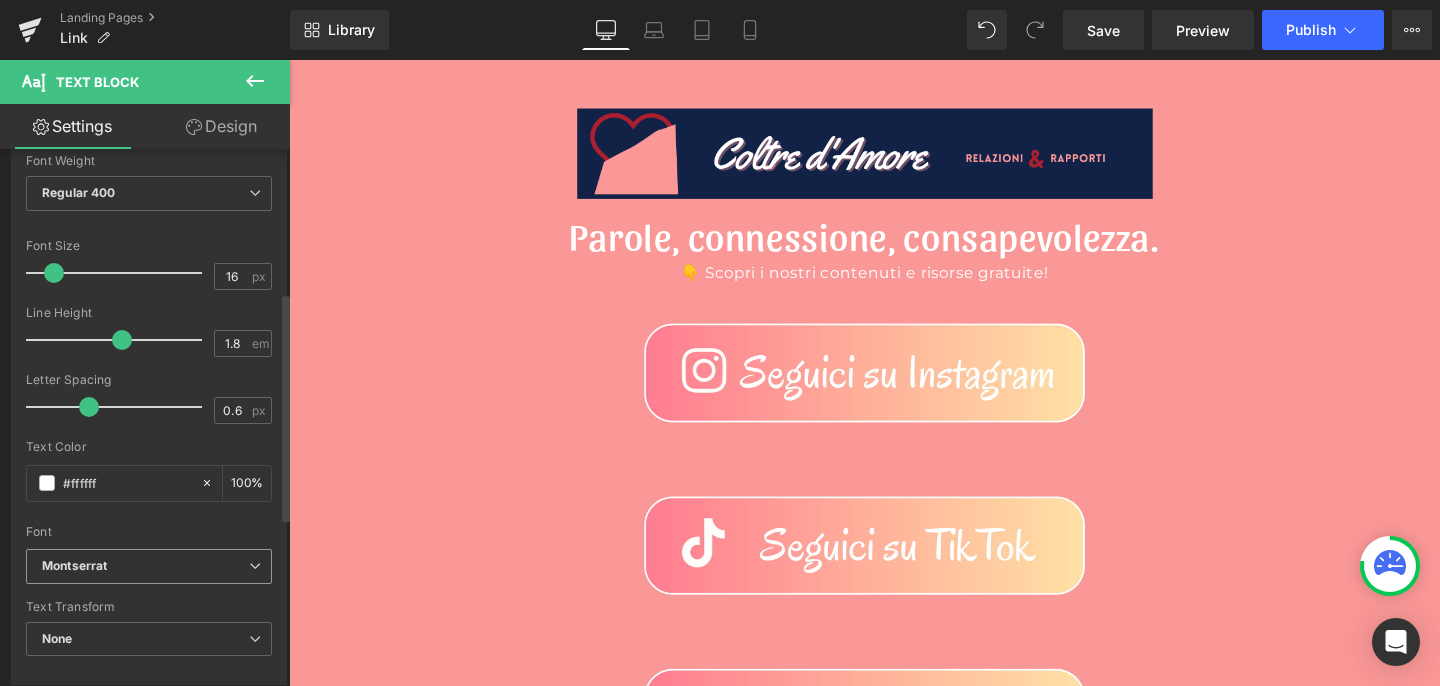 scroll, scrollTop: 0, scrollLeft: 0, axis: both 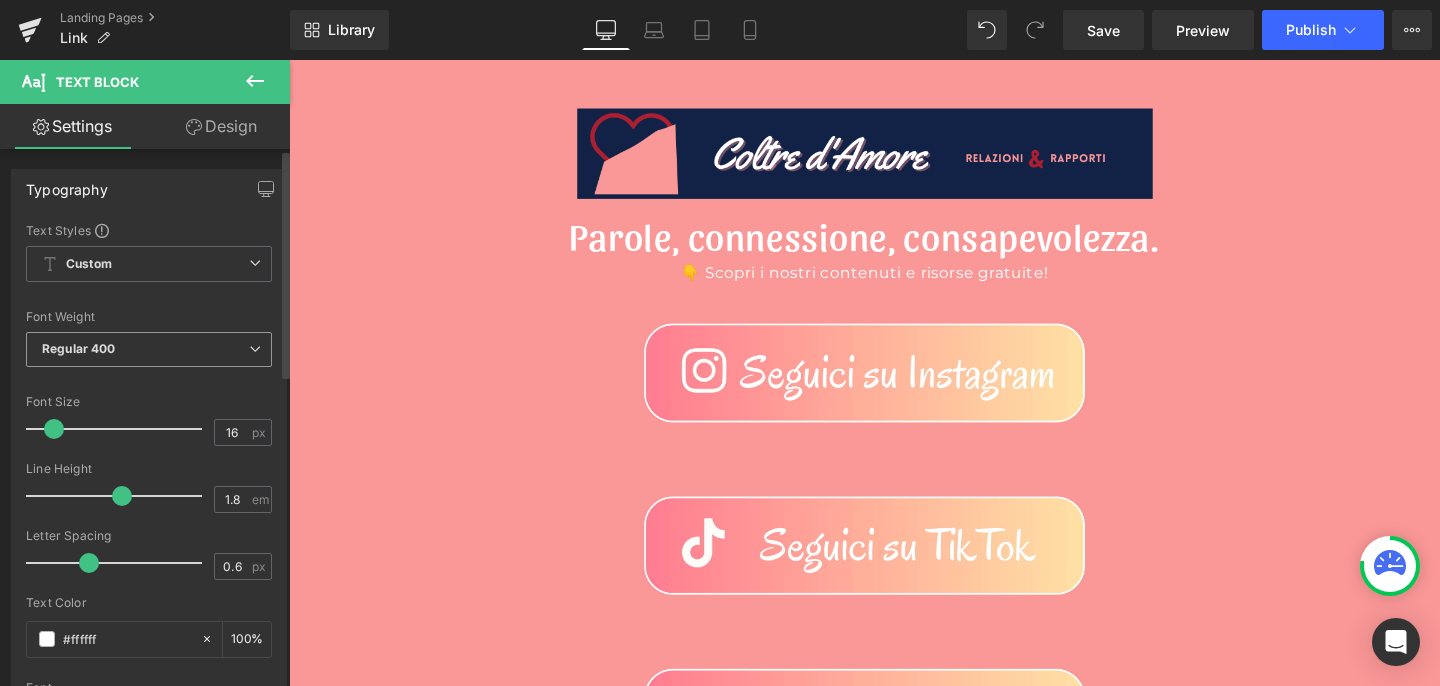 click on "Regular 400" at bounding box center [149, 349] 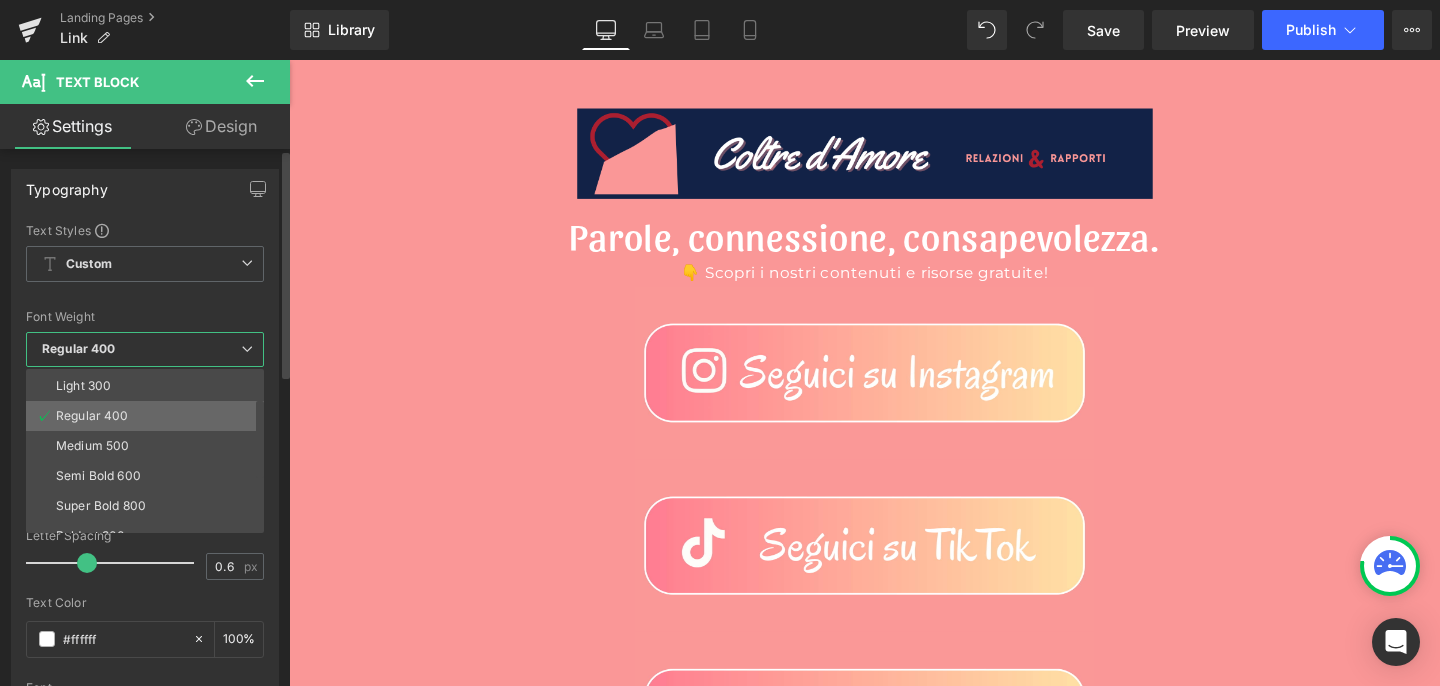 scroll, scrollTop: 64, scrollLeft: 0, axis: vertical 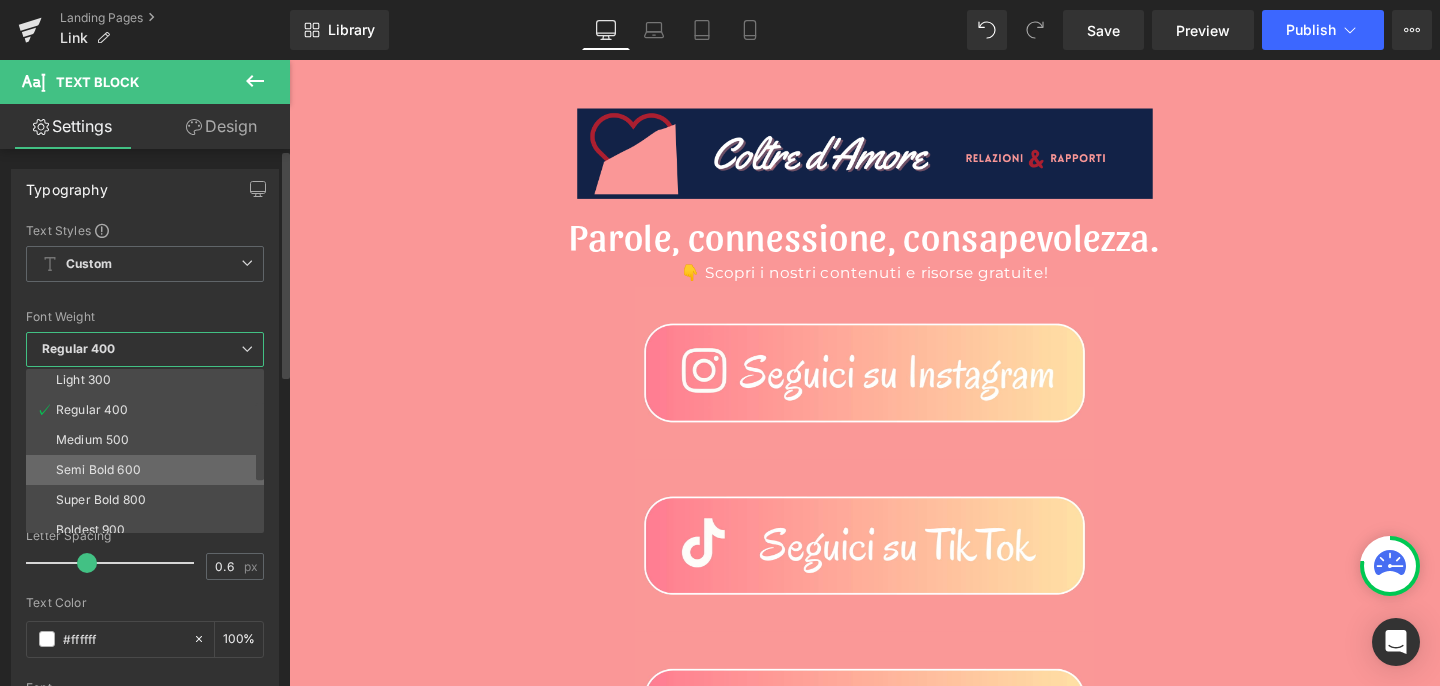click on "Semi Bold 600" at bounding box center (98, 470) 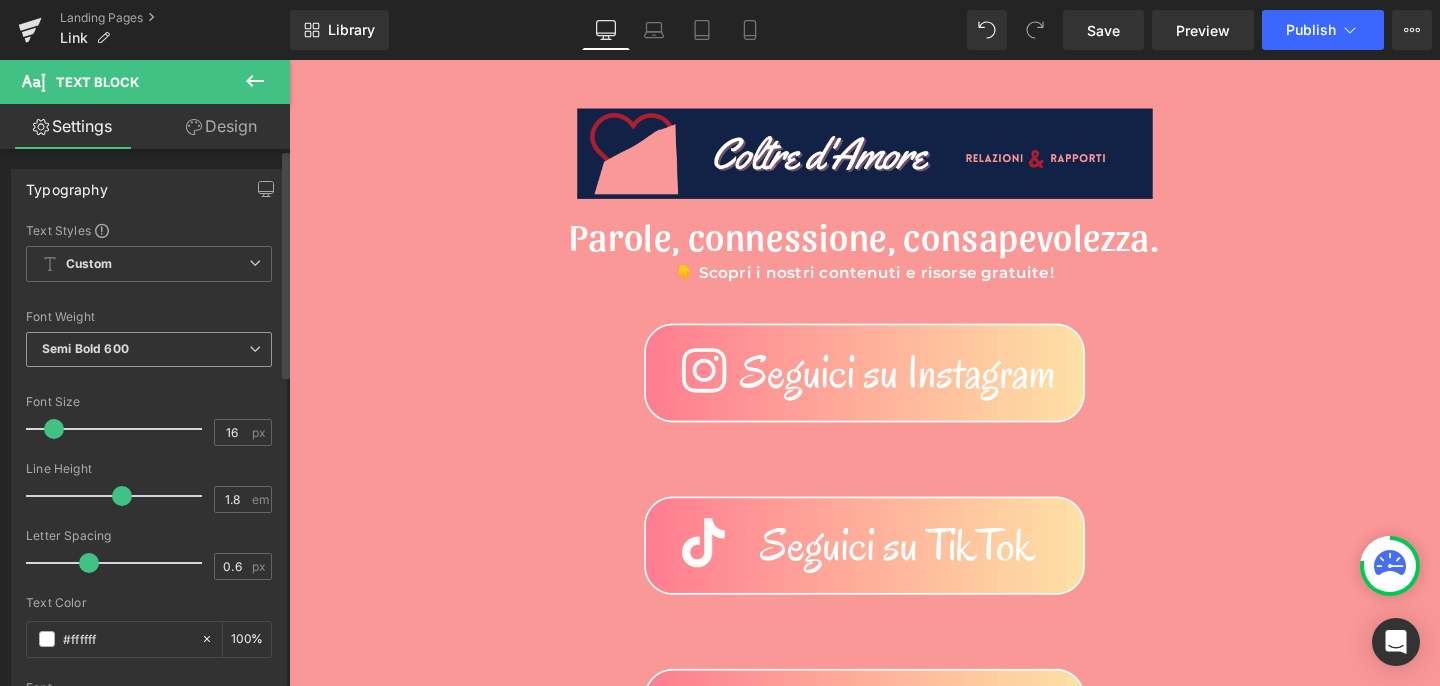 click on "Semi Bold 600" at bounding box center [149, 349] 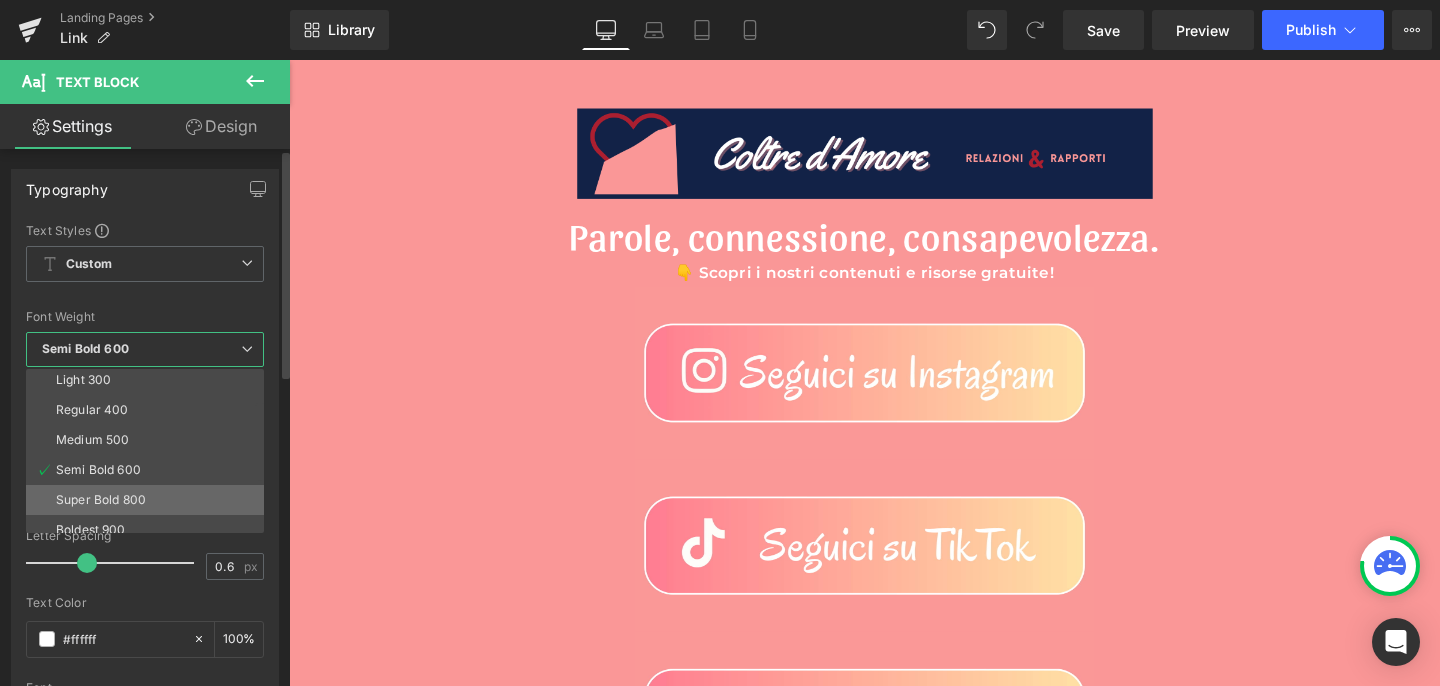 click on "Super Bold 800" at bounding box center (101, 500) 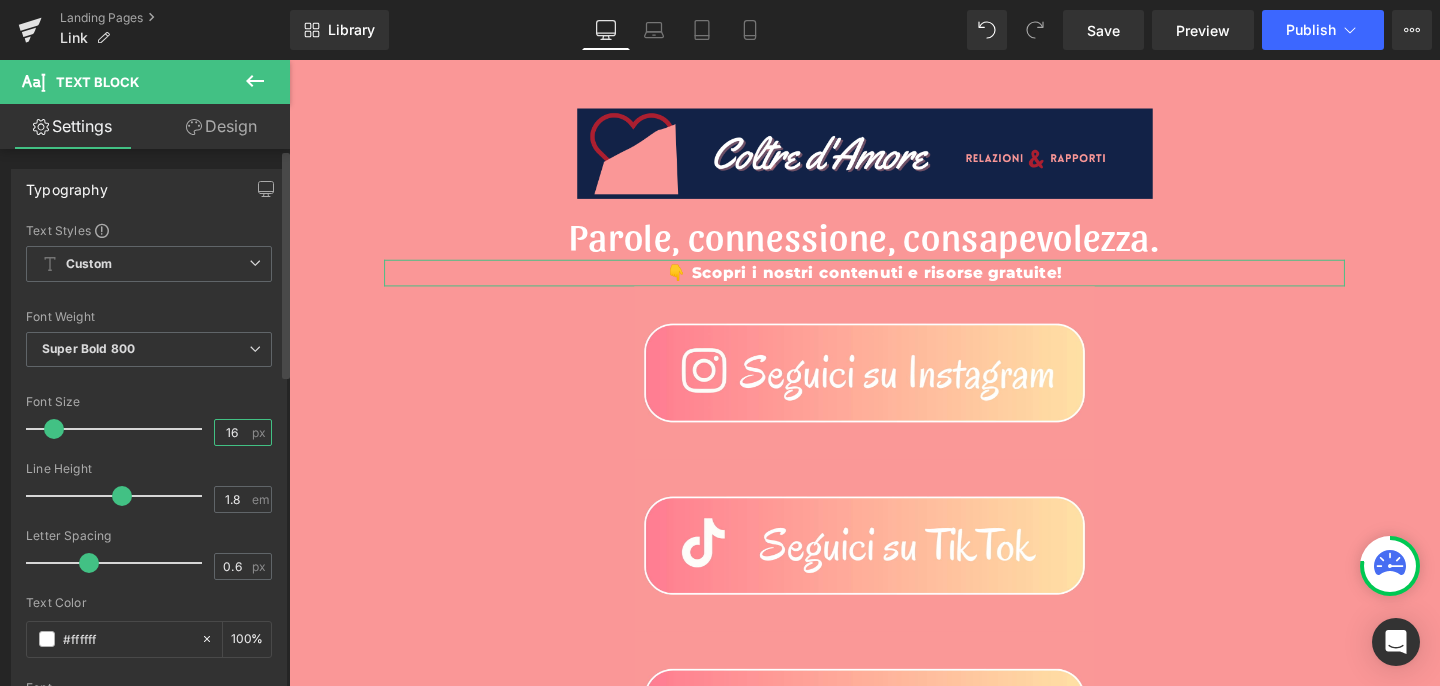 click on "16" at bounding box center [232, 432] 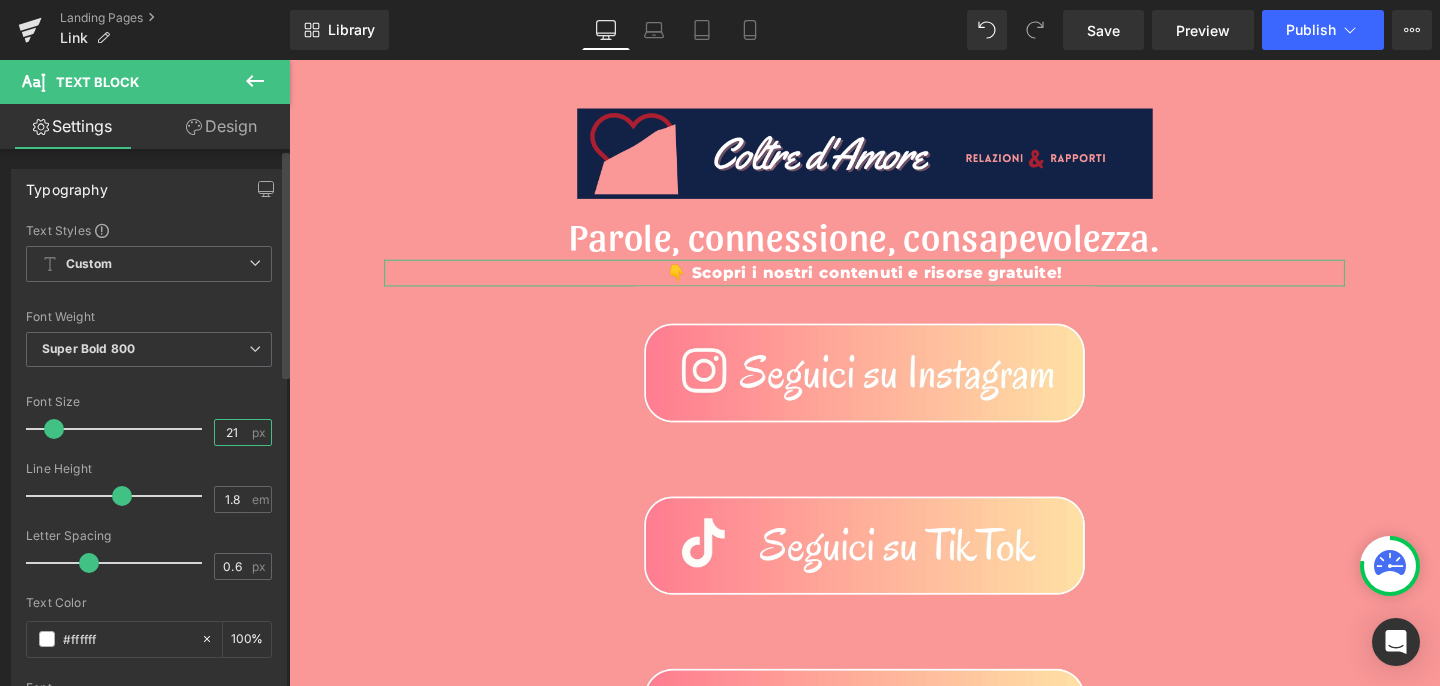 type on "21" 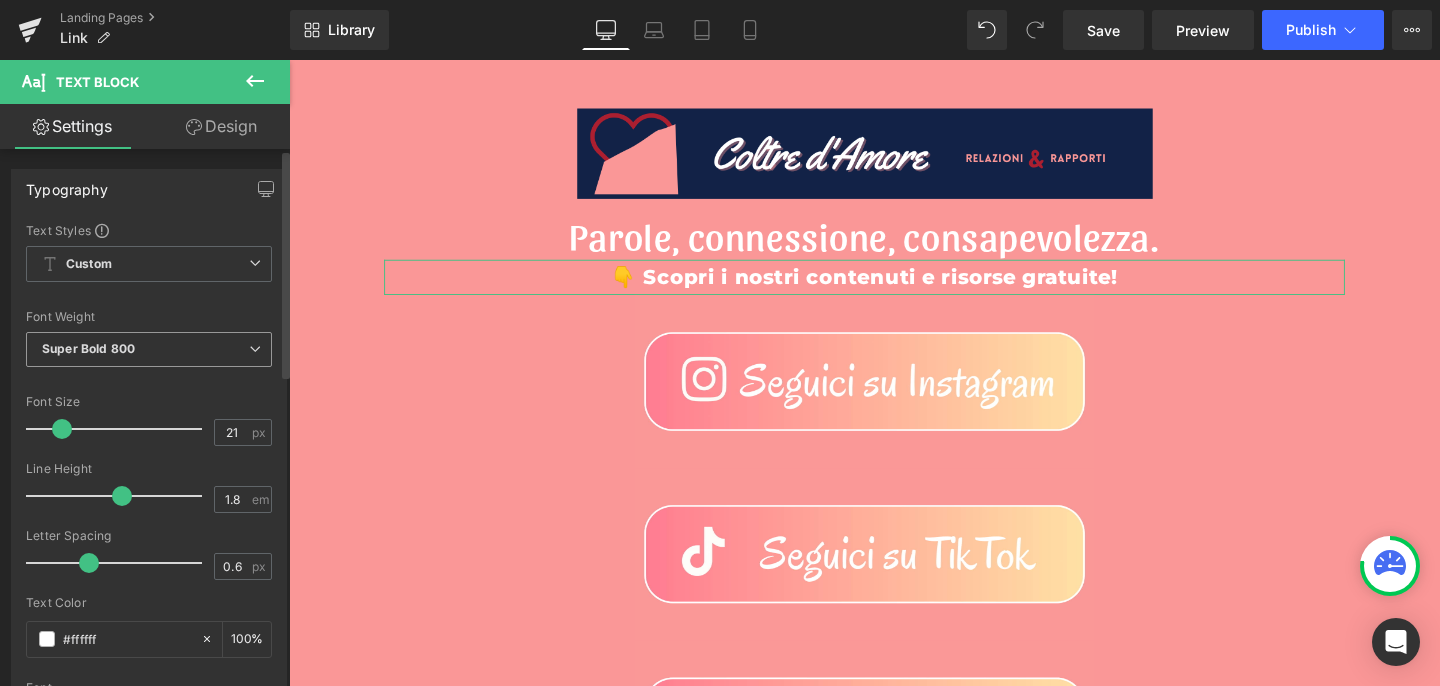 click on "Super Bold 800" at bounding box center [149, 349] 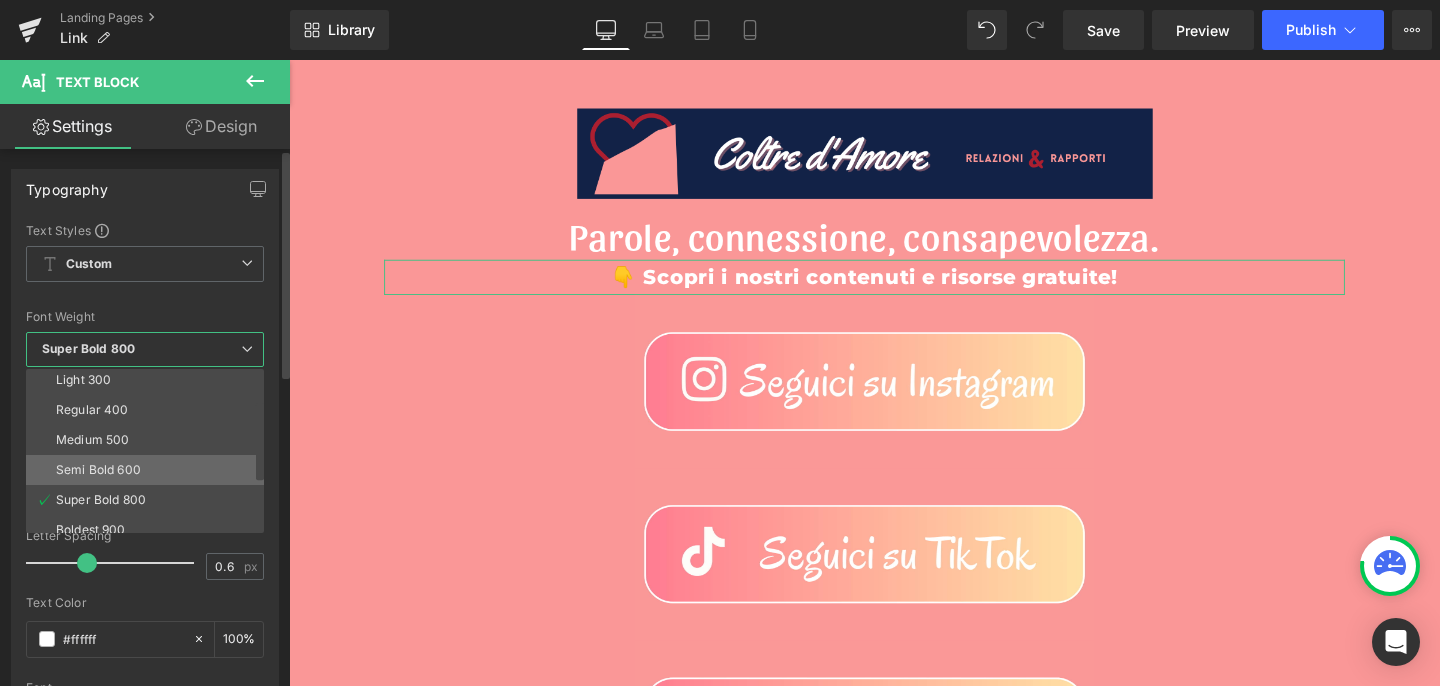 click on "Semi Bold 600" at bounding box center [98, 470] 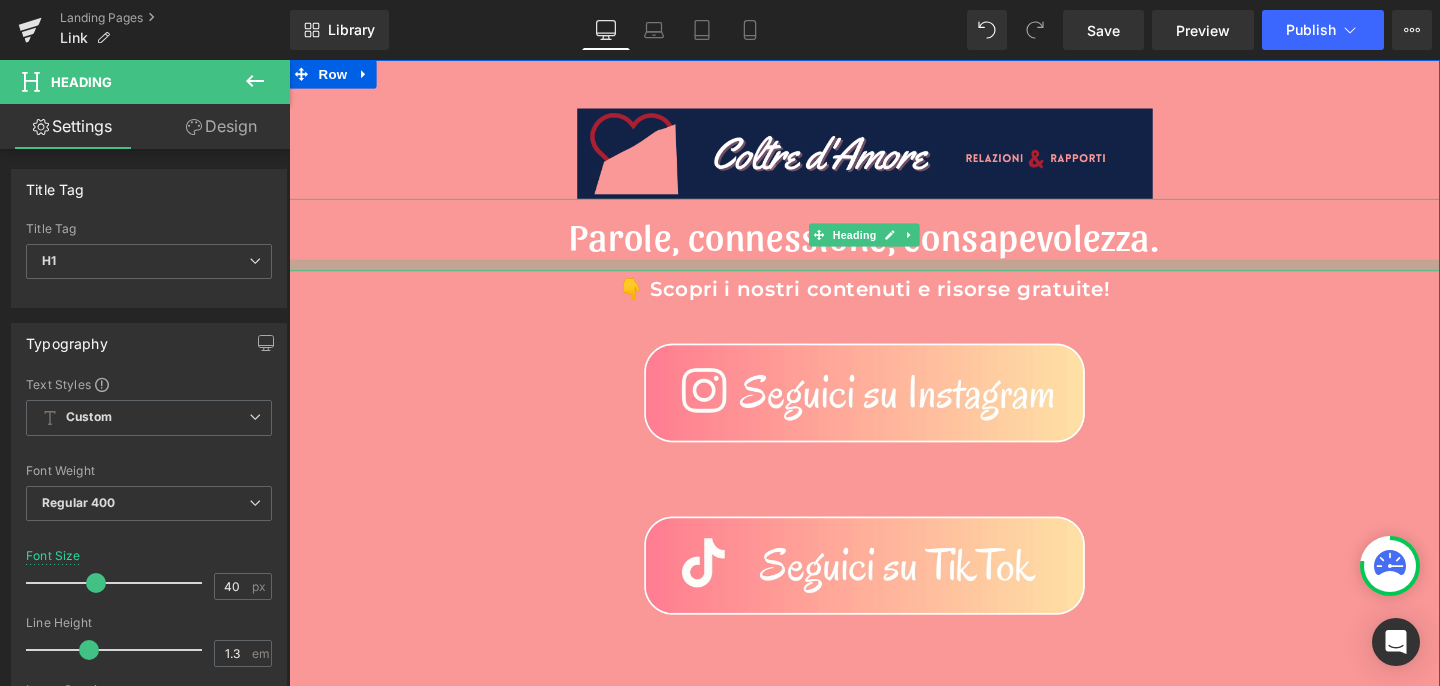 drag, startPoint x: 875, startPoint y: 265, endPoint x: 875, endPoint y: 277, distance: 12 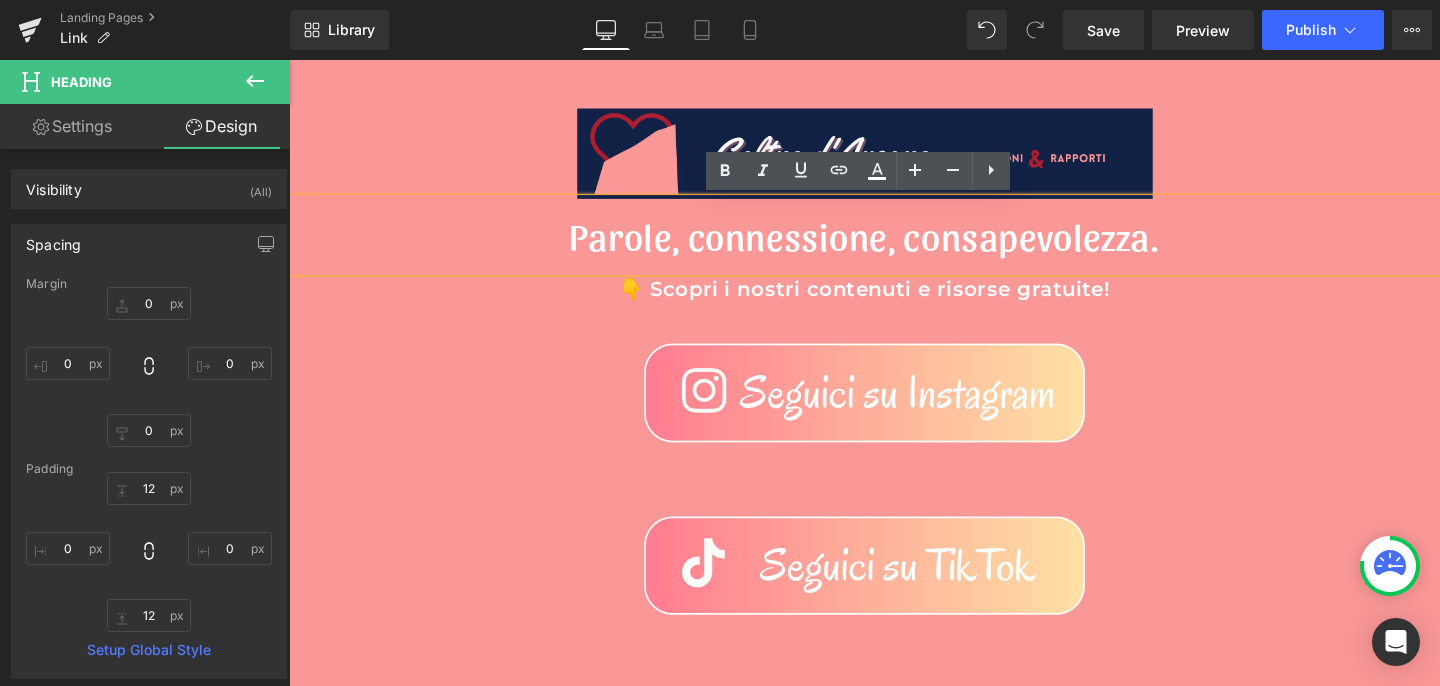 click on "Parole, connessione, consapevolezza." at bounding box center [894, 244] 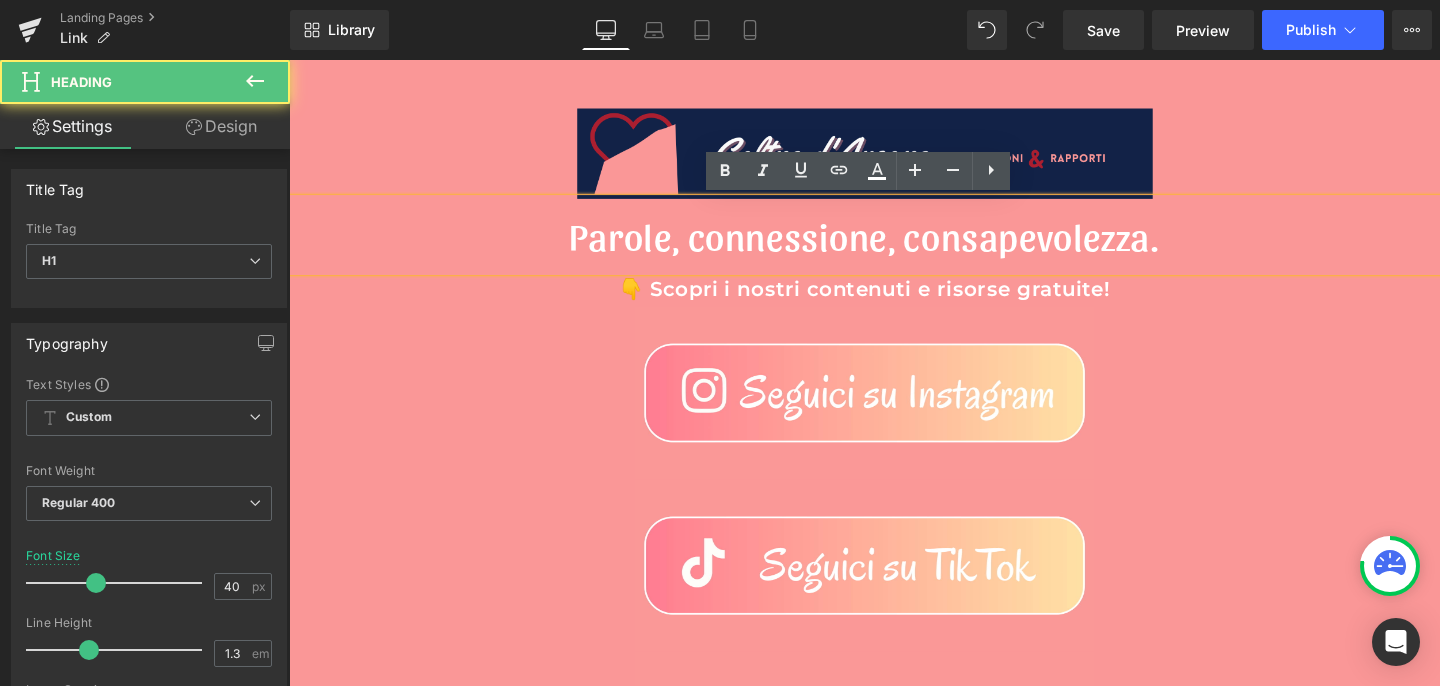 click on "👇 Scopri i nostri contenuti e risorse gratuite!" at bounding box center (894, 301) 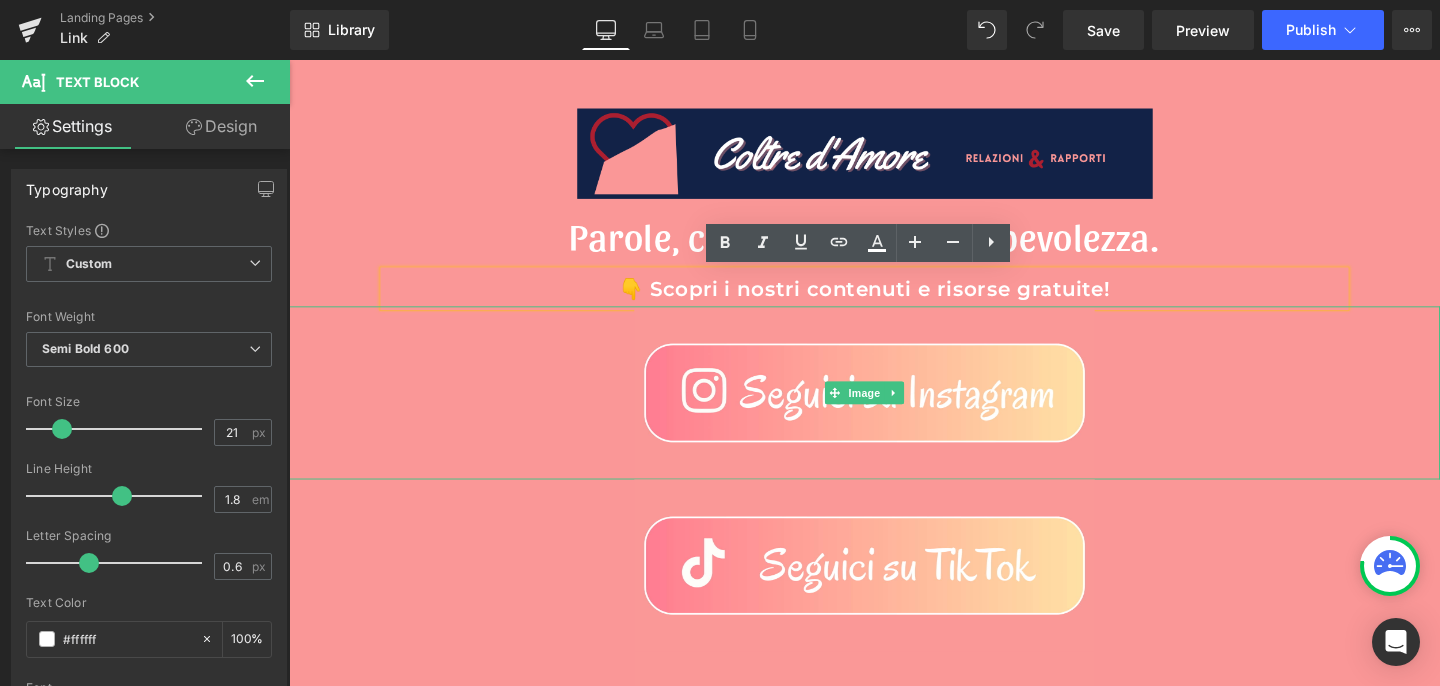 click at bounding box center (894, 410) 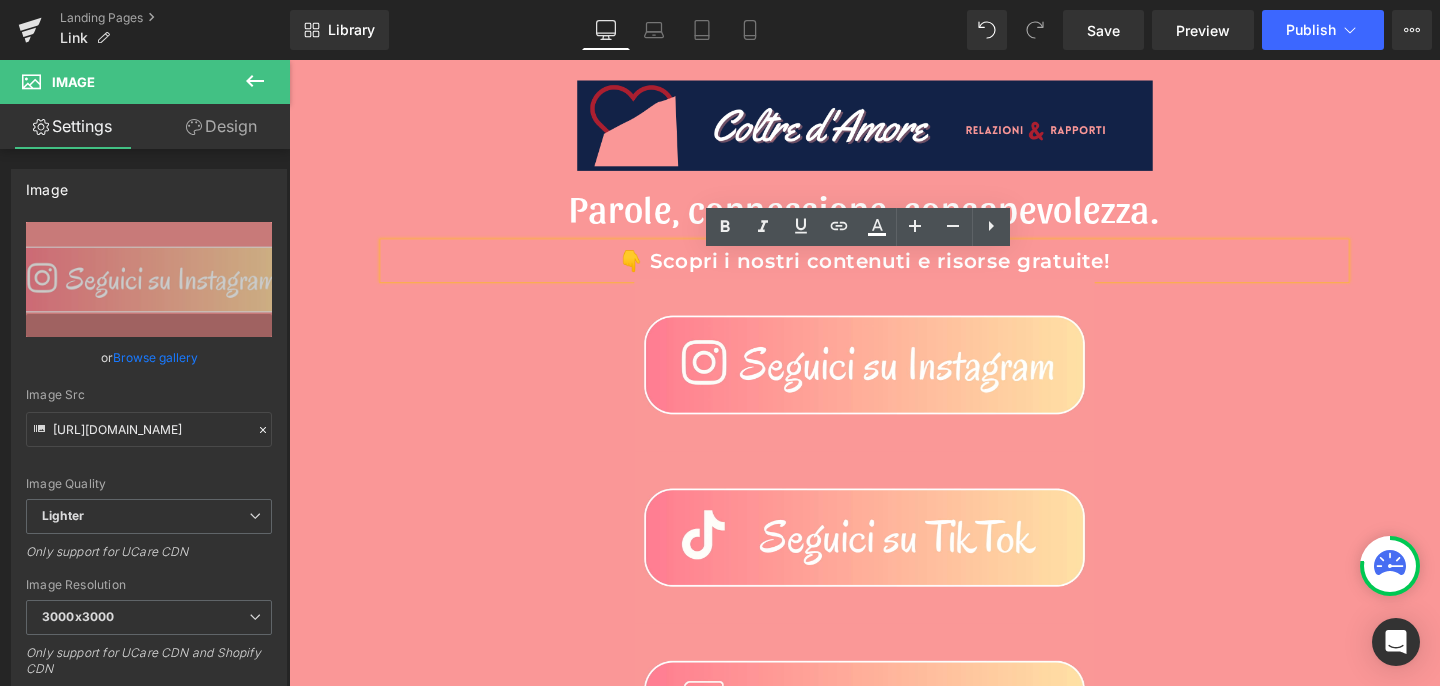 scroll, scrollTop: 0, scrollLeft: 0, axis: both 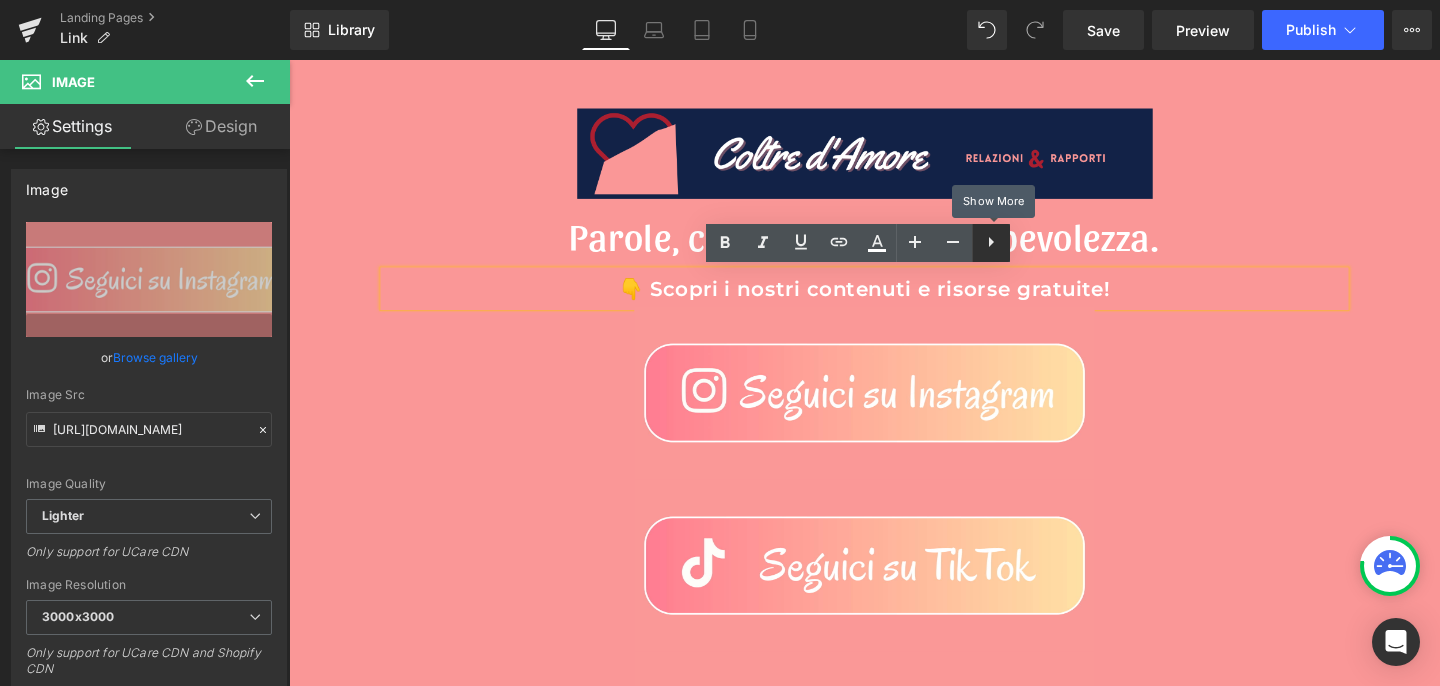 click 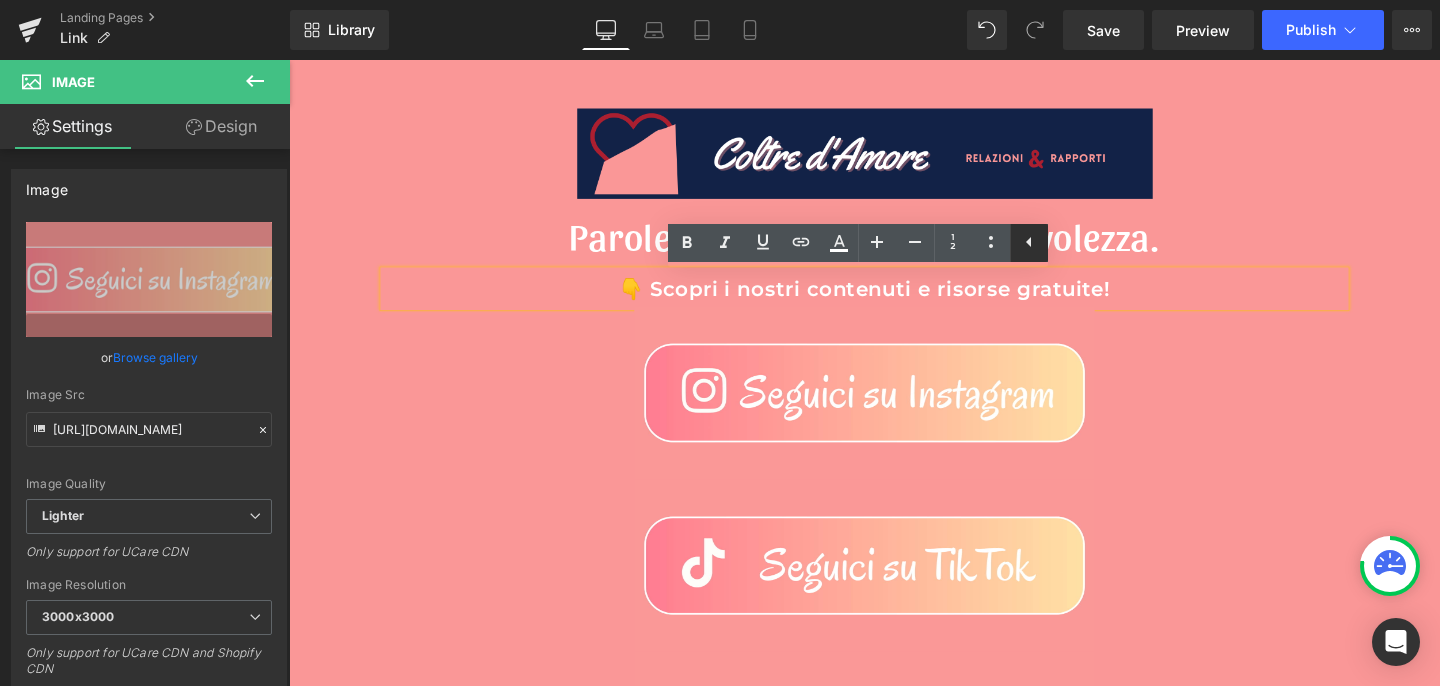 drag, startPoint x: 1028, startPoint y: 246, endPoint x: 777, endPoint y: 208, distance: 253.8602 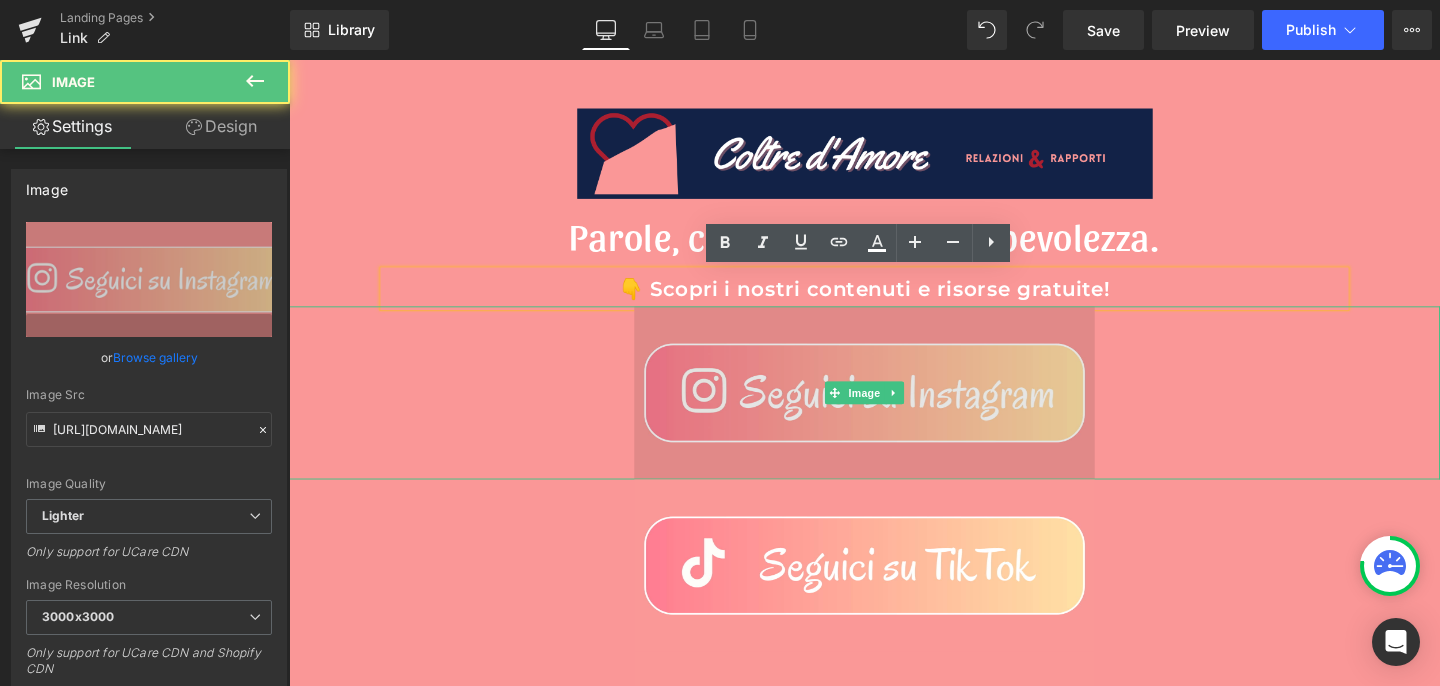 click at bounding box center [894, 410] 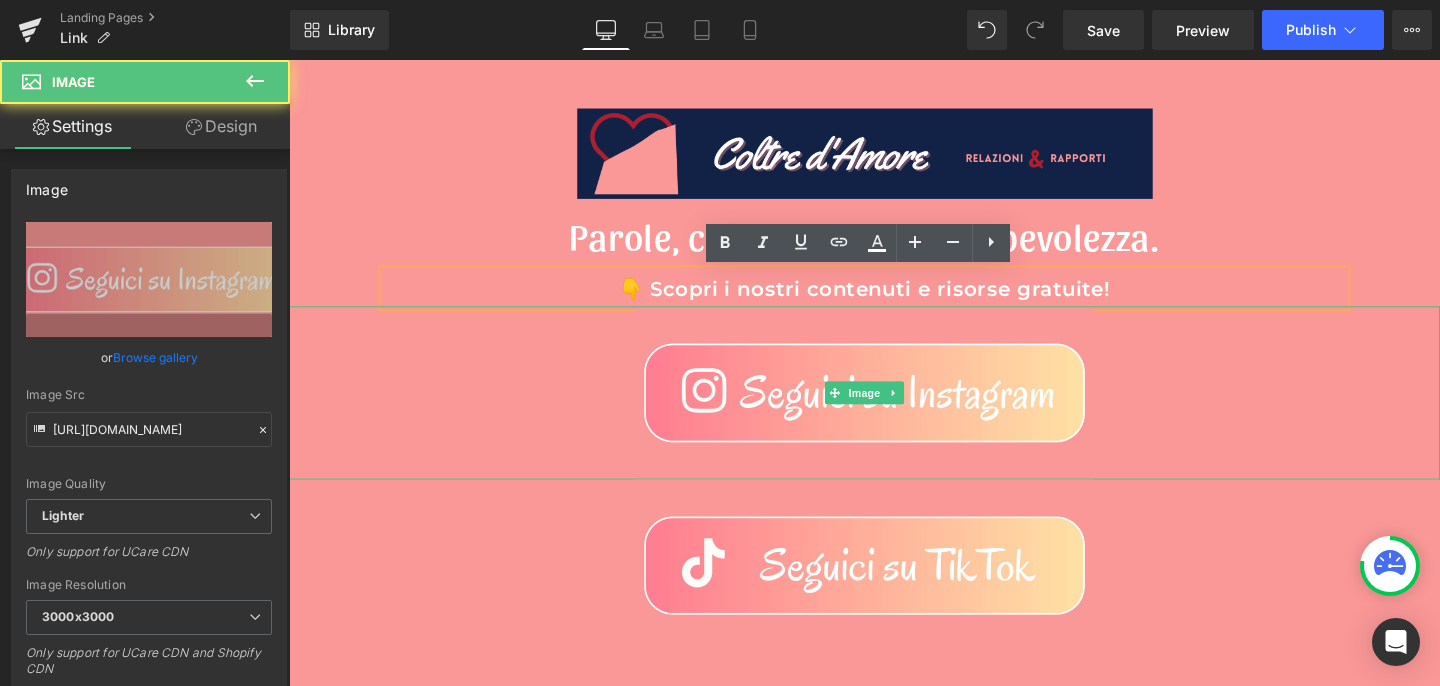 click on "👇 Scopri i nostri contenuti e risorse gratuite!" at bounding box center [894, 301] 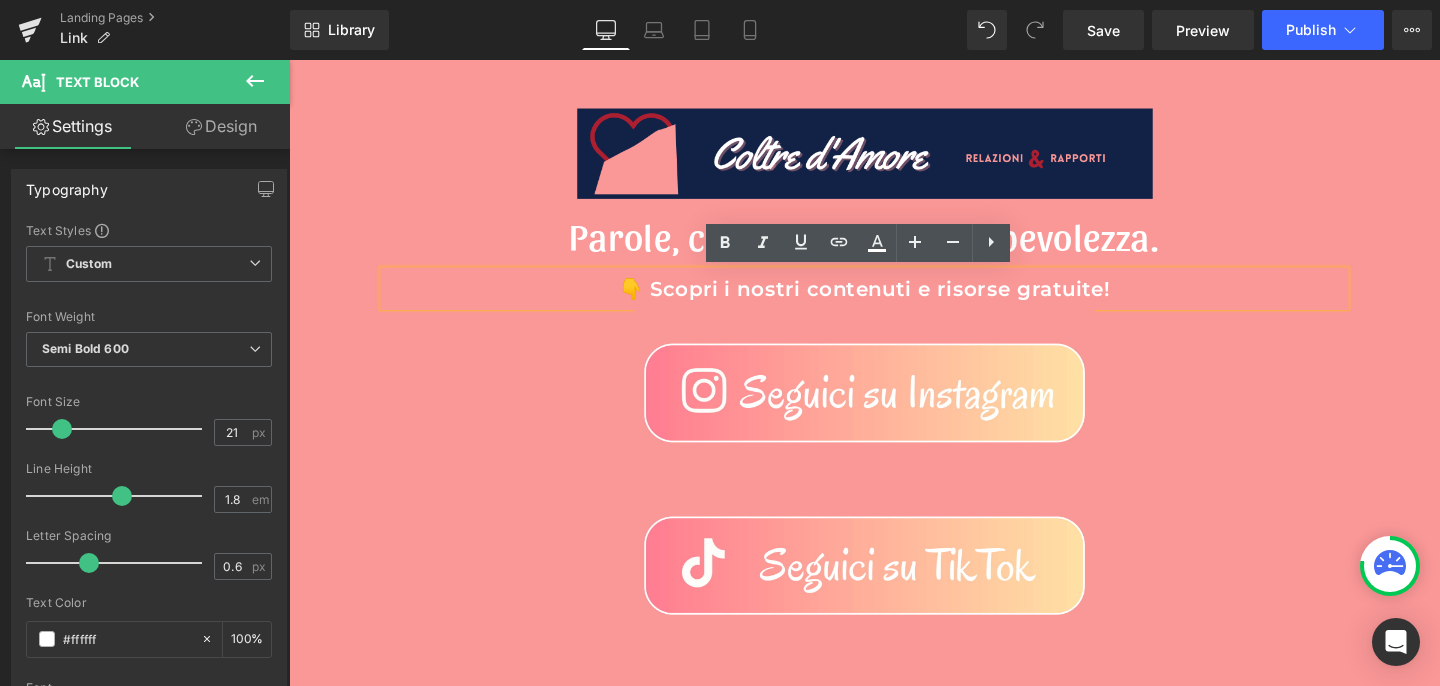 click on "👇 Scopri i nostri contenuti e risorse gratuite!" at bounding box center (894, 301) 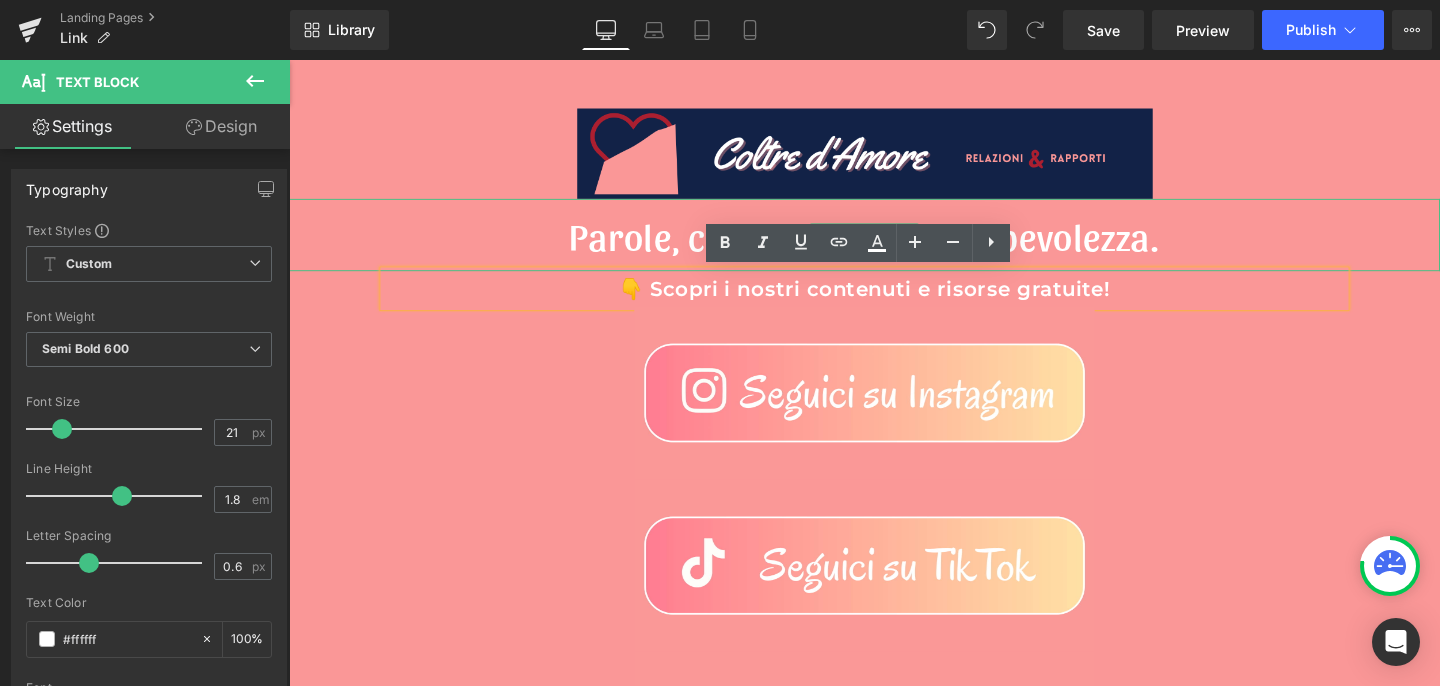 click on "Parole, connessione, consapevolezza." at bounding box center [894, 244] 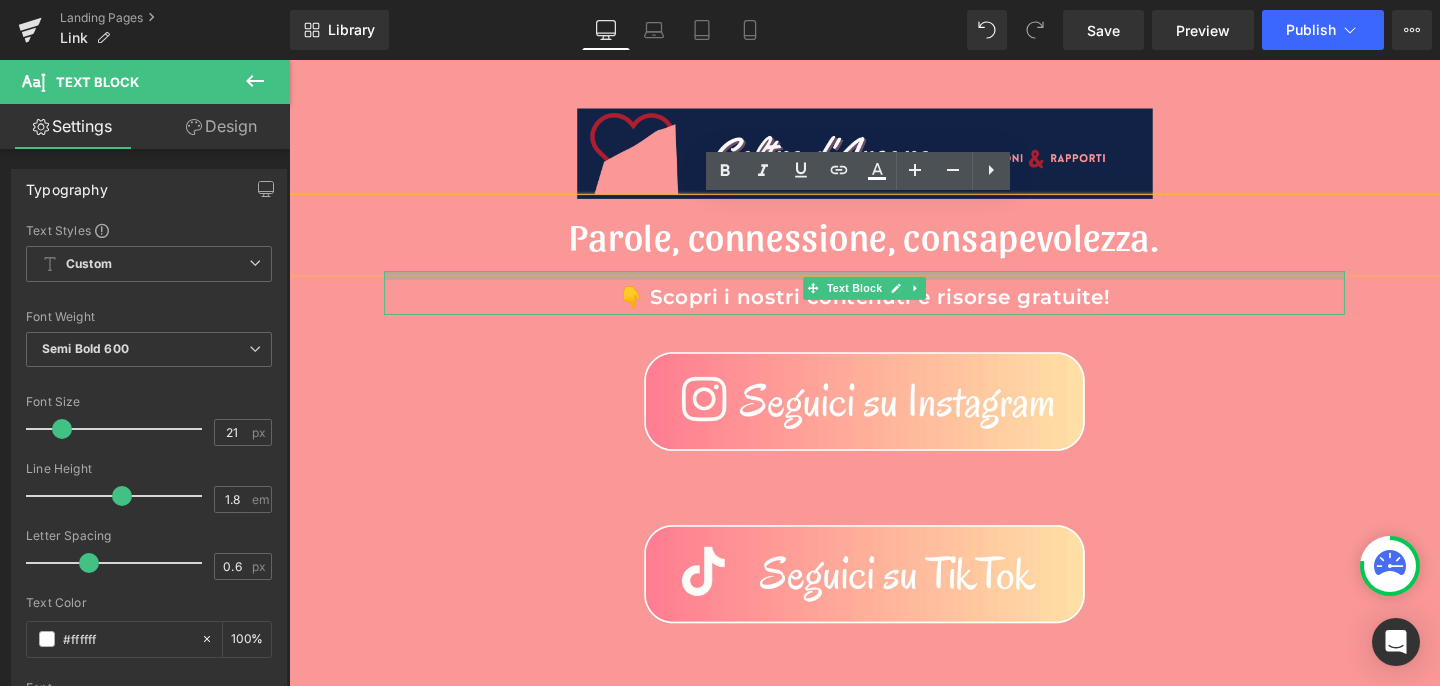 click on "👇 Scopri i nostri contenuti e risorse gratuite!
Text Block" at bounding box center (894, 305) 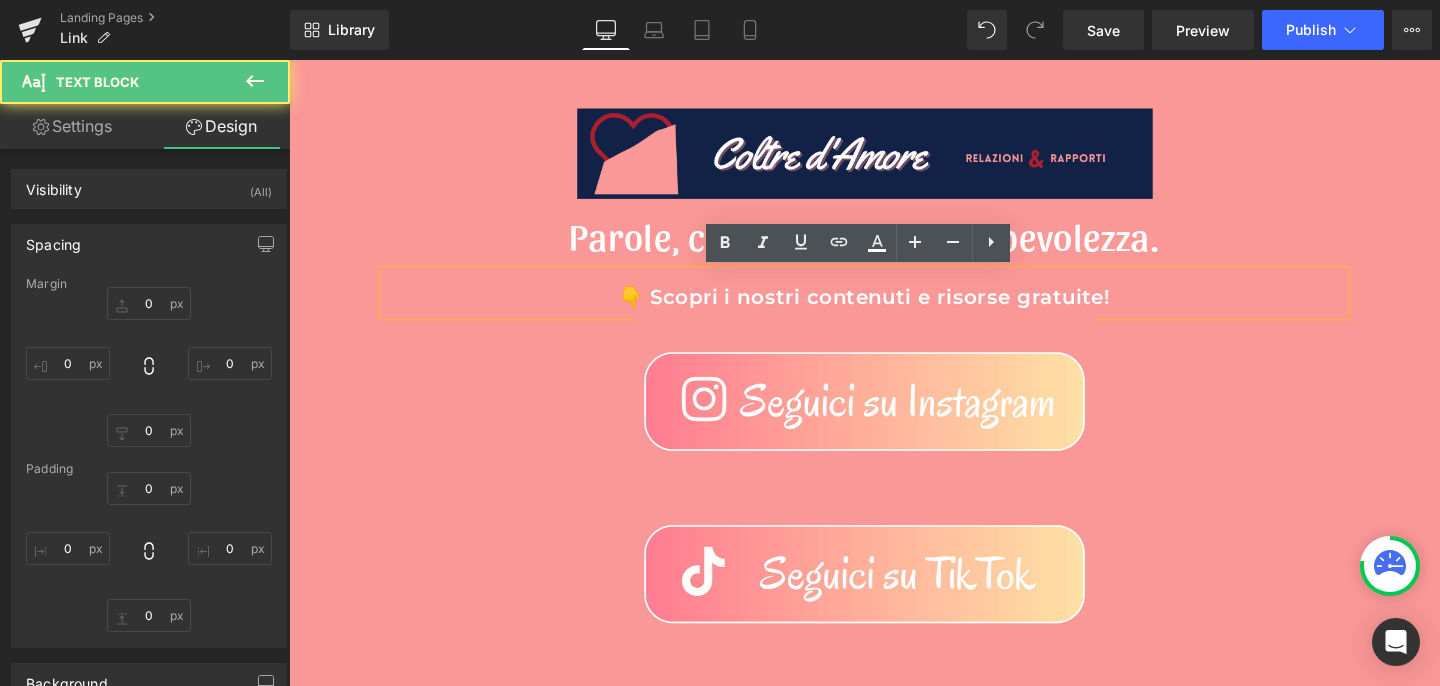 type on "0" 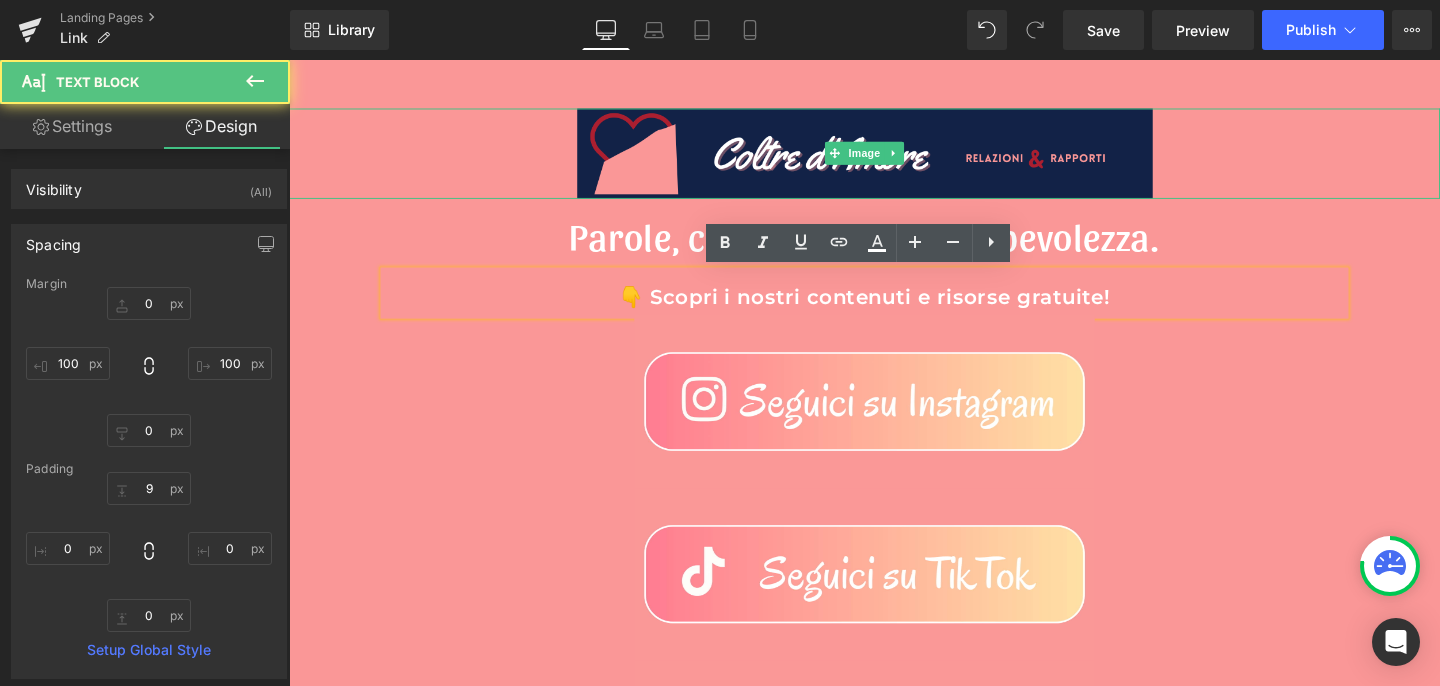 click at bounding box center (894, 158) 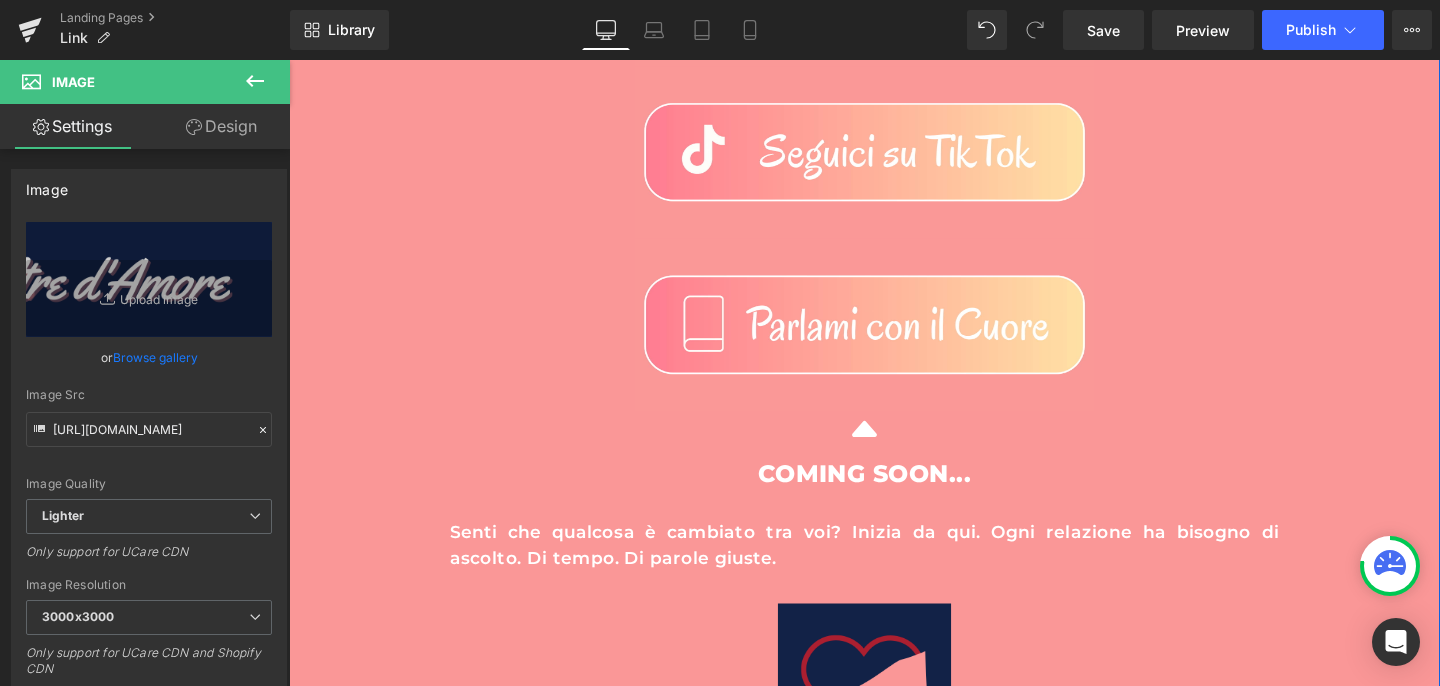 scroll, scrollTop: 462, scrollLeft: 0, axis: vertical 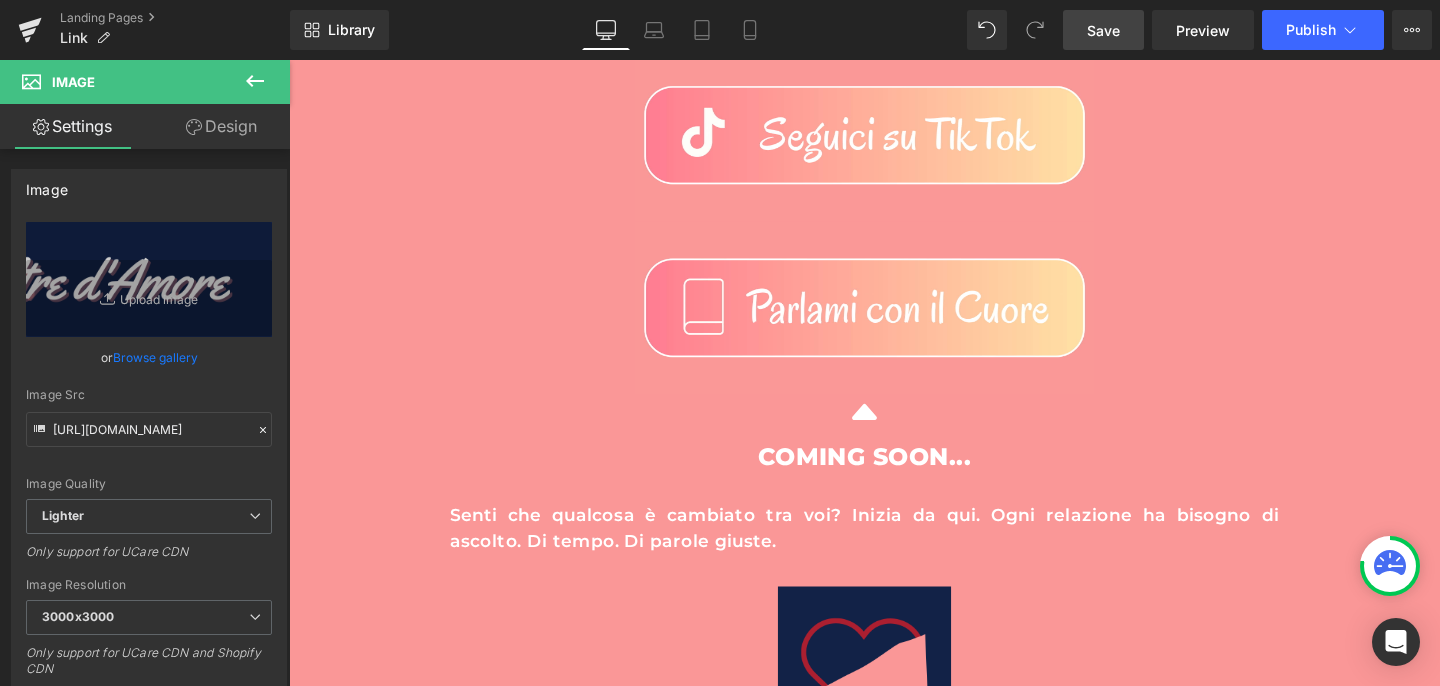 click on "Save" at bounding box center (1103, 30) 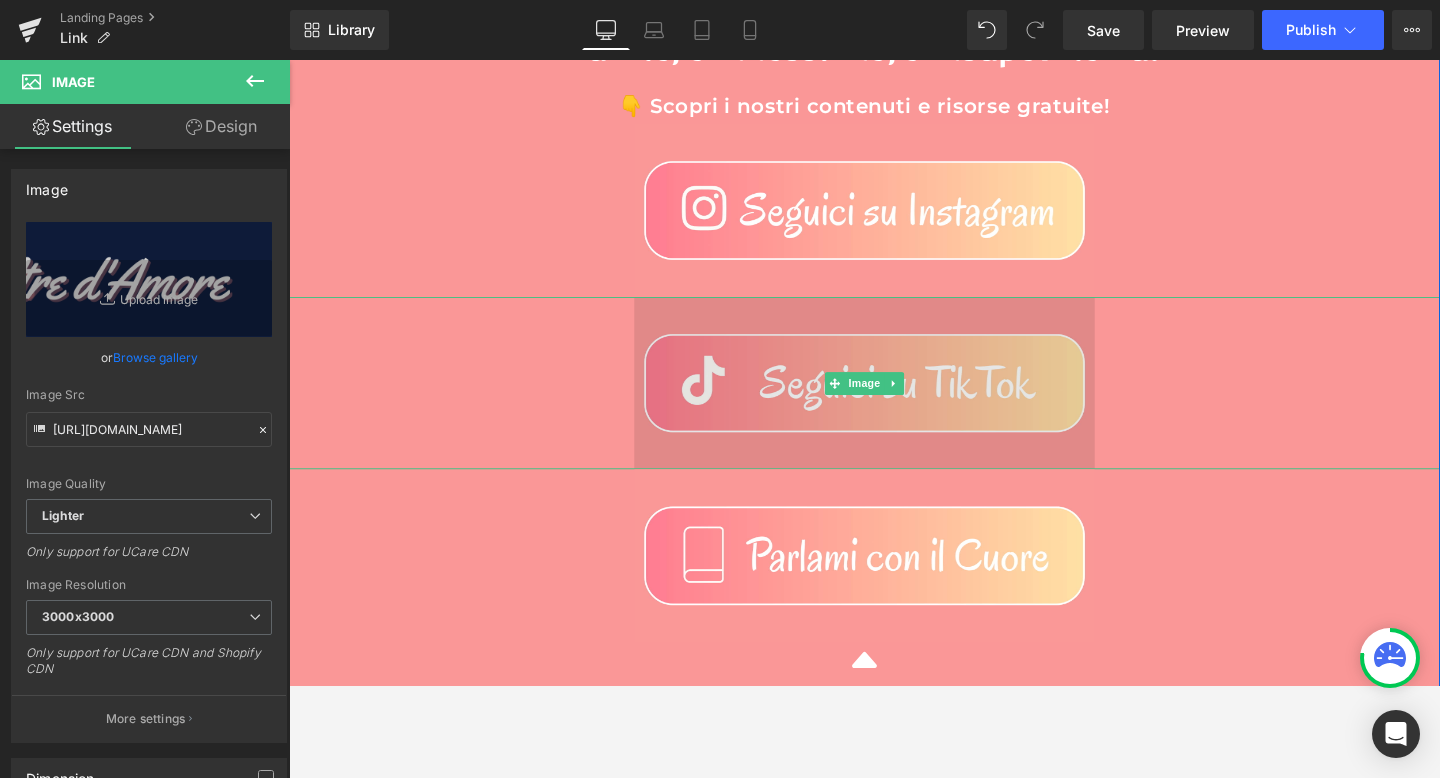scroll, scrollTop: 202, scrollLeft: 0, axis: vertical 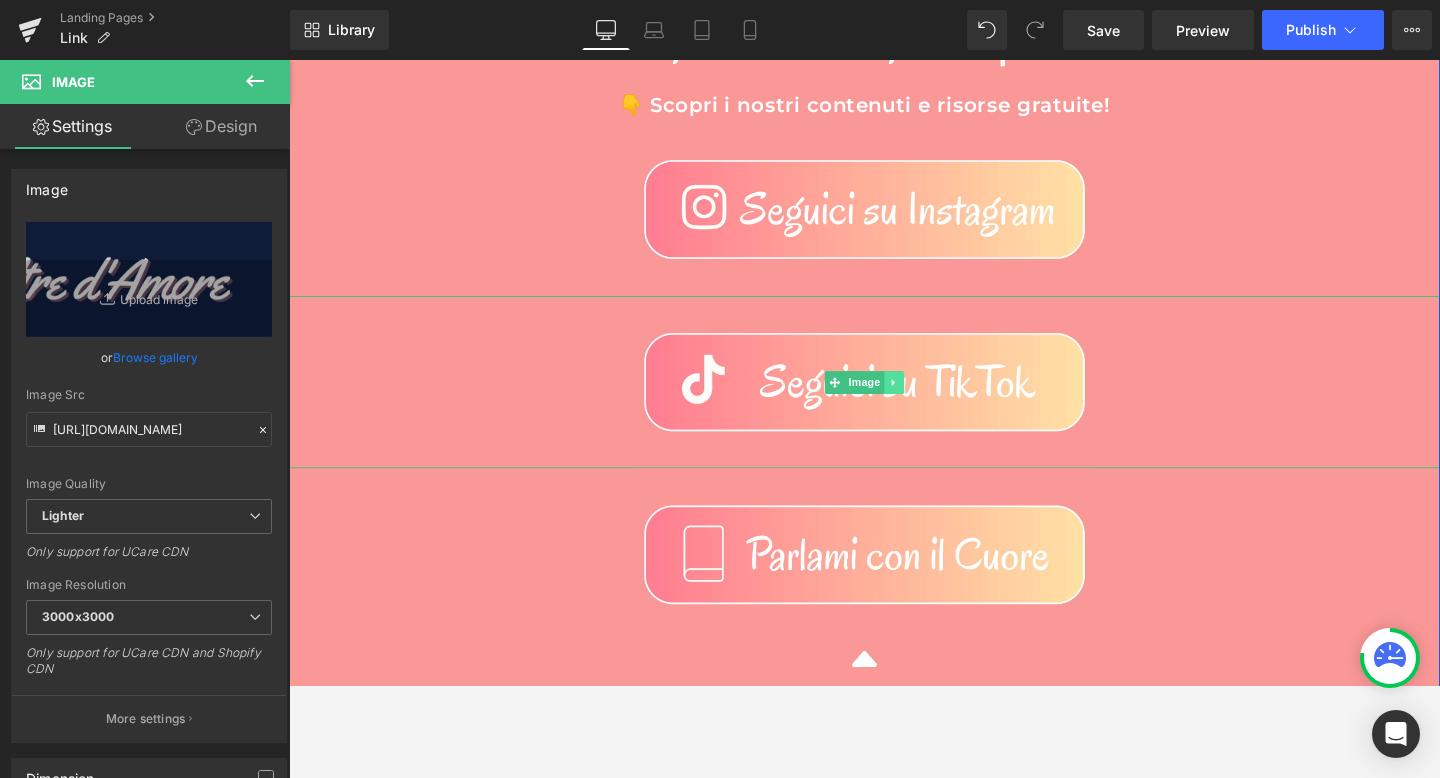 click 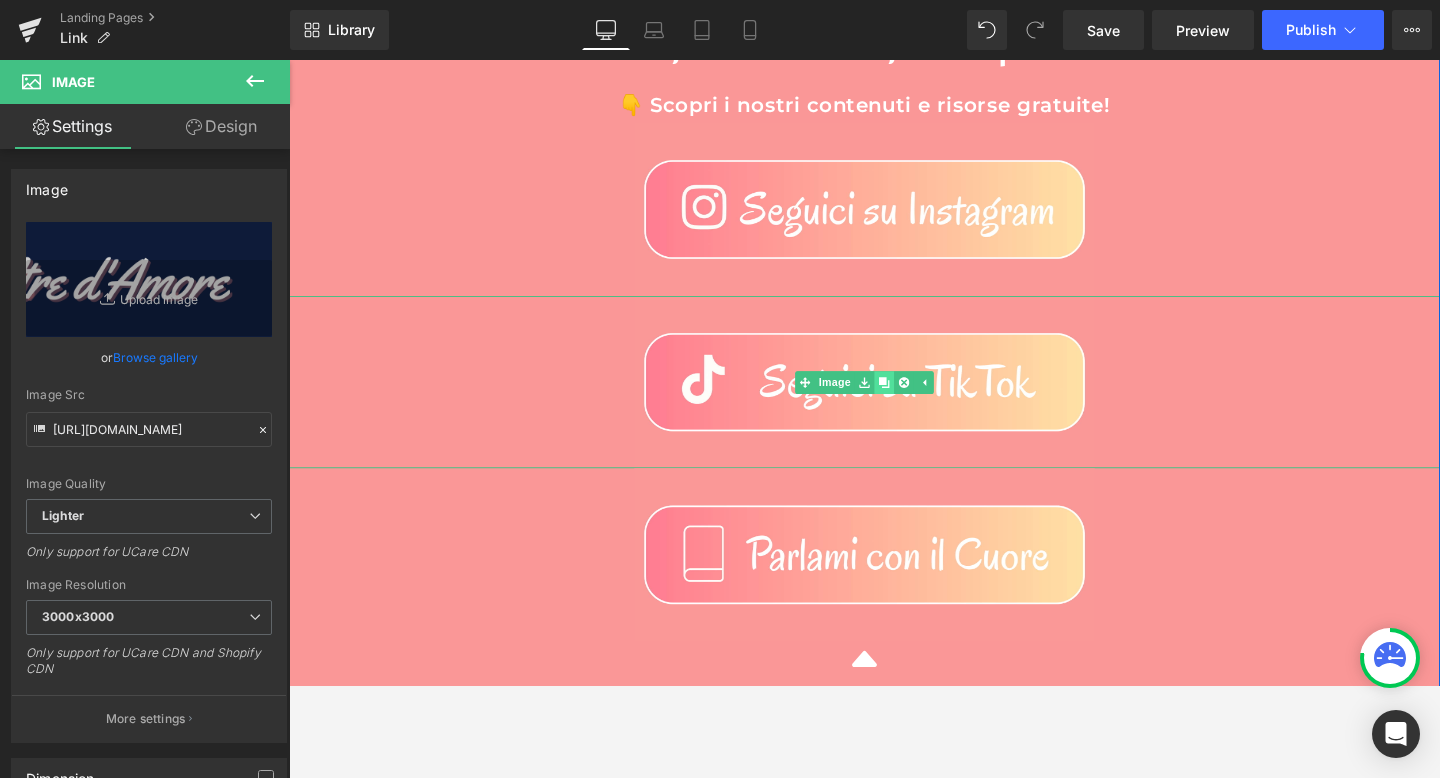 click at bounding box center (914, 399) 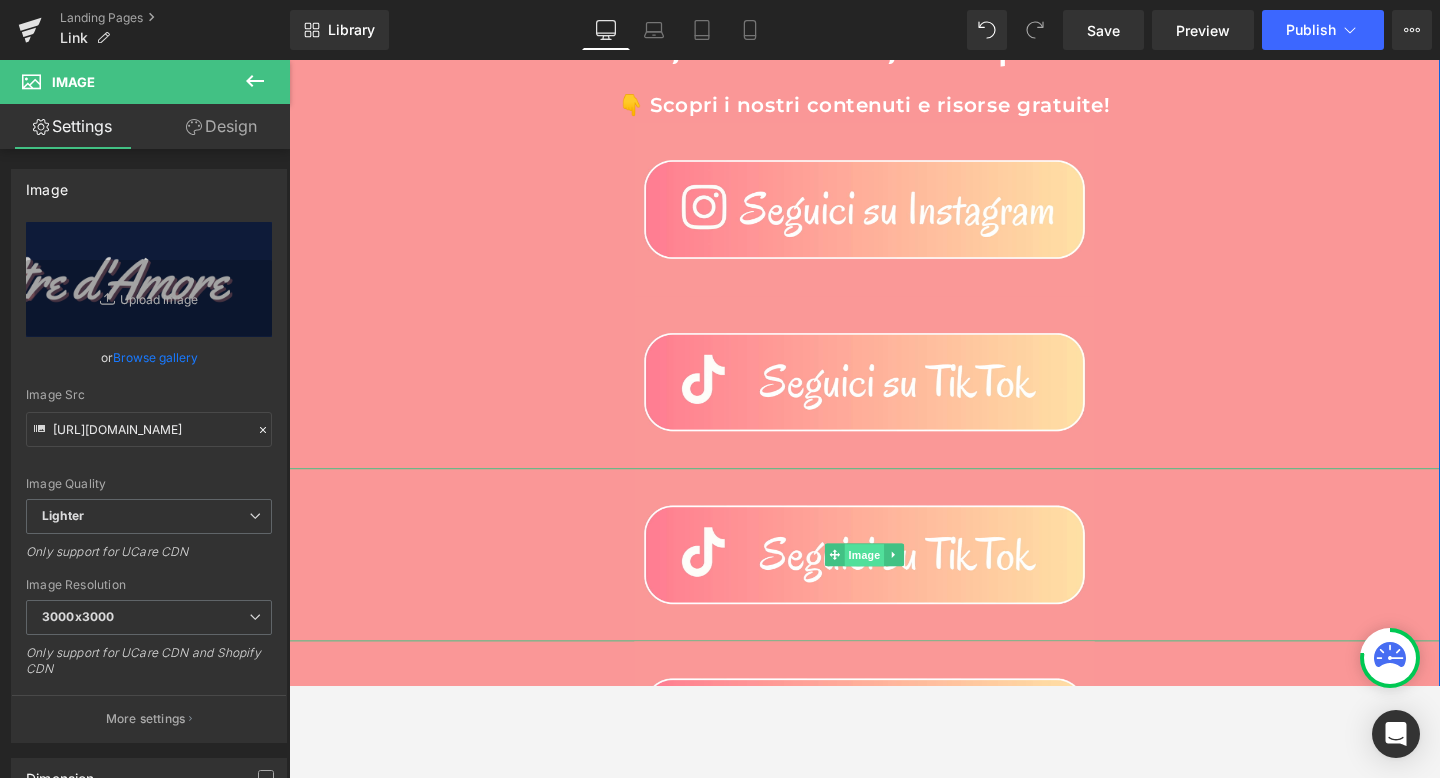 click on "Image" at bounding box center (894, 581) 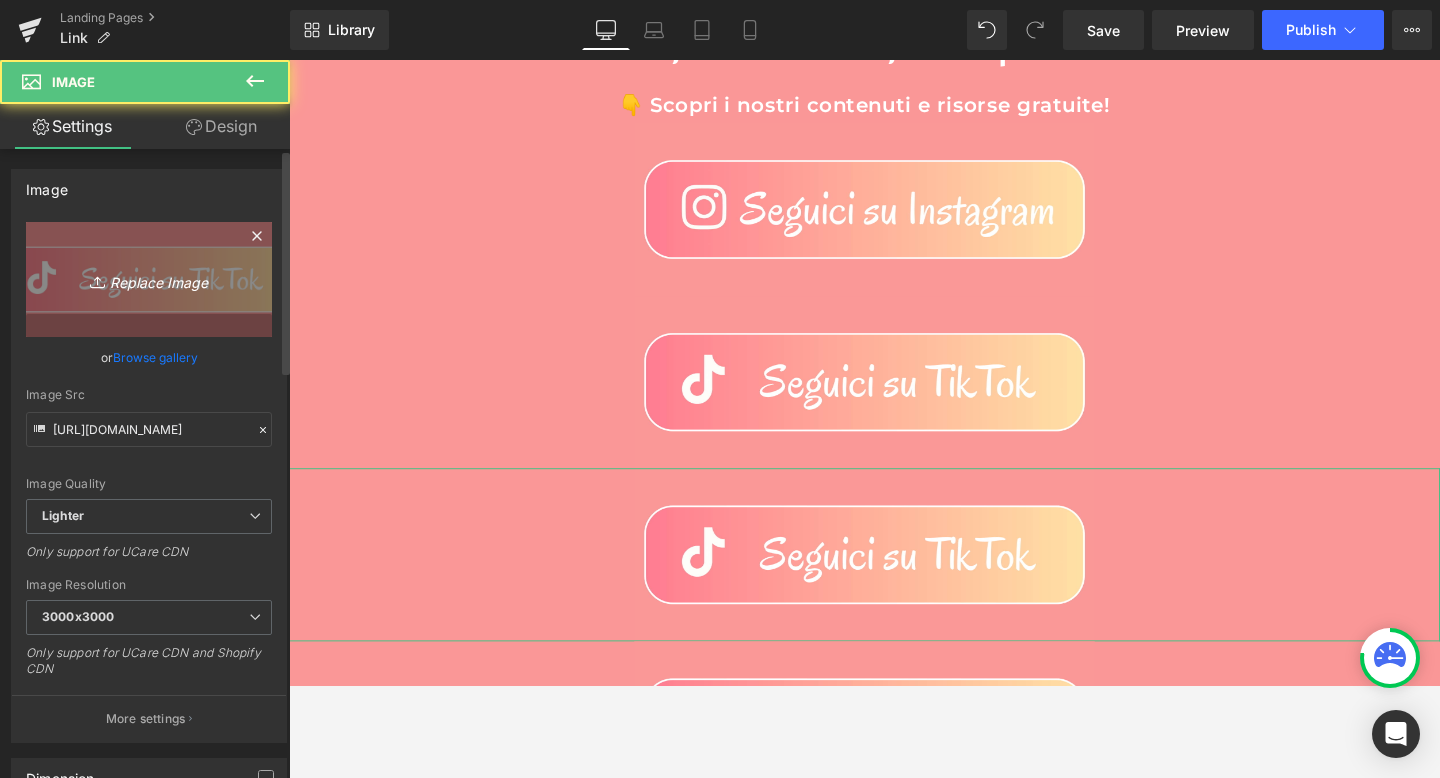 click on "Replace Image" at bounding box center (149, 279) 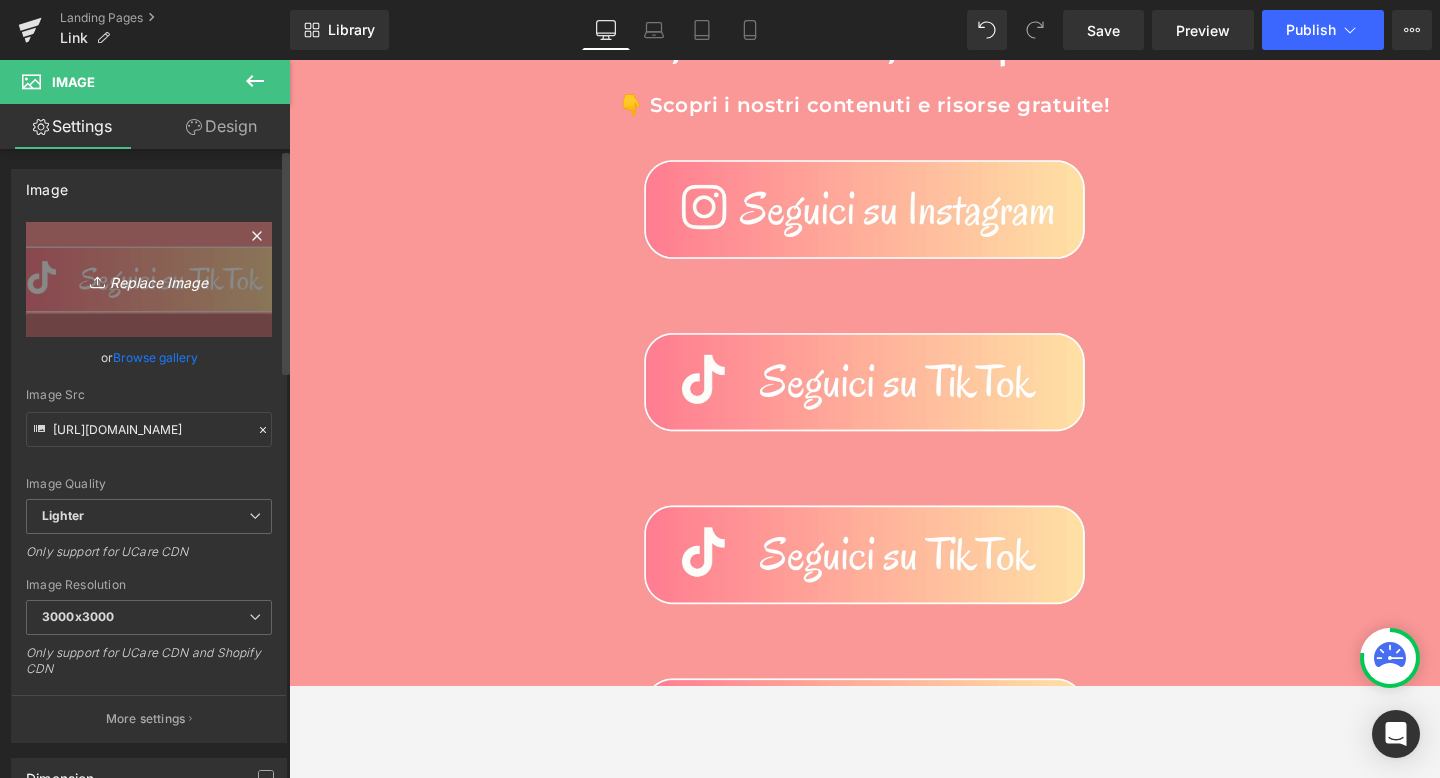 type on "C:\fakepath\domande linktree.png" 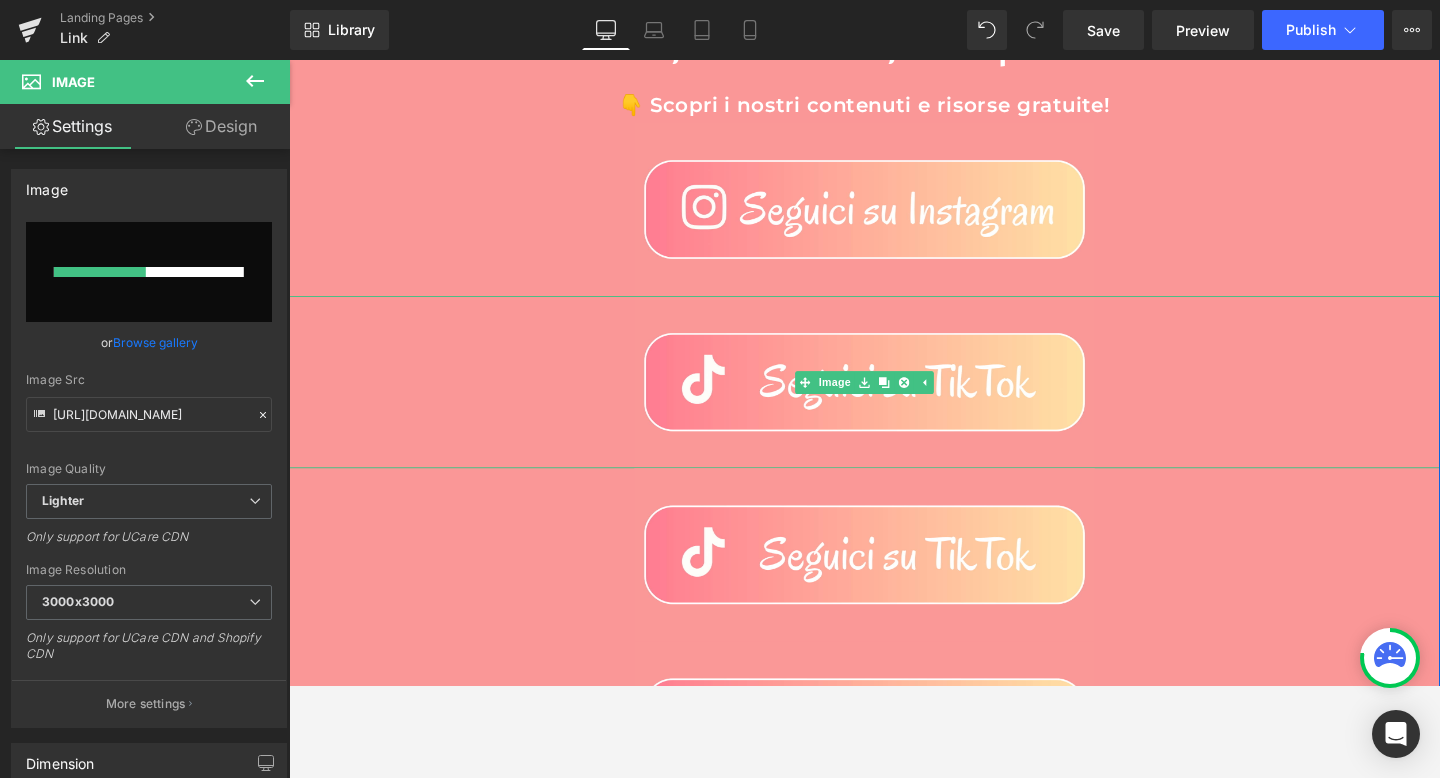 type 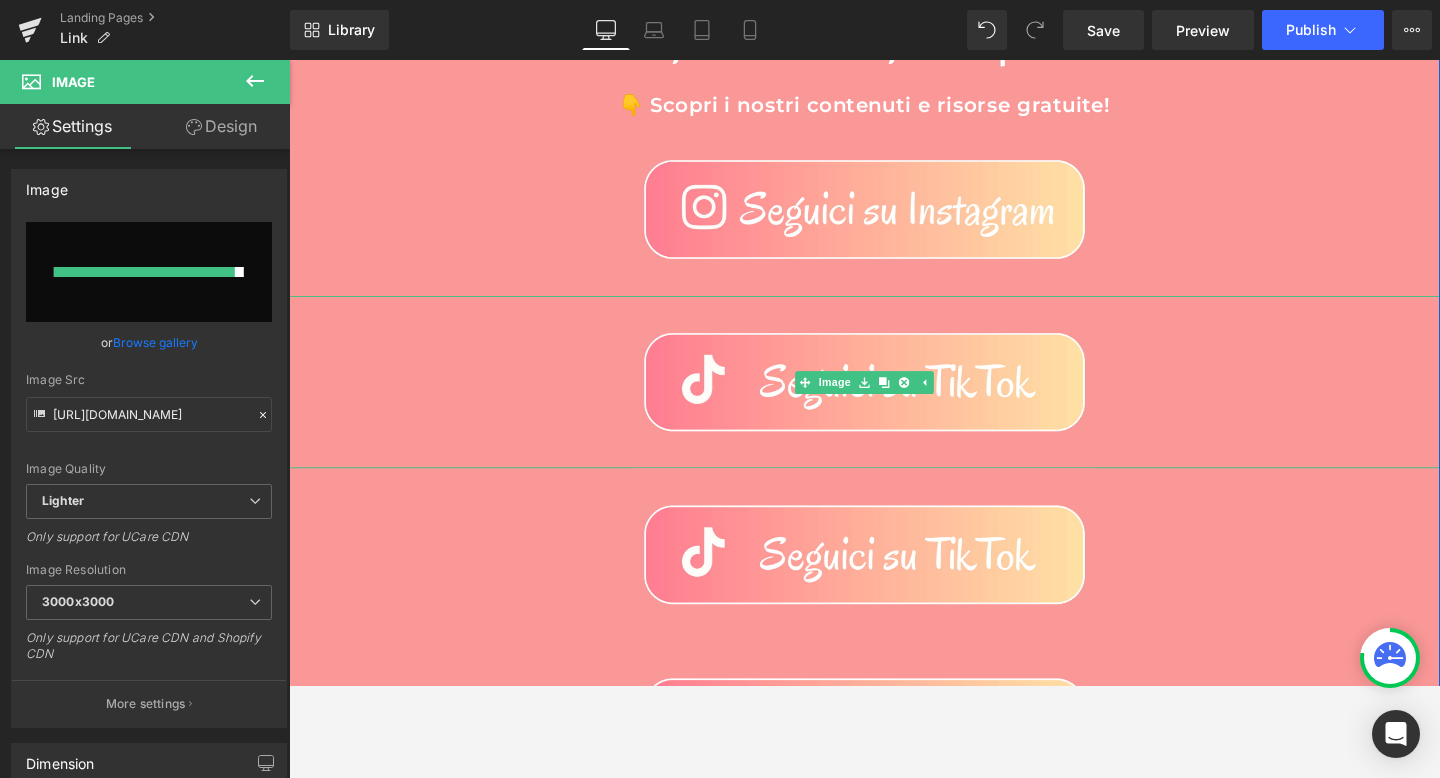 type on "[URL][DOMAIN_NAME]" 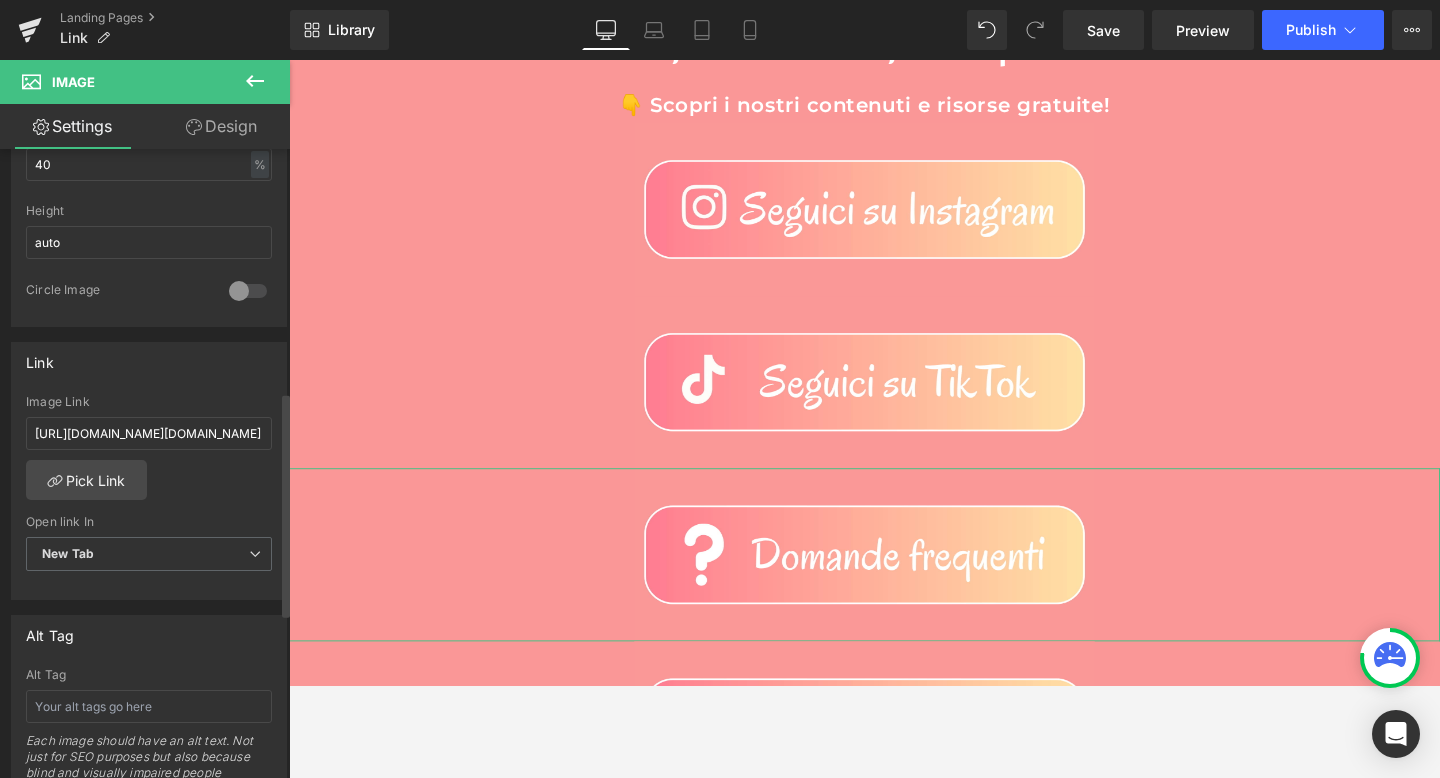 scroll, scrollTop: 711, scrollLeft: 0, axis: vertical 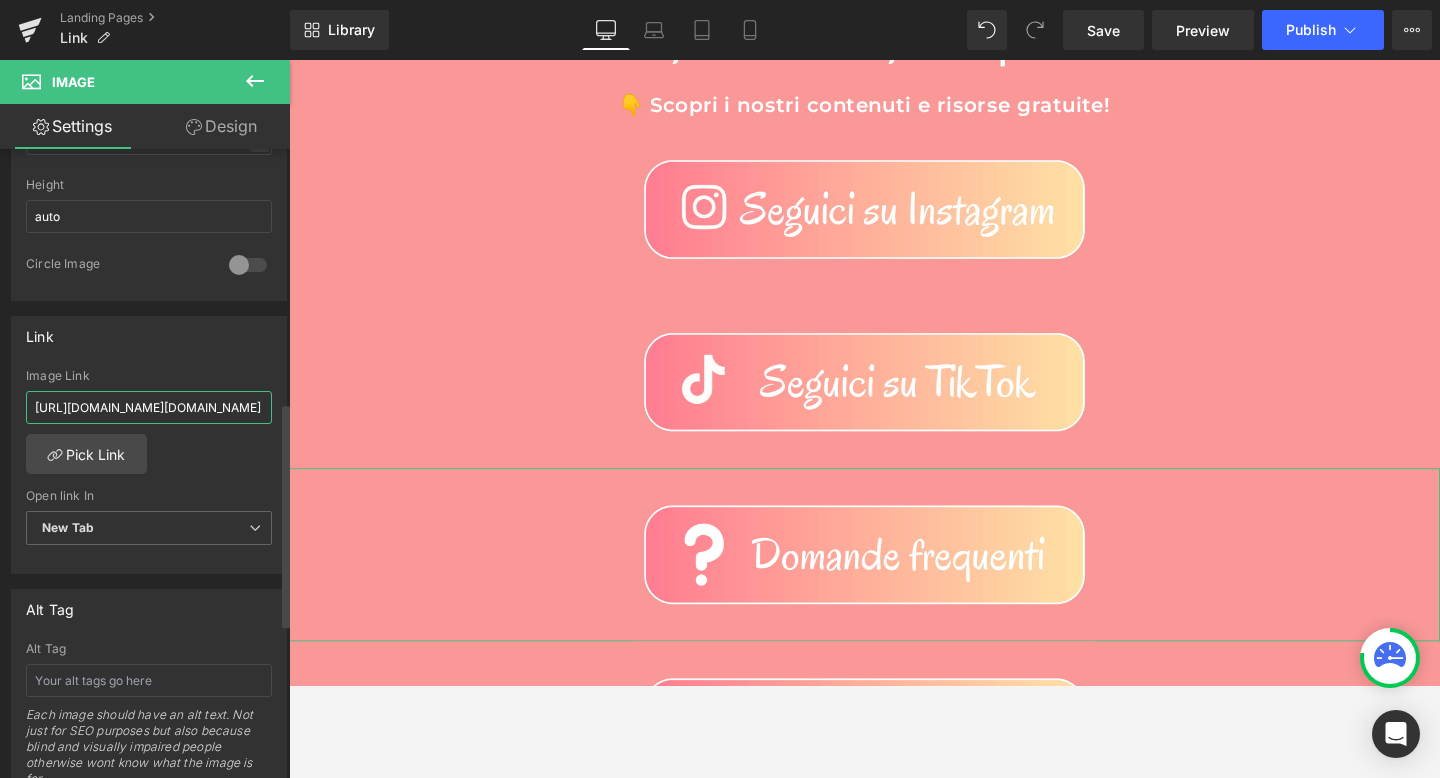 click on "[URL][DOMAIN_NAME][DOMAIN_NAME]" at bounding box center [149, 407] 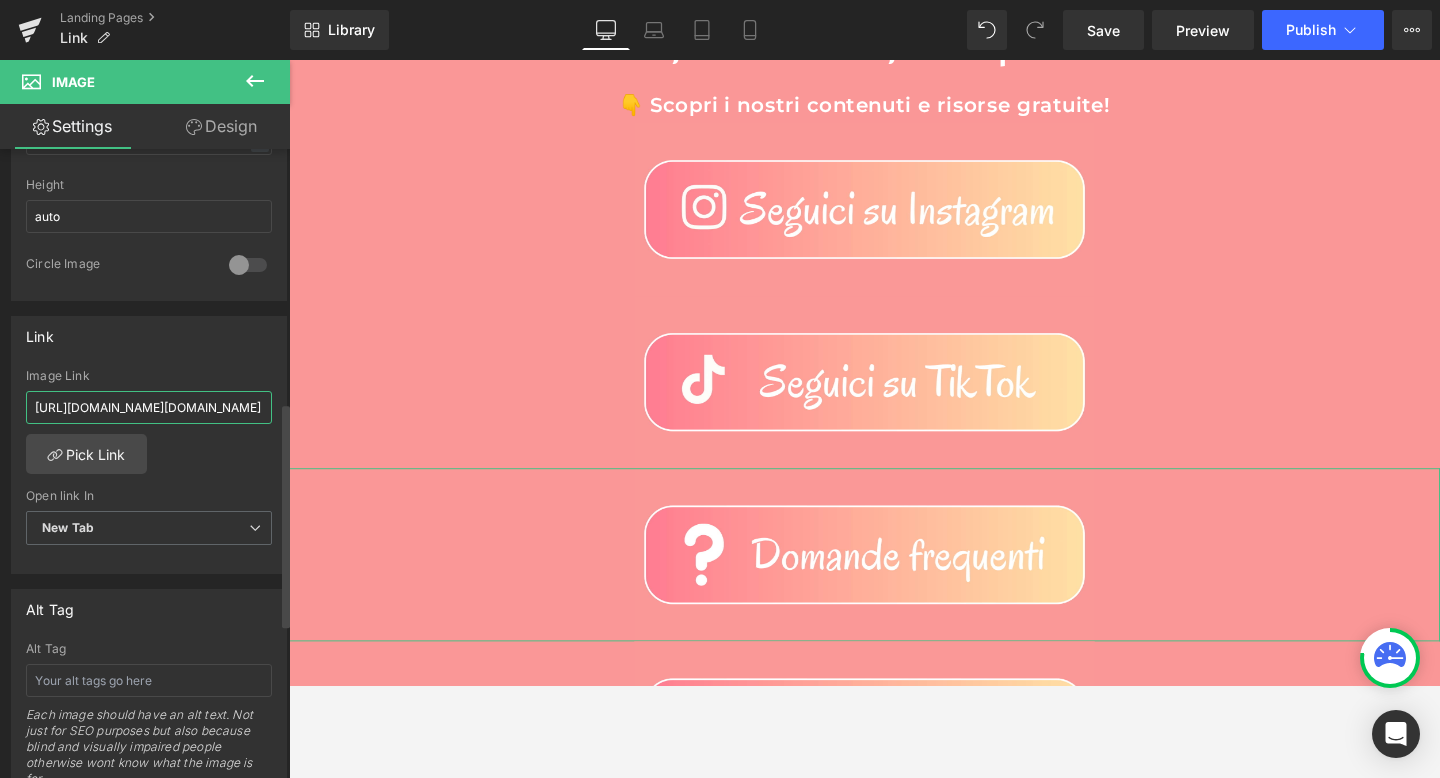 click on "[URL][DOMAIN_NAME][DOMAIN_NAME]" at bounding box center [149, 407] 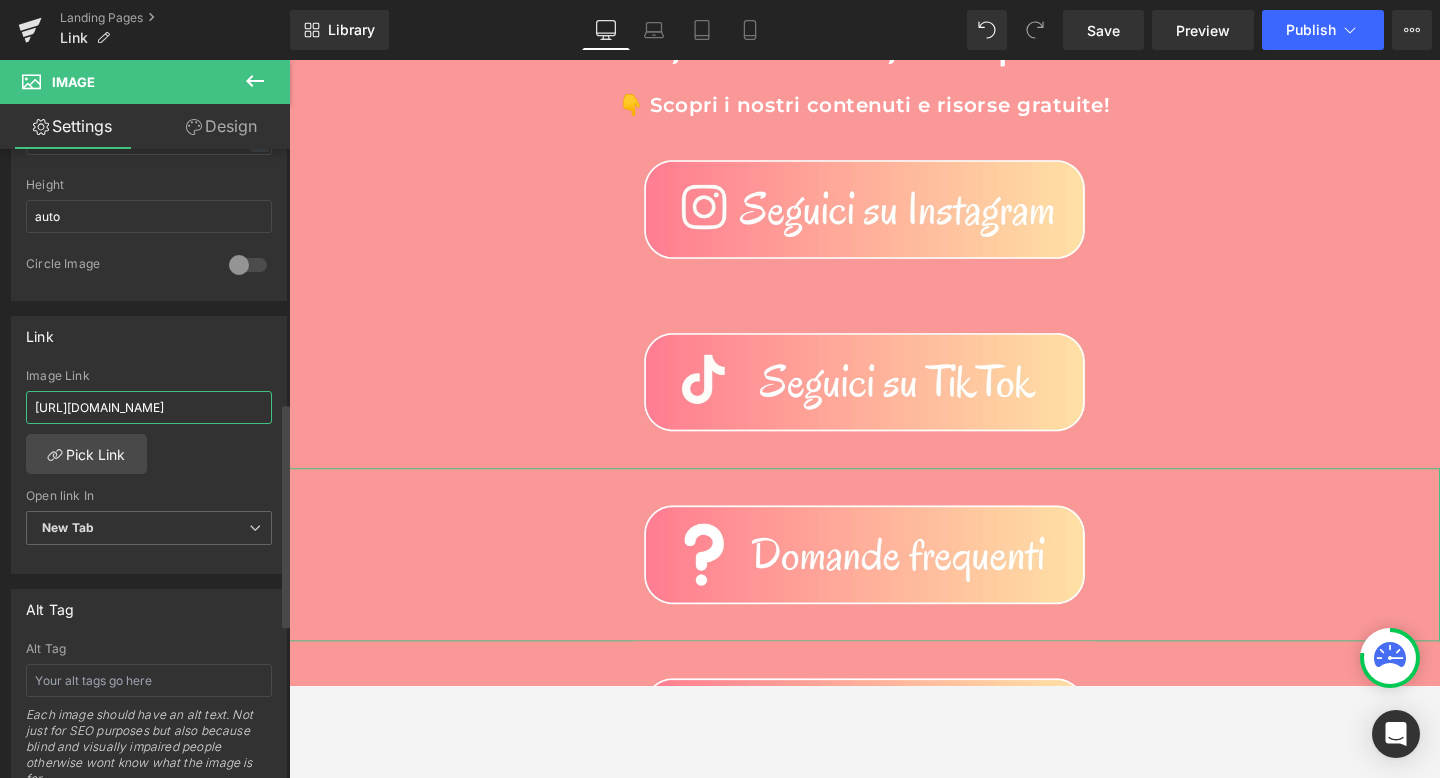 scroll, scrollTop: 0, scrollLeft: 164, axis: horizontal 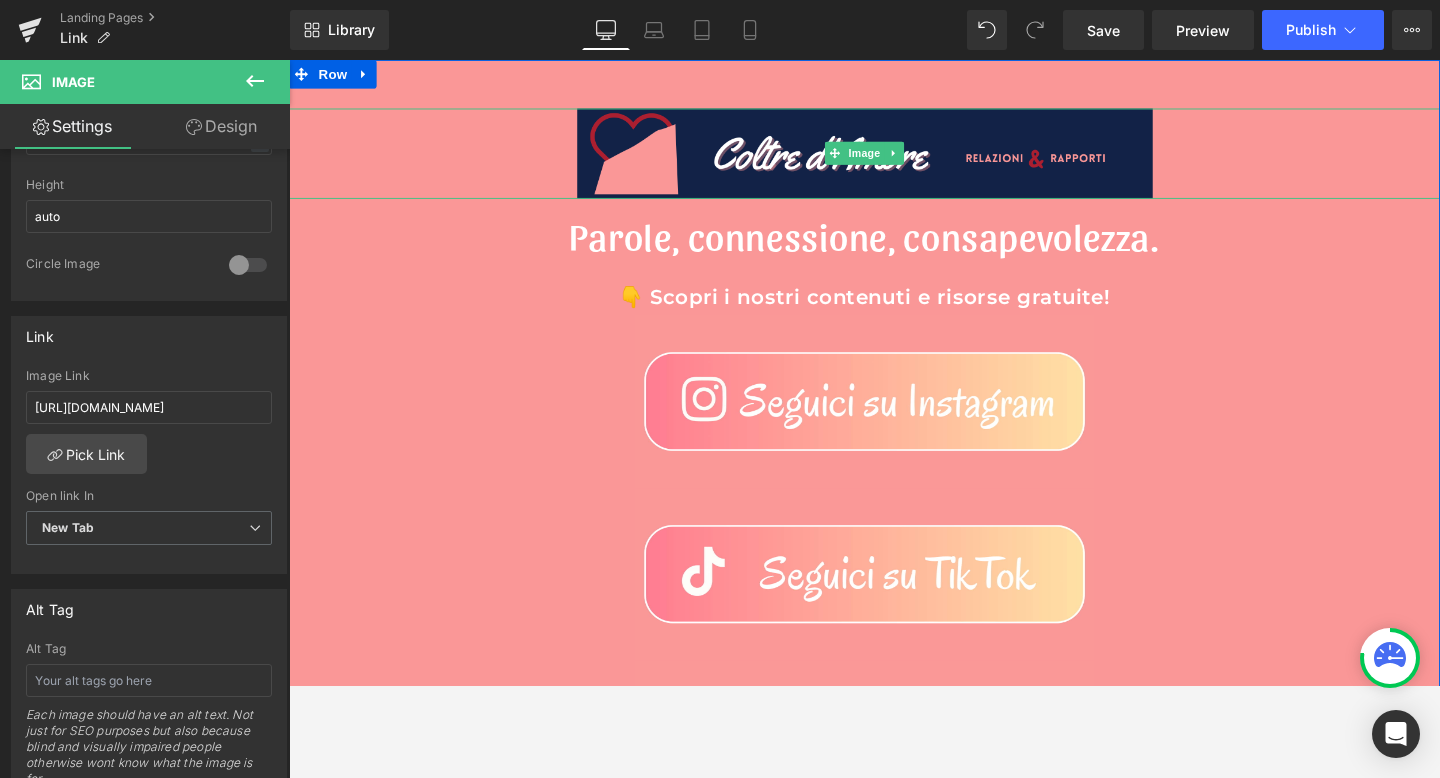 click at bounding box center [894, 158] 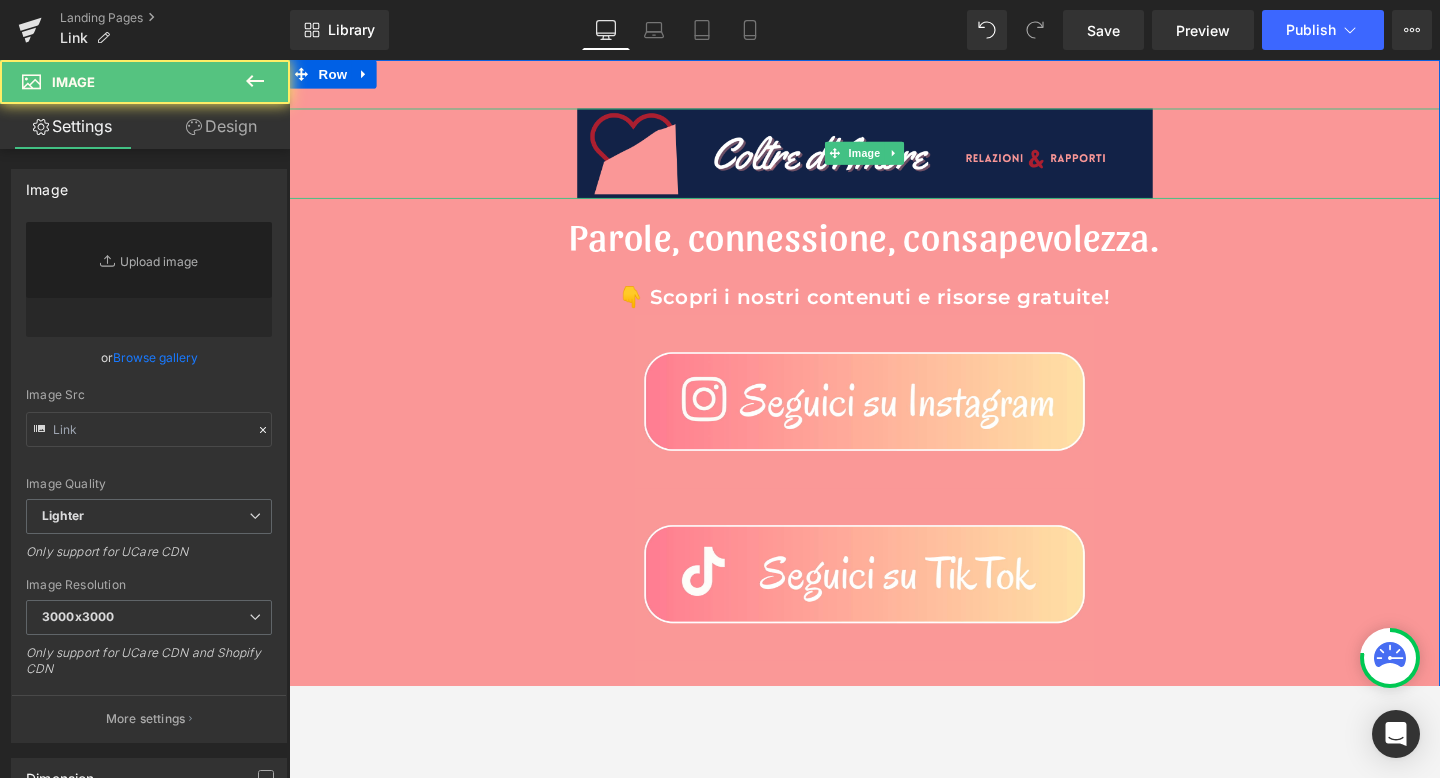 type on "[URL][DOMAIN_NAME]" 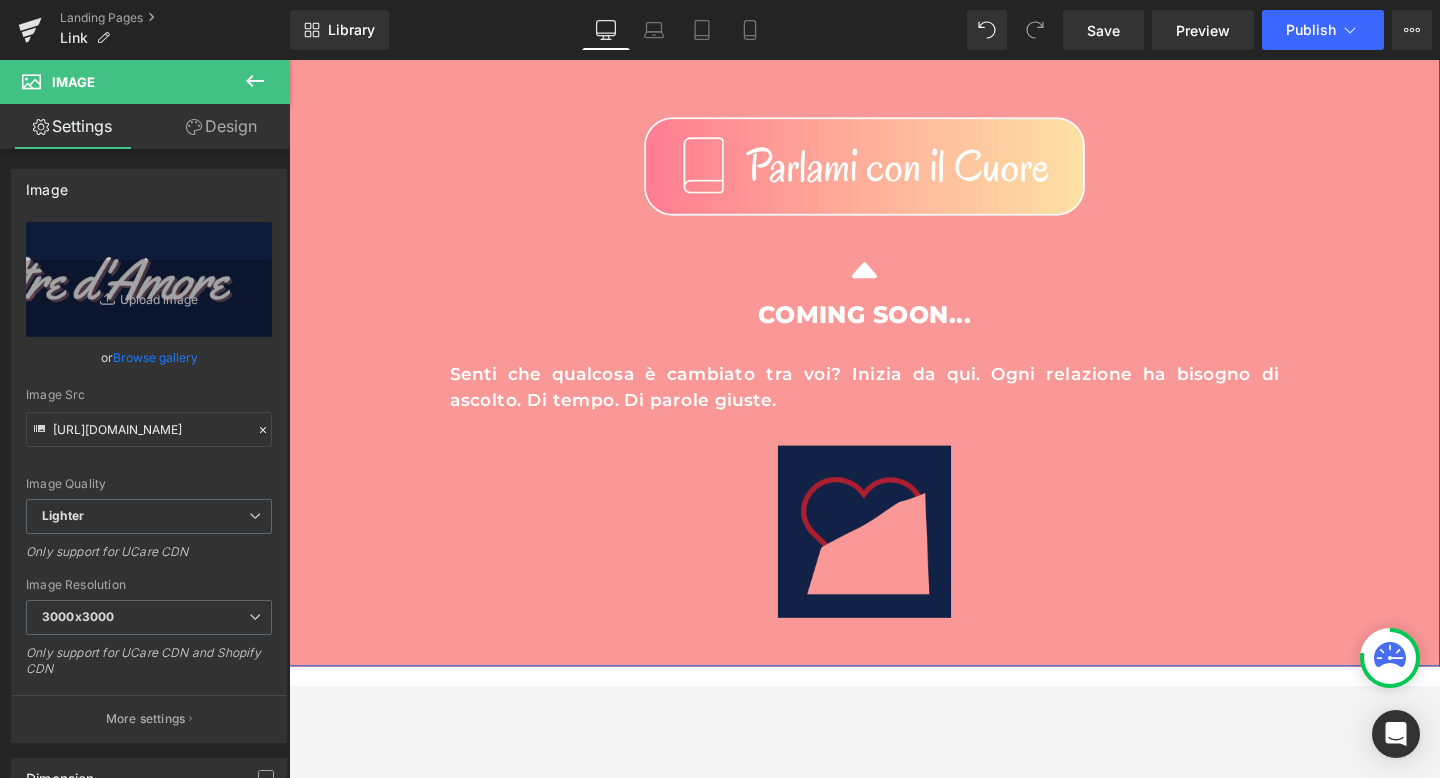 scroll, scrollTop: 795, scrollLeft: 0, axis: vertical 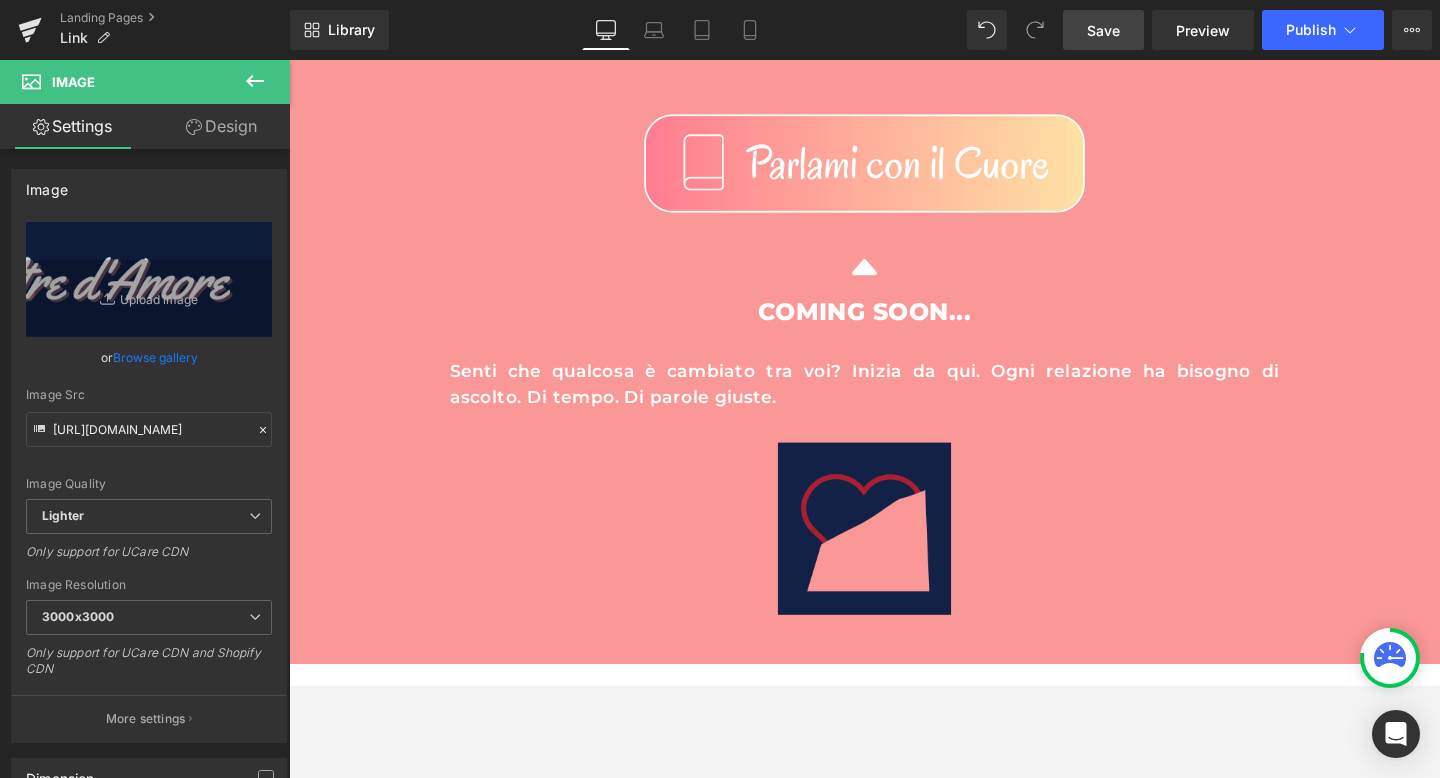 click on "Save" at bounding box center (1103, 30) 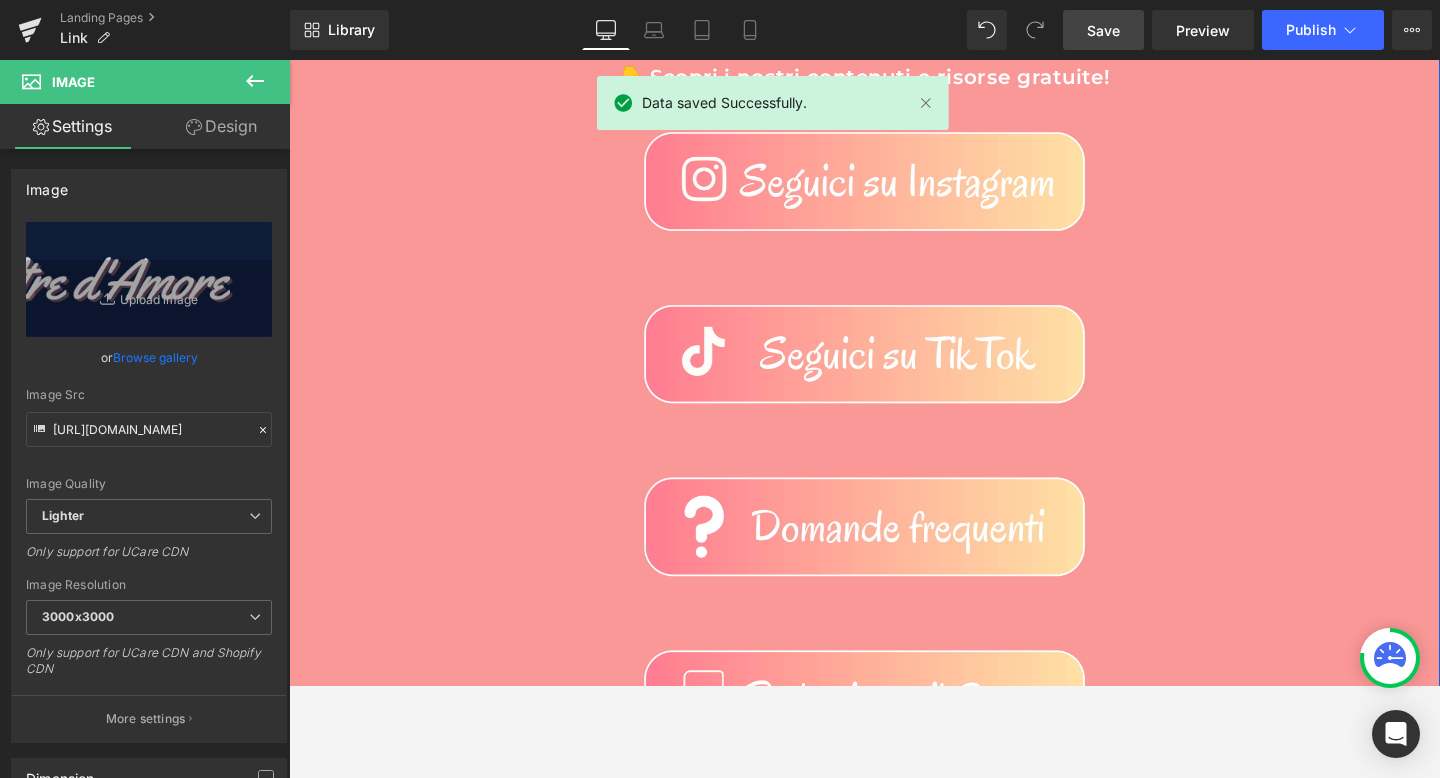 scroll, scrollTop: 0, scrollLeft: 0, axis: both 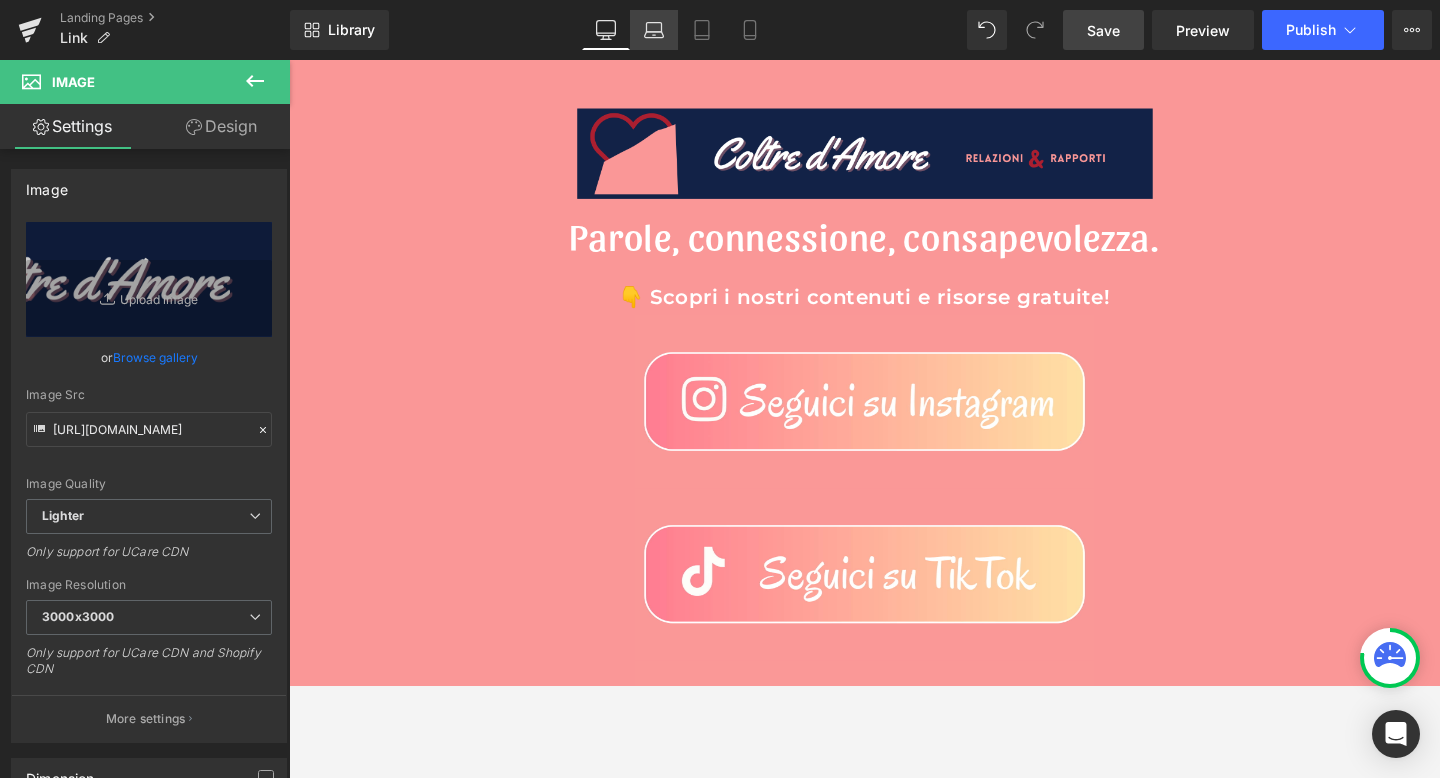click 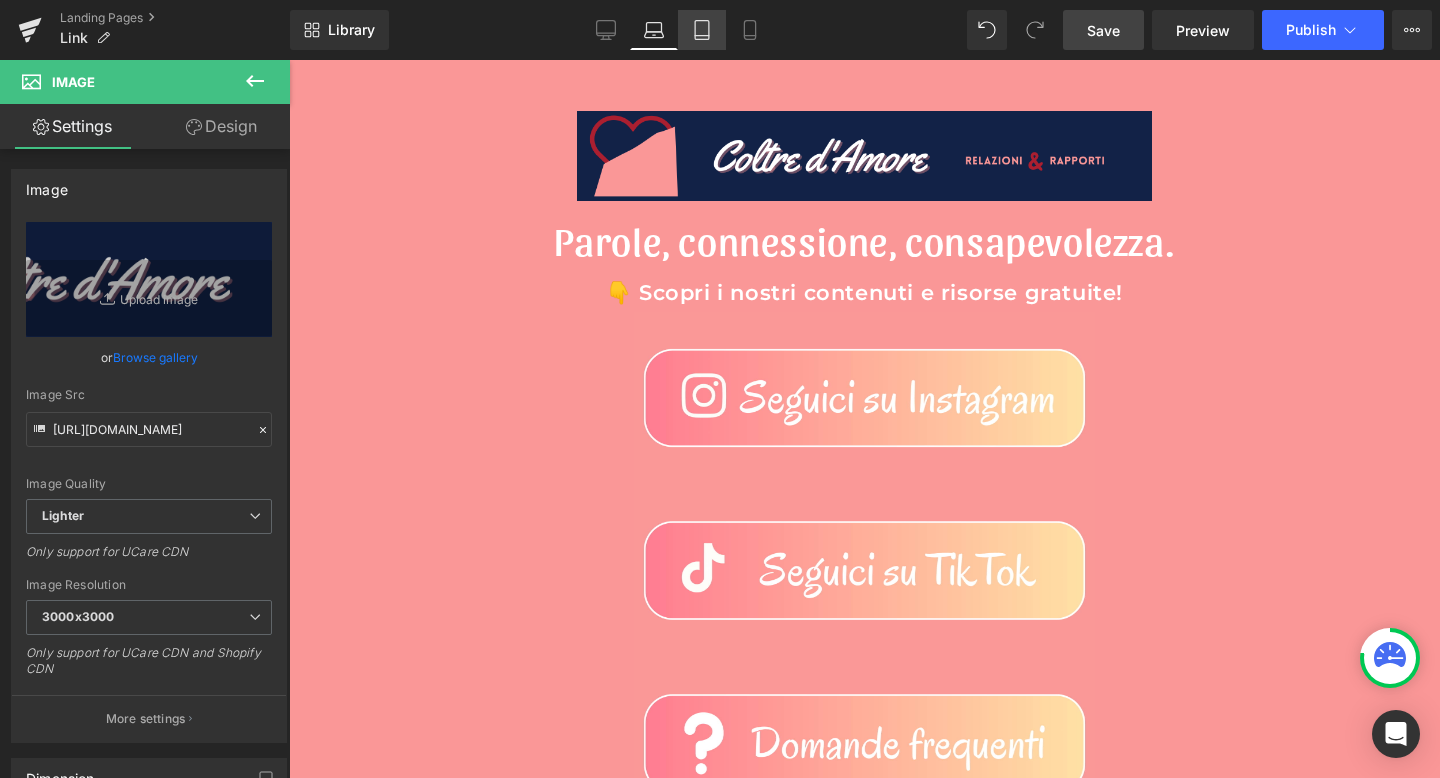 click on "Tablet" at bounding box center (702, 30) 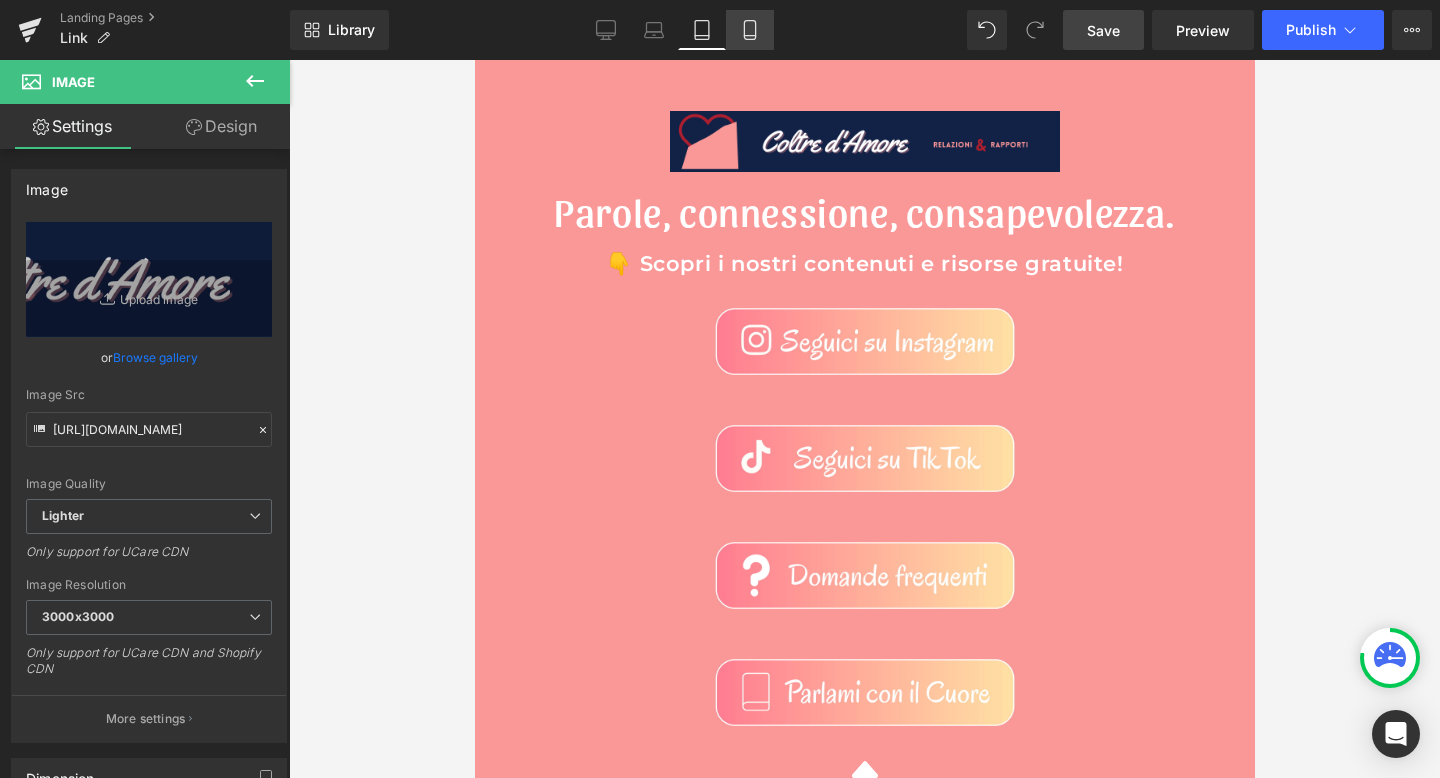 click 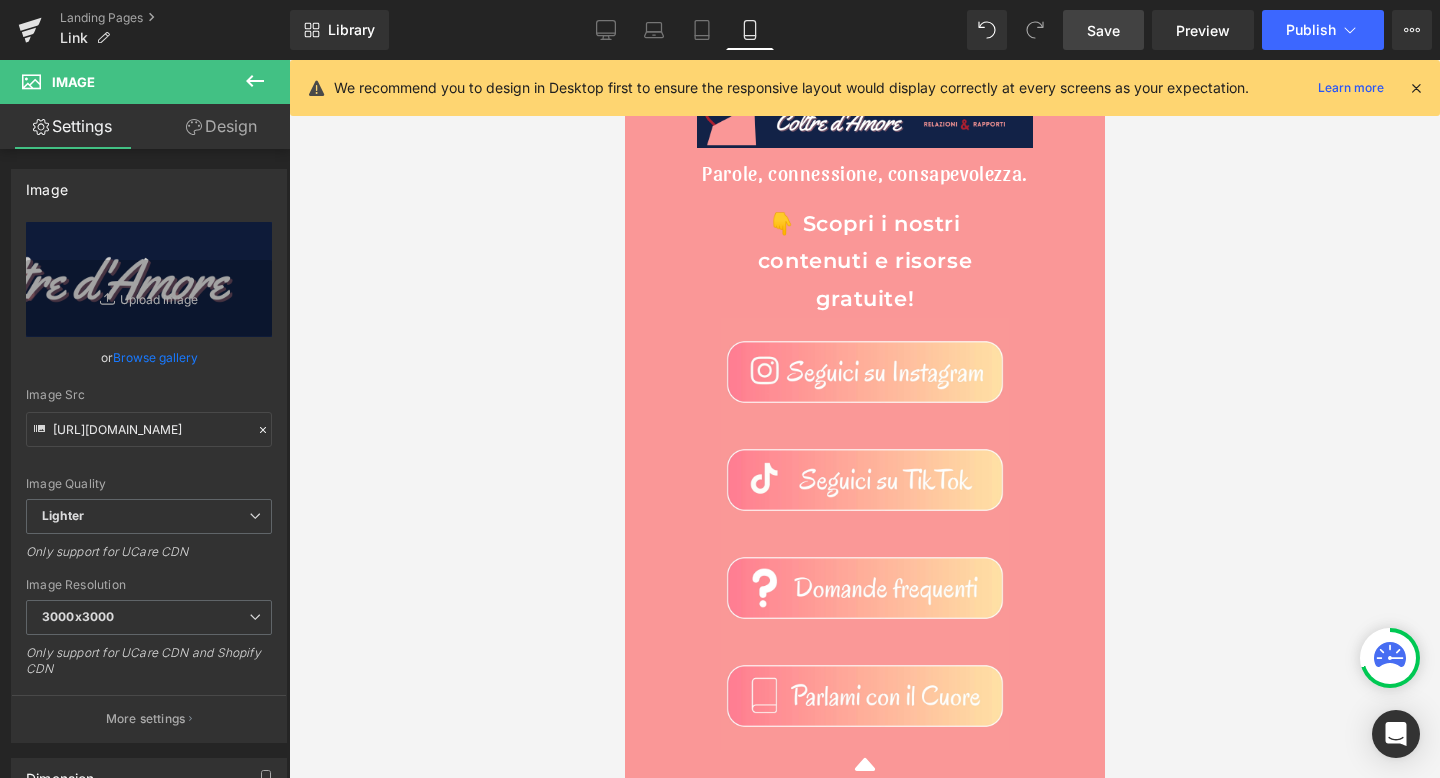 type on "70" 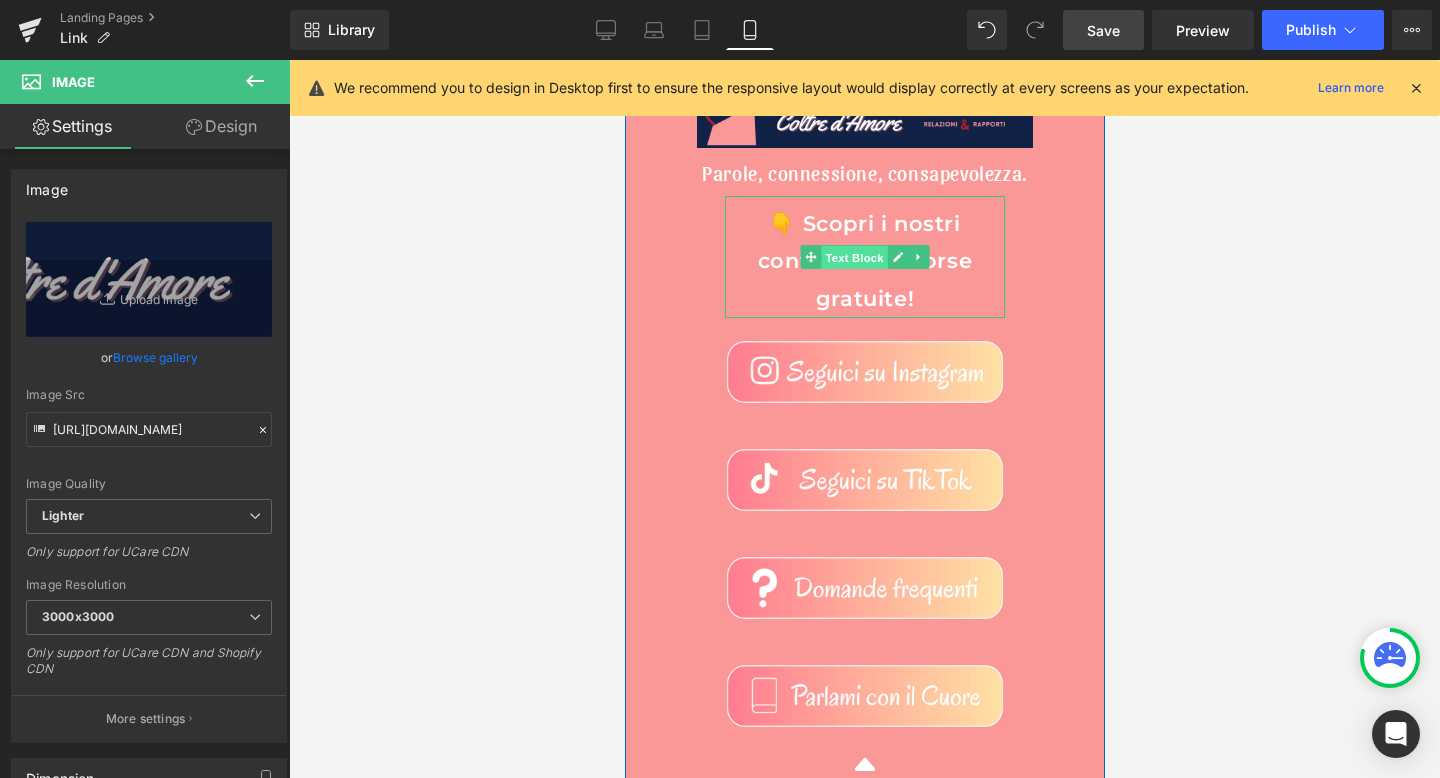 click on "Text Block" at bounding box center (853, 257) 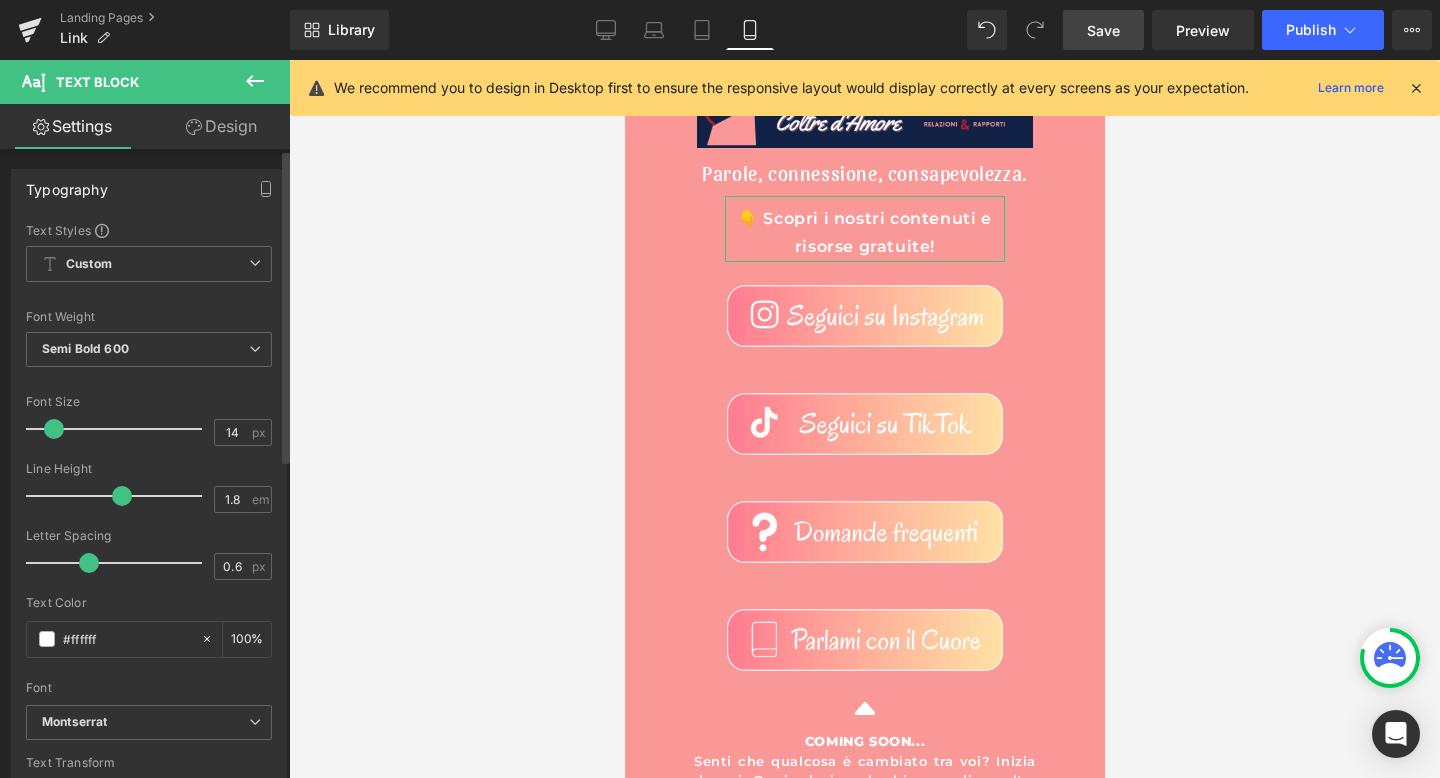 type on "13" 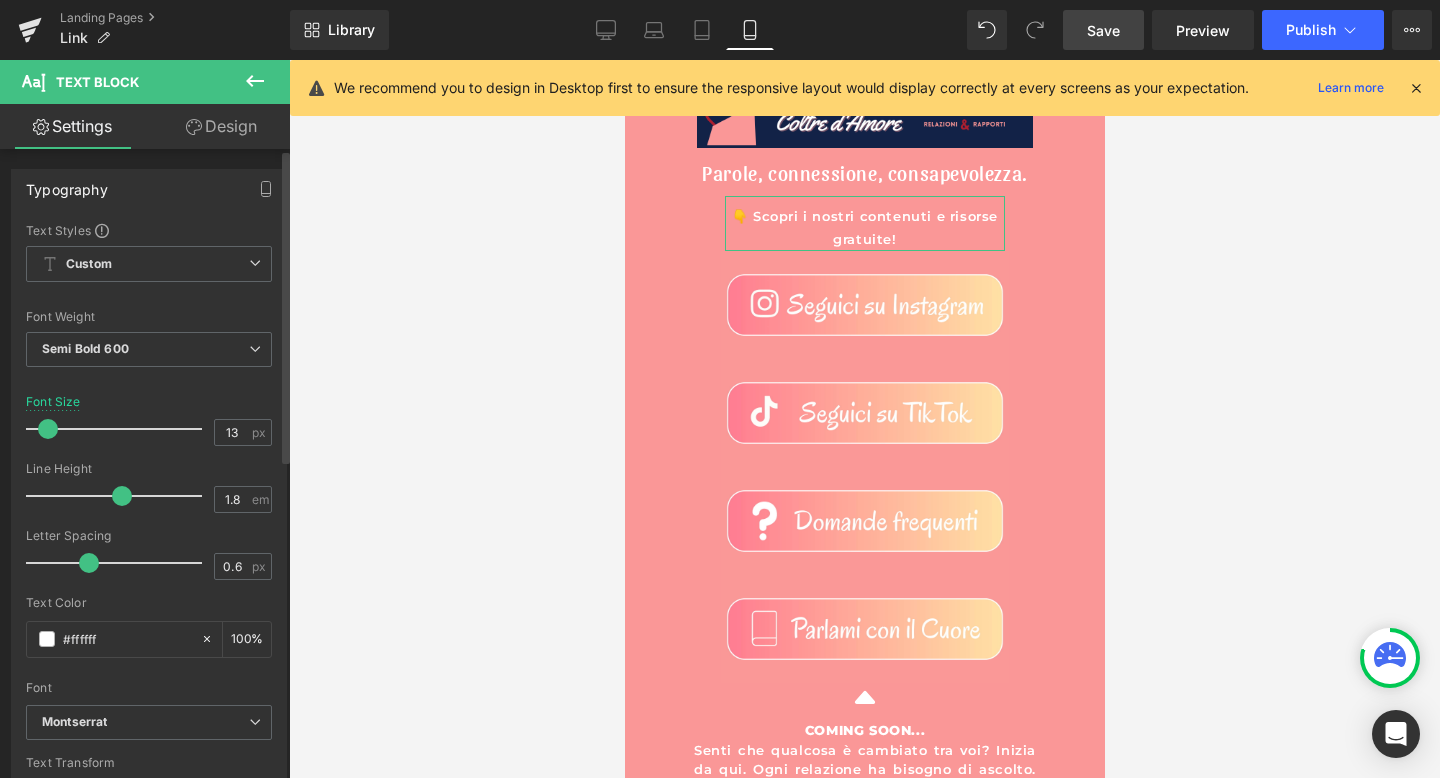 drag, startPoint x: 56, startPoint y: 428, endPoint x: 42, endPoint y: 428, distance: 14 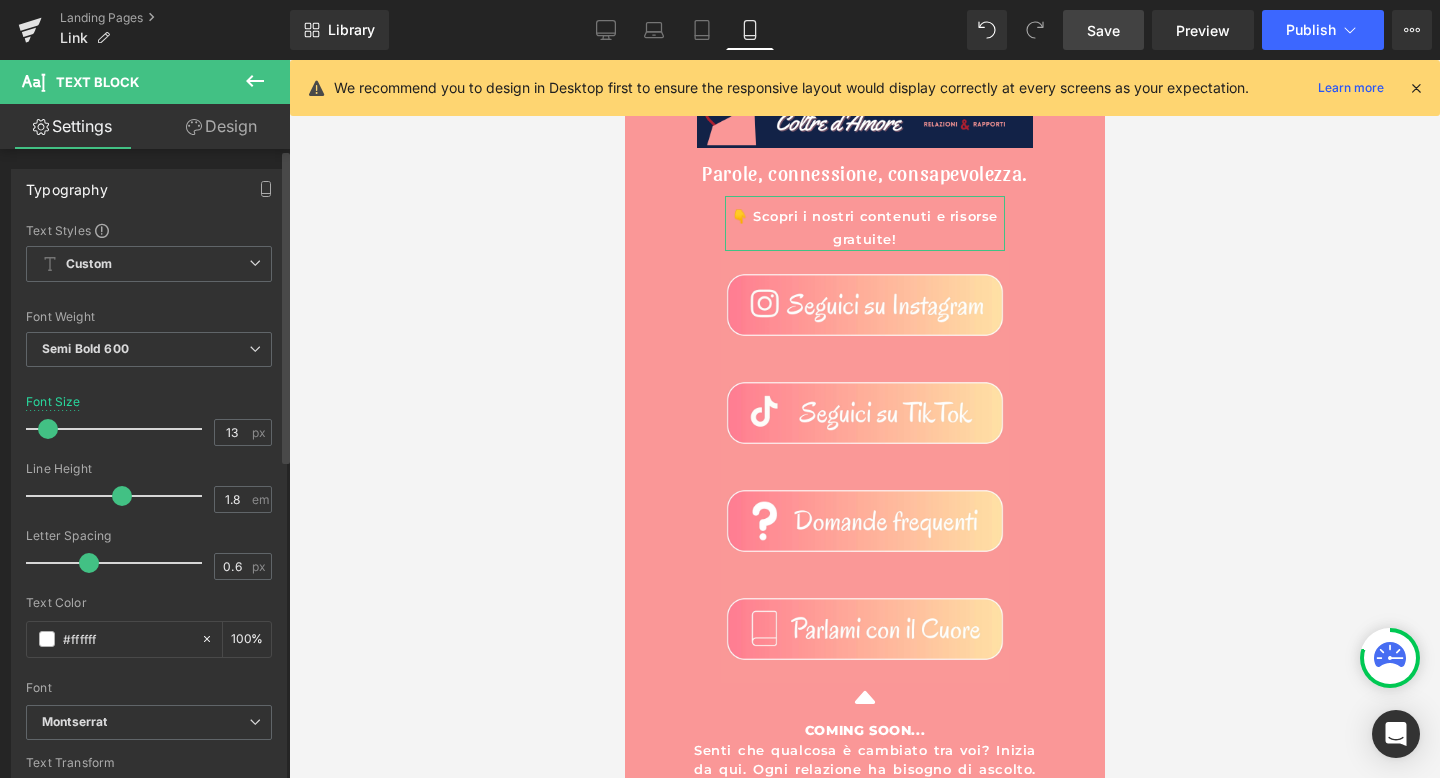 click at bounding box center (48, 429) 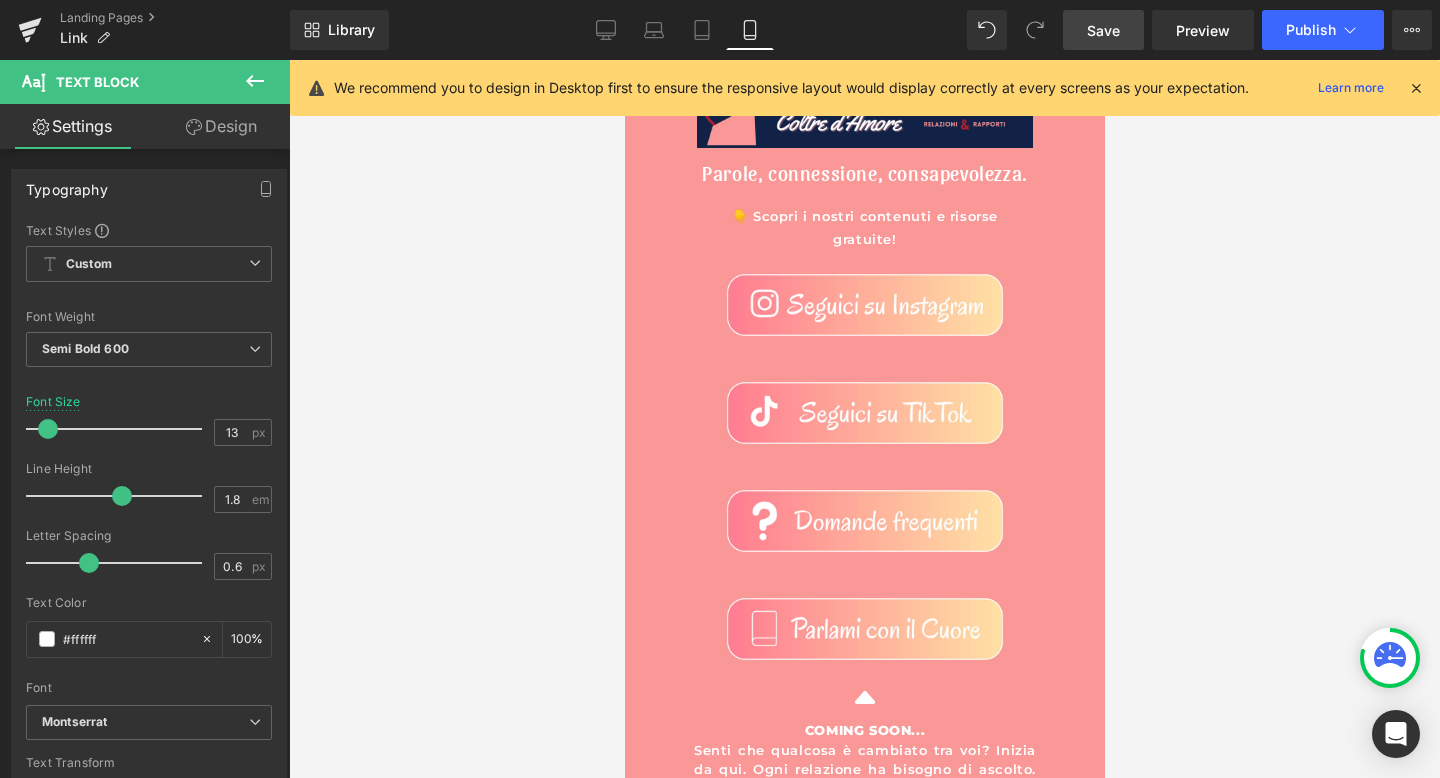 click at bounding box center [864, 419] 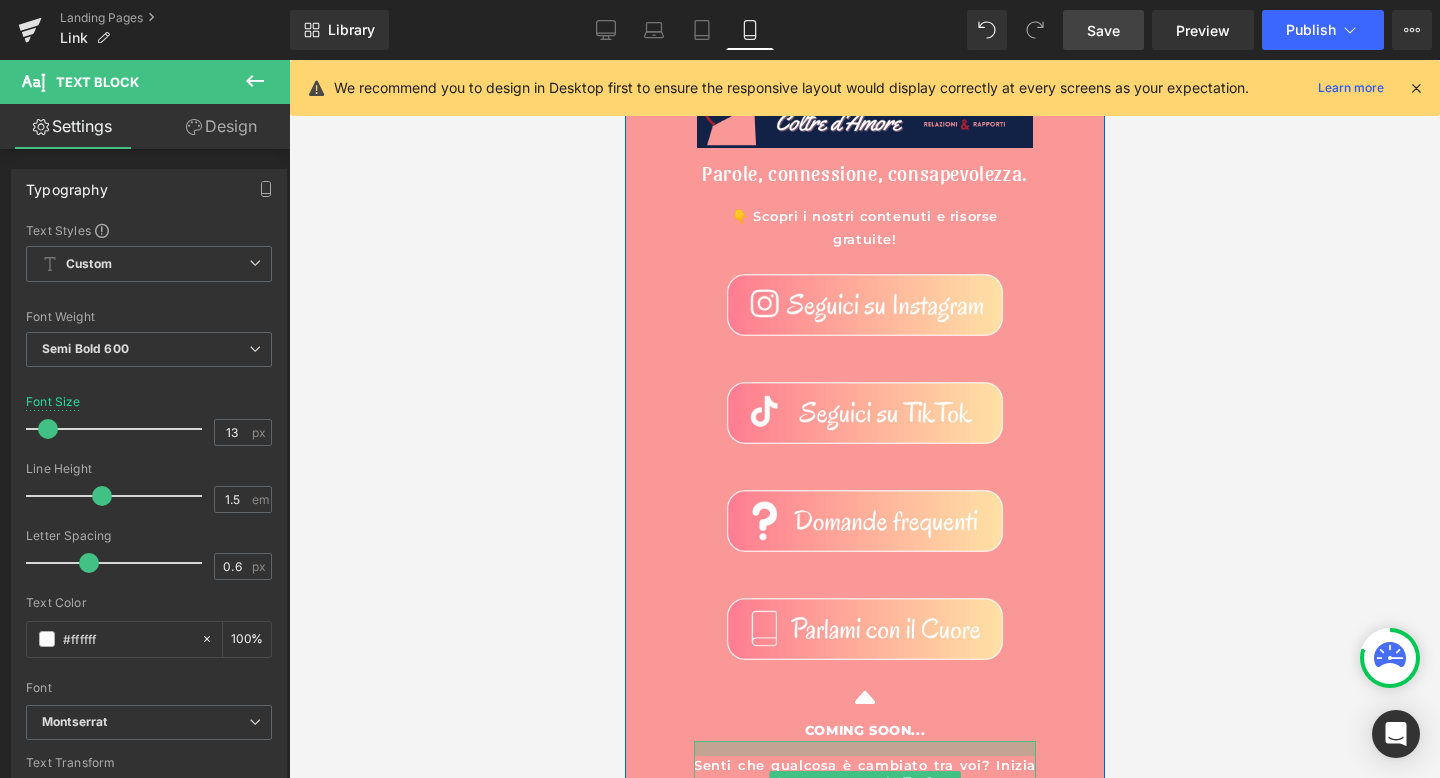 drag, startPoint x: 835, startPoint y: 742, endPoint x: 835, endPoint y: 757, distance: 15 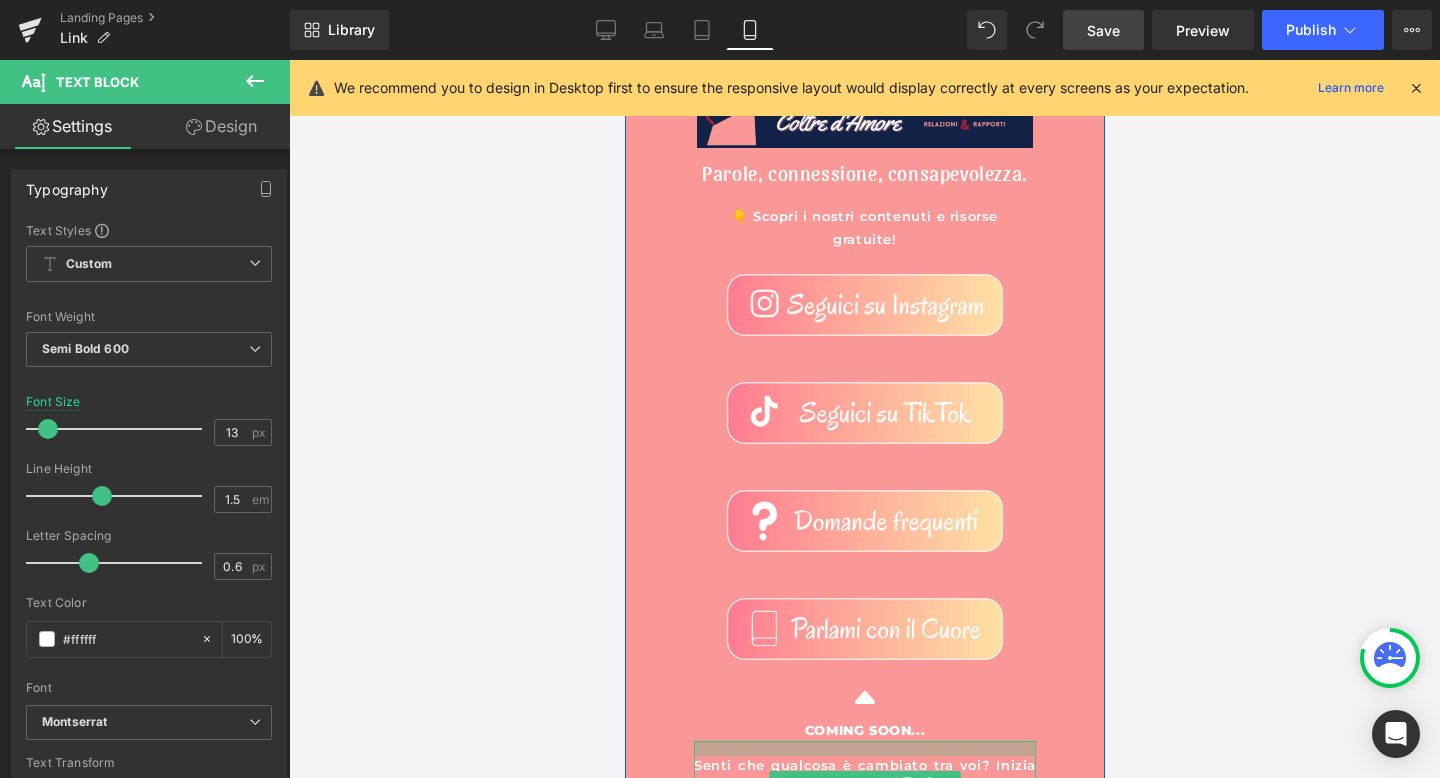 click on "Senti che qualcosa è cambiato tra voi? Inizia da qui. Ogni relazione ha bisogno di ascolto. Di tempo. Di parole giuste. Text Block" at bounding box center (864, 791) 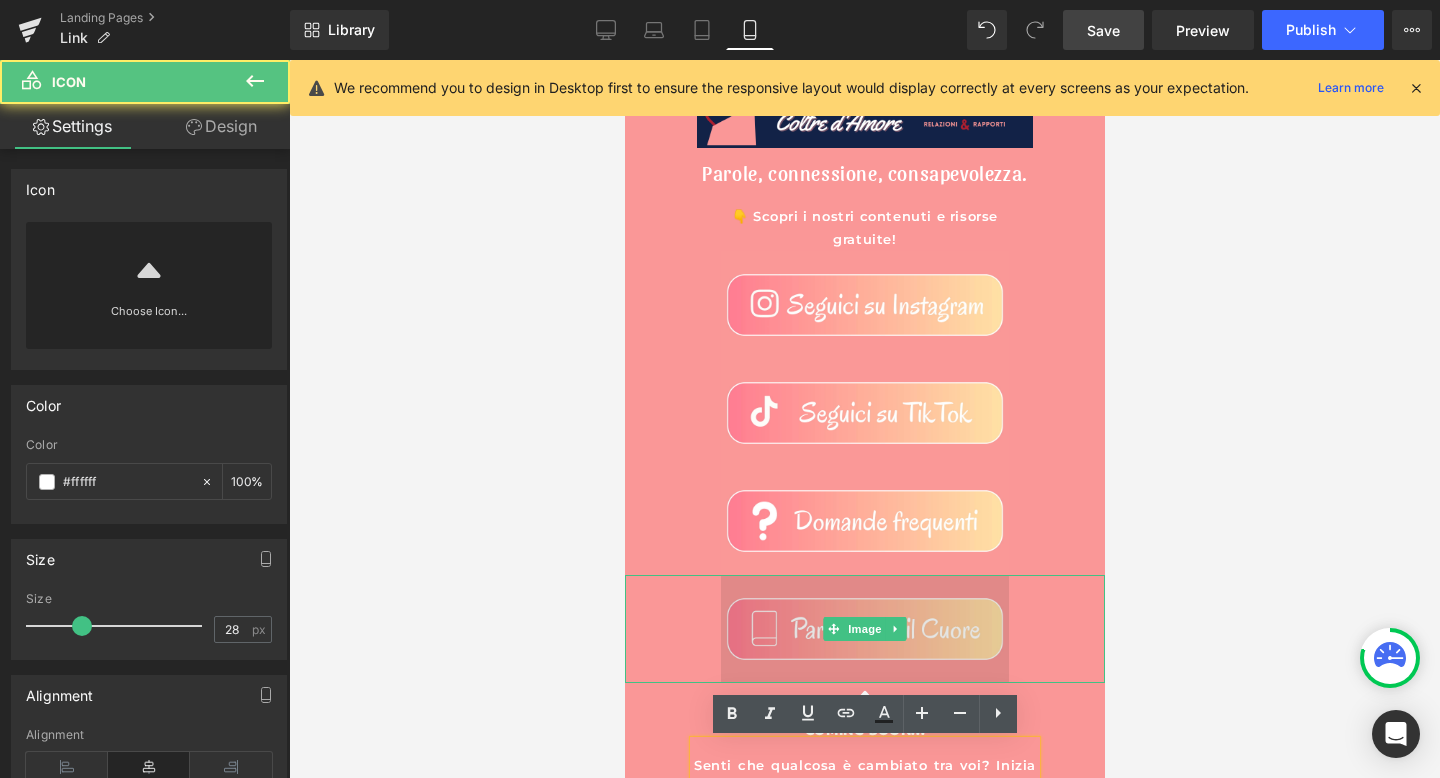 drag, startPoint x: 852, startPoint y: 688, endPoint x: 853, endPoint y: 675, distance: 13.038404 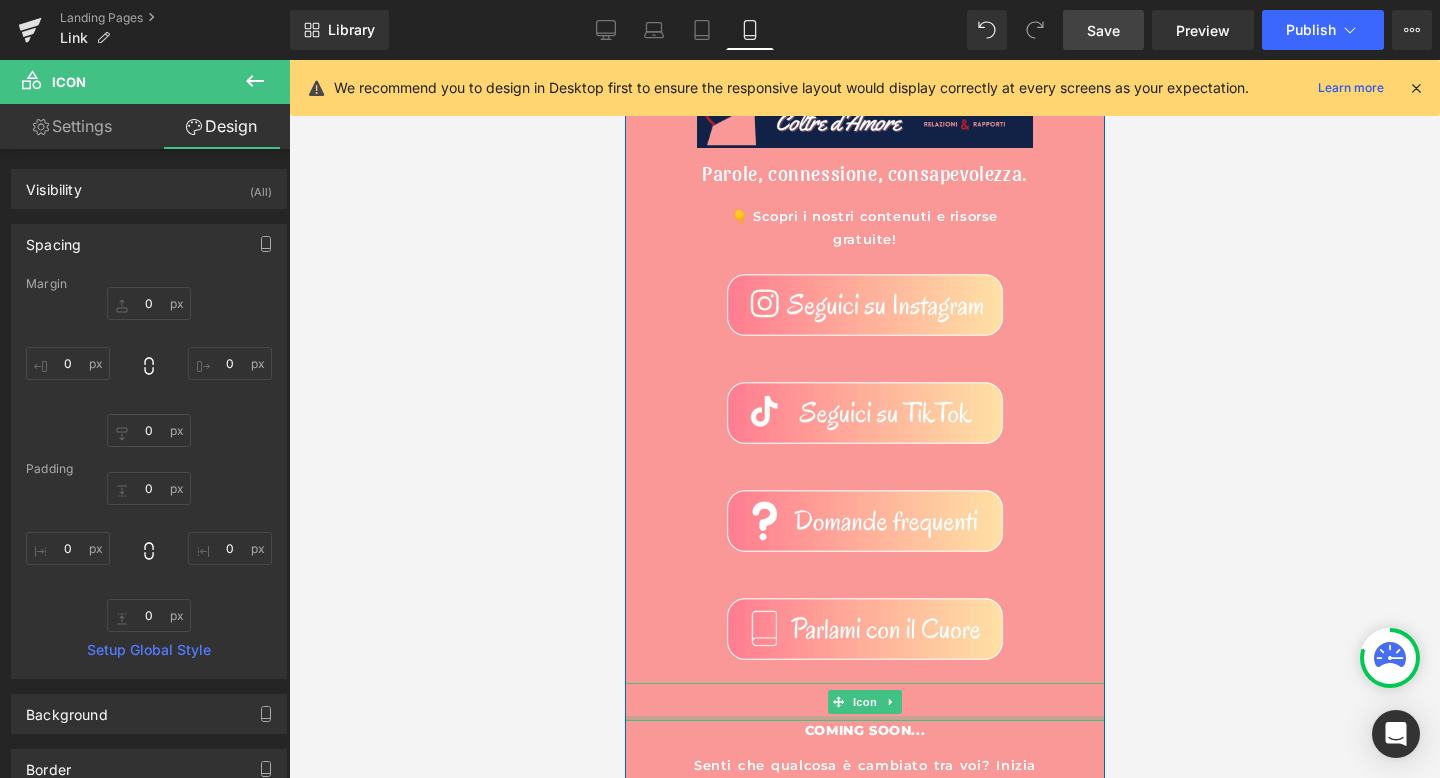 type on "0px" 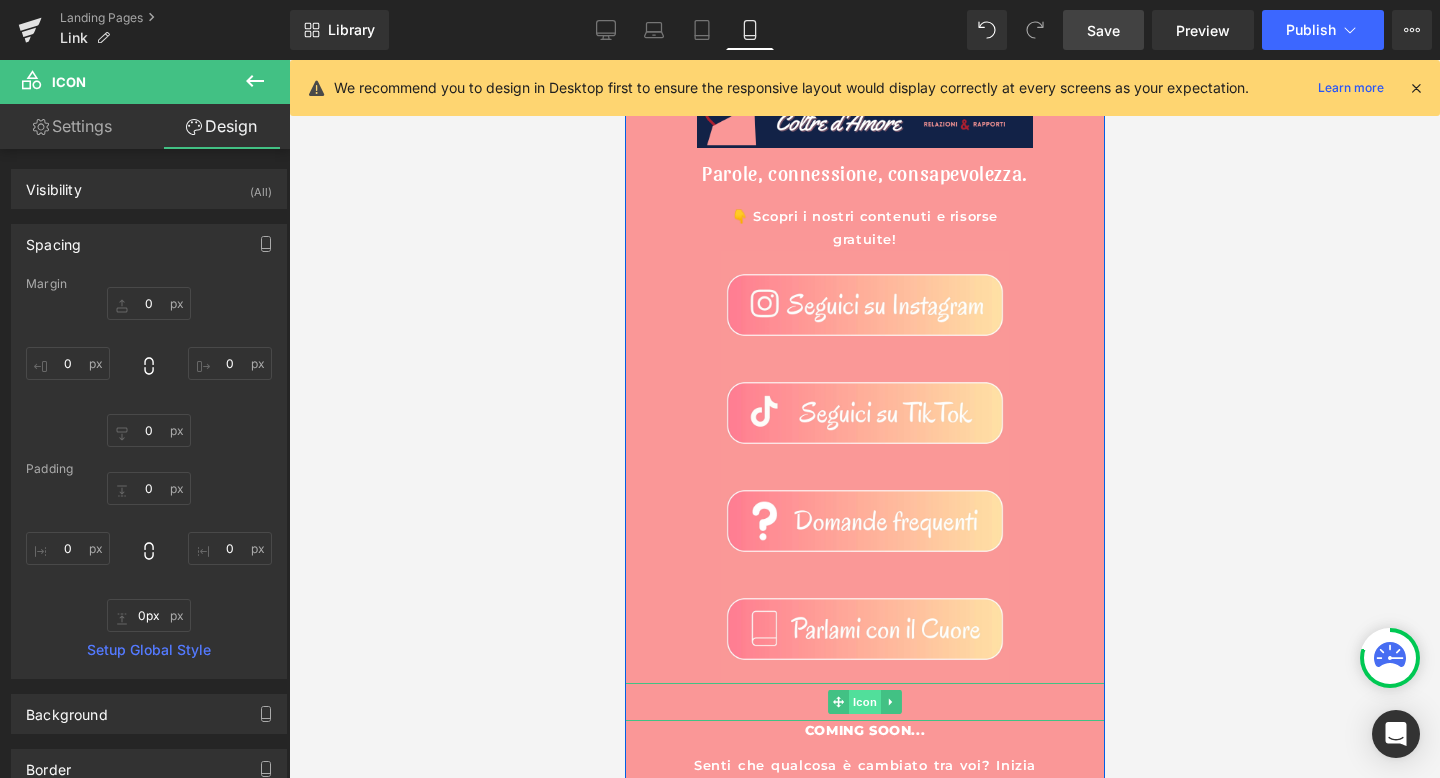 click on "Icon" at bounding box center [864, 702] 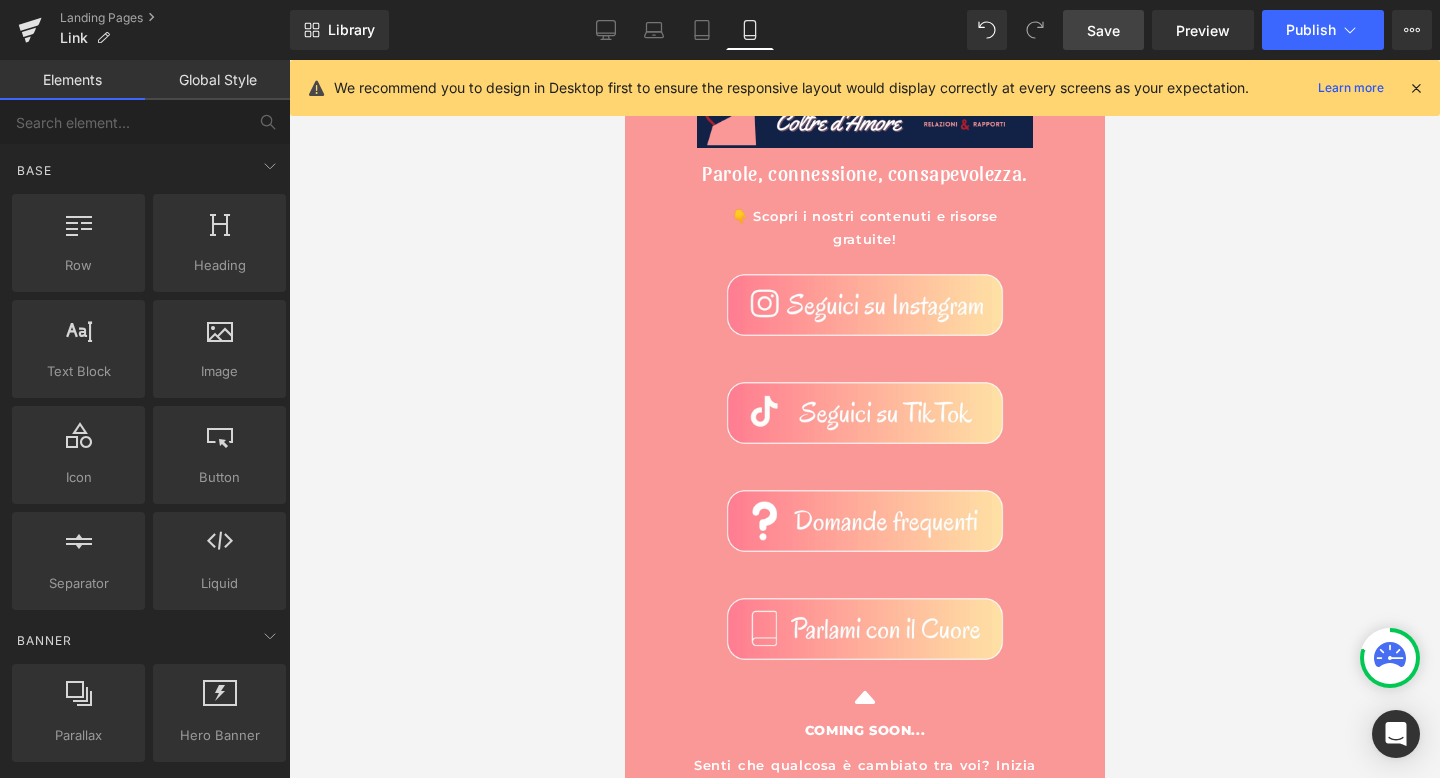 click at bounding box center (864, 419) 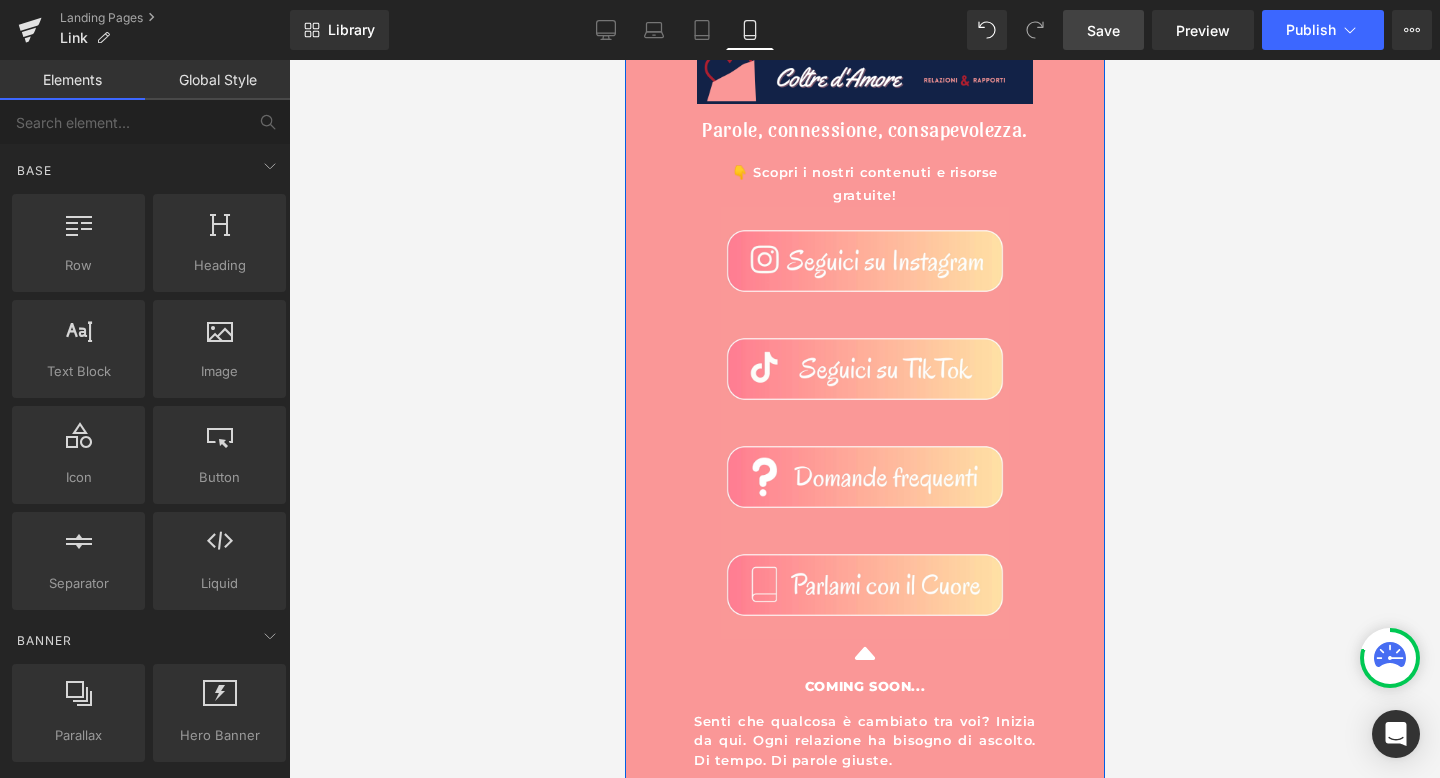 scroll, scrollTop: 0, scrollLeft: 0, axis: both 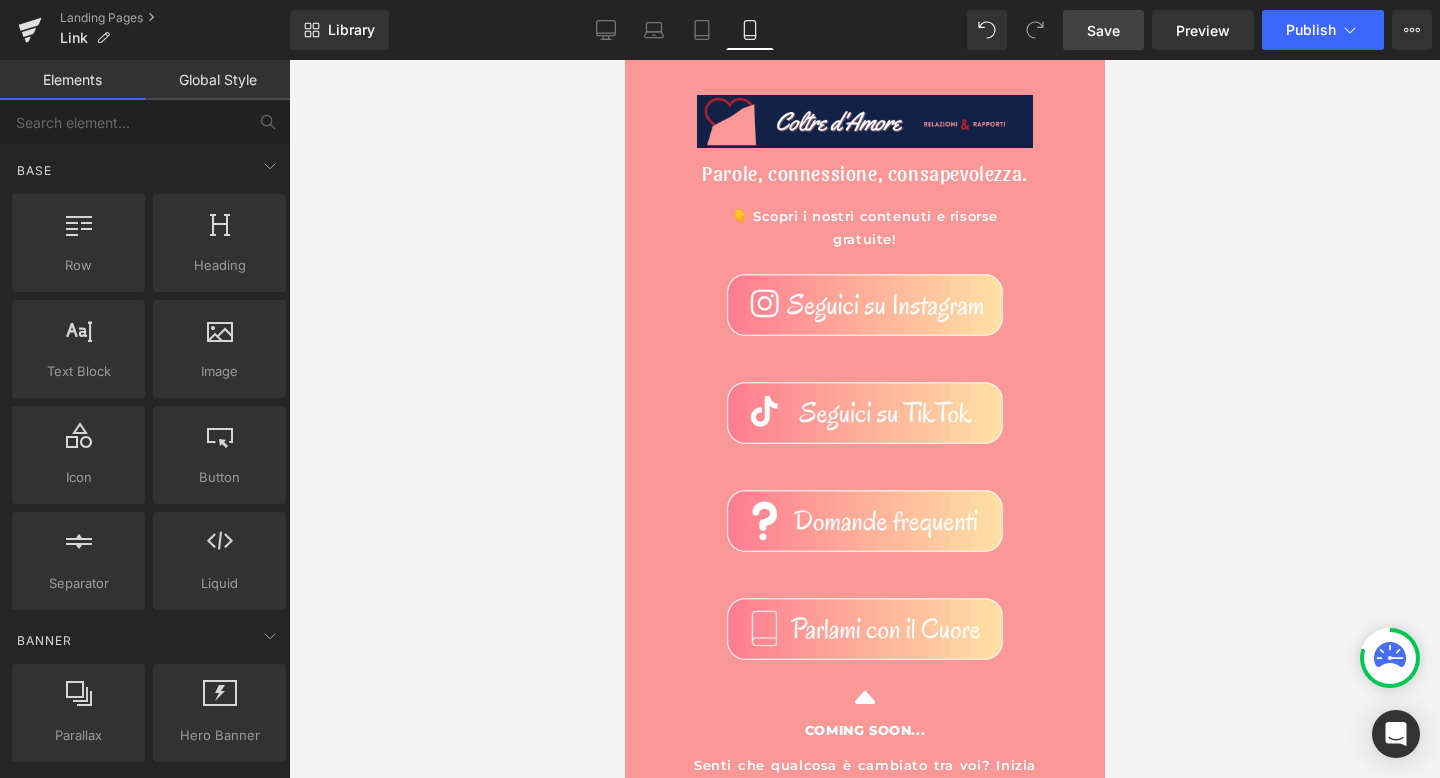 click on "Save" at bounding box center (1103, 30) 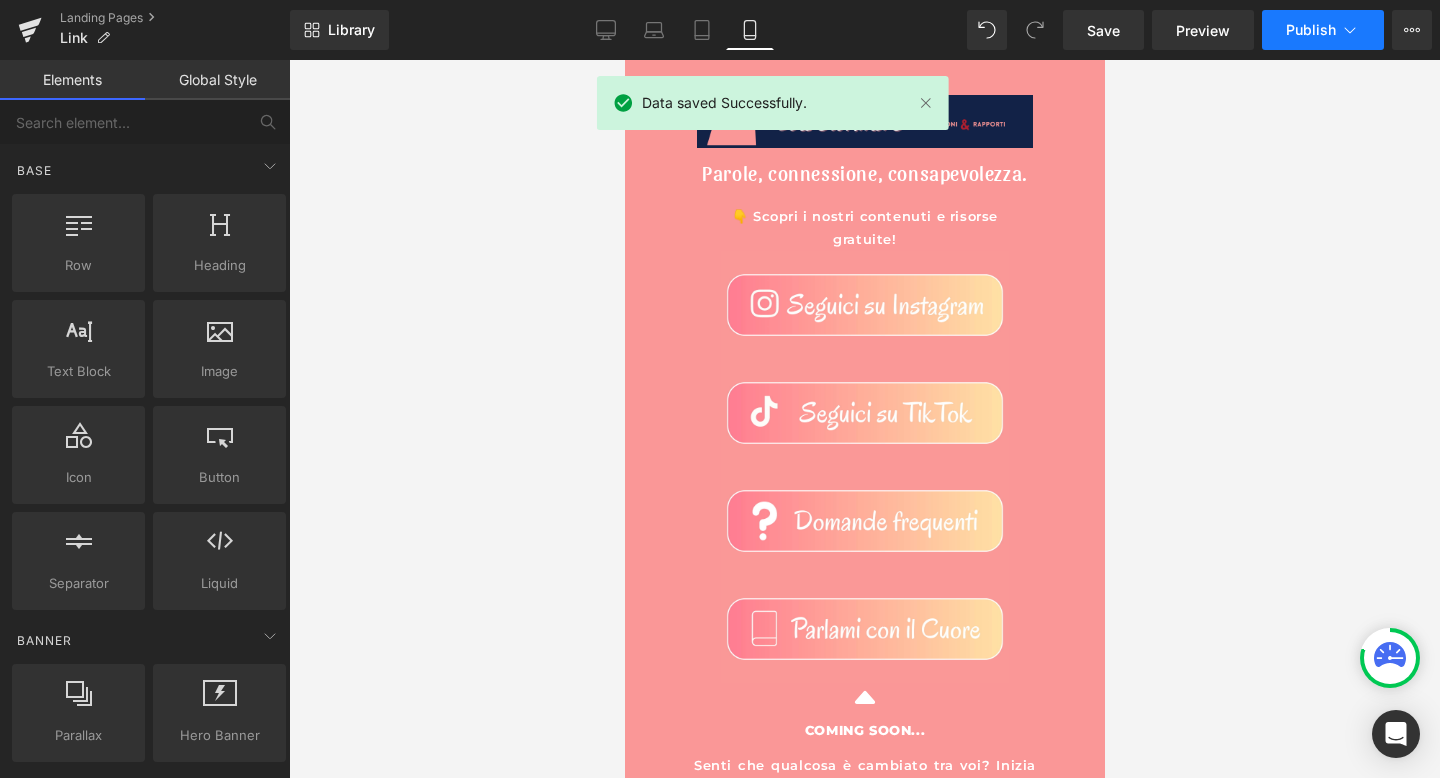 click on "Publish" at bounding box center (1323, 30) 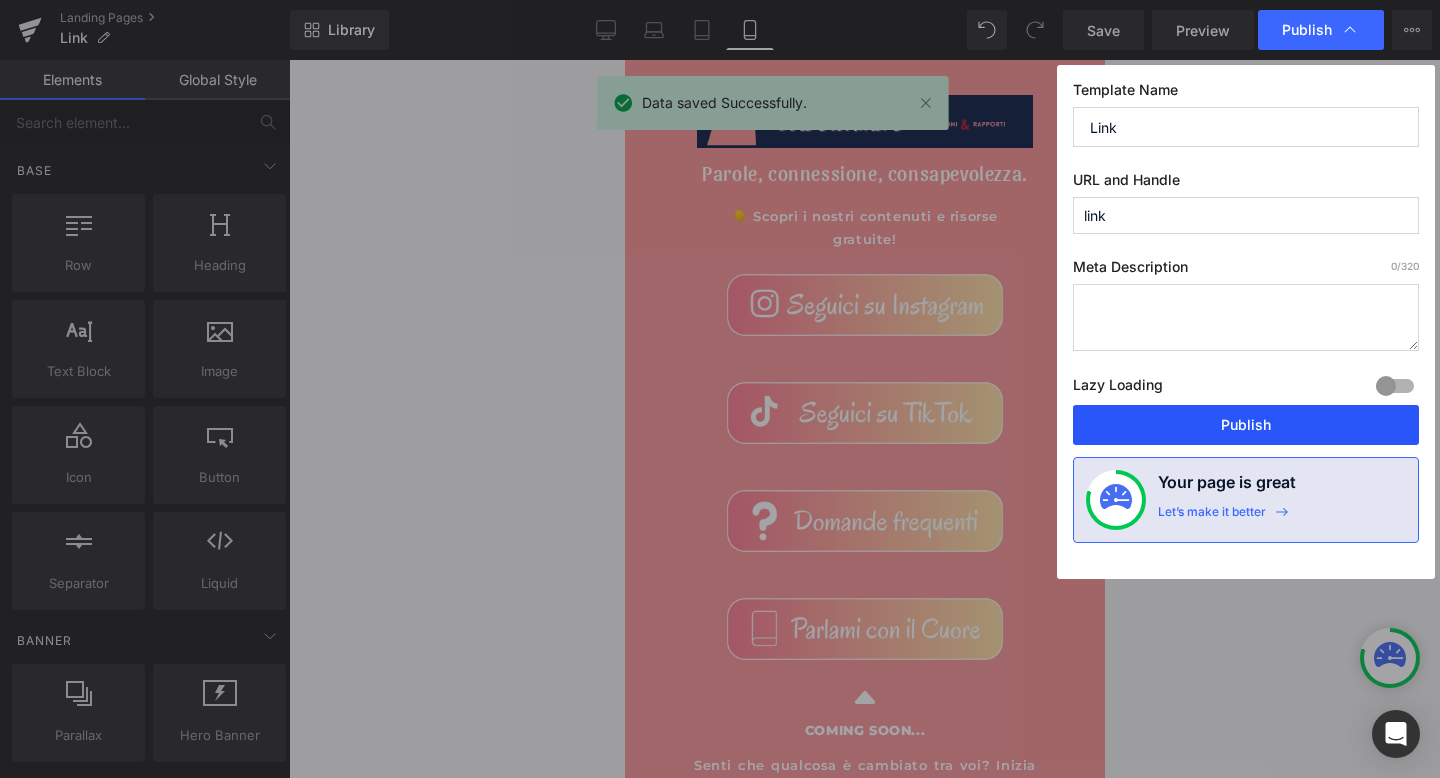 click on "Publish" at bounding box center (1246, 425) 